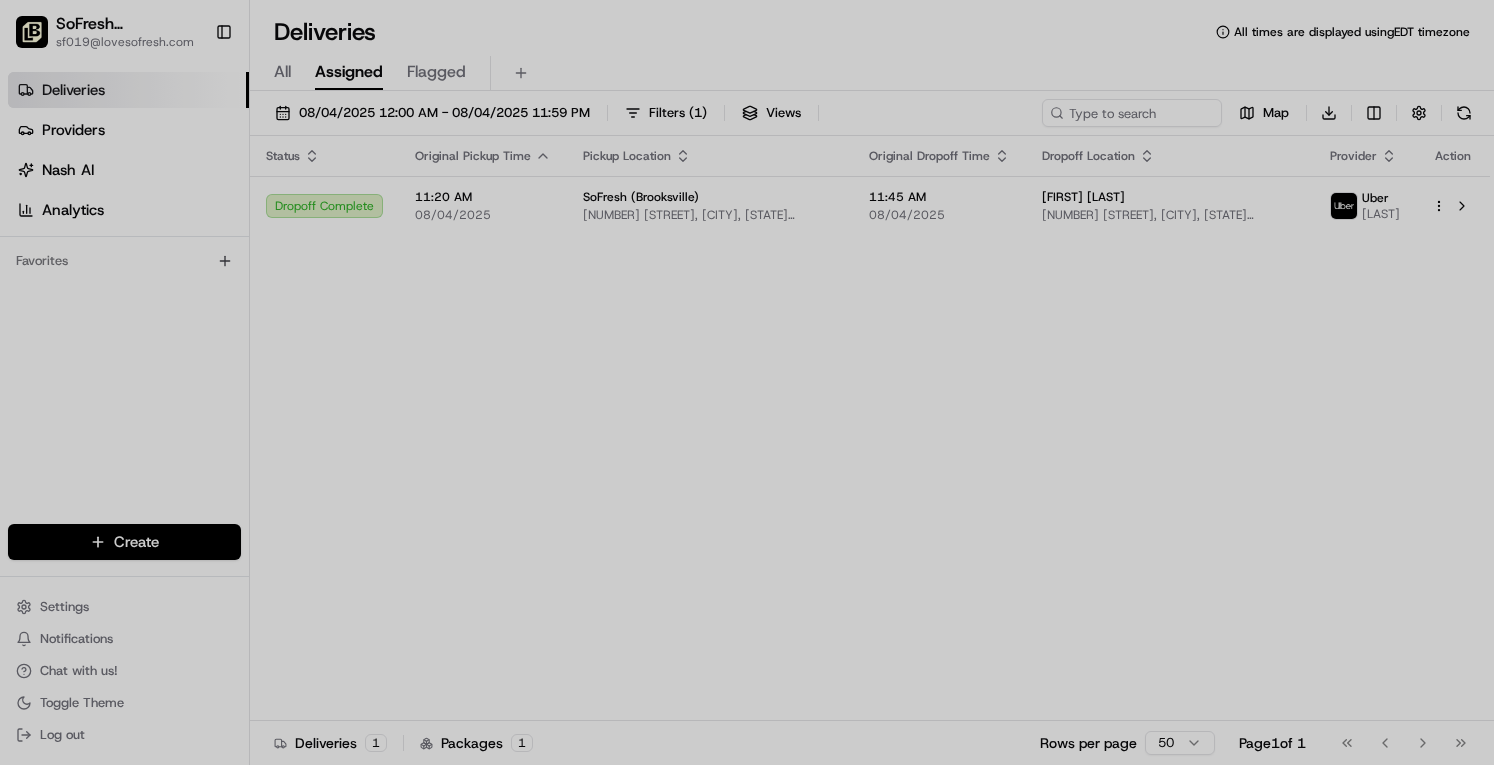 scroll, scrollTop: 0, scrollLeft: 0, axis: both 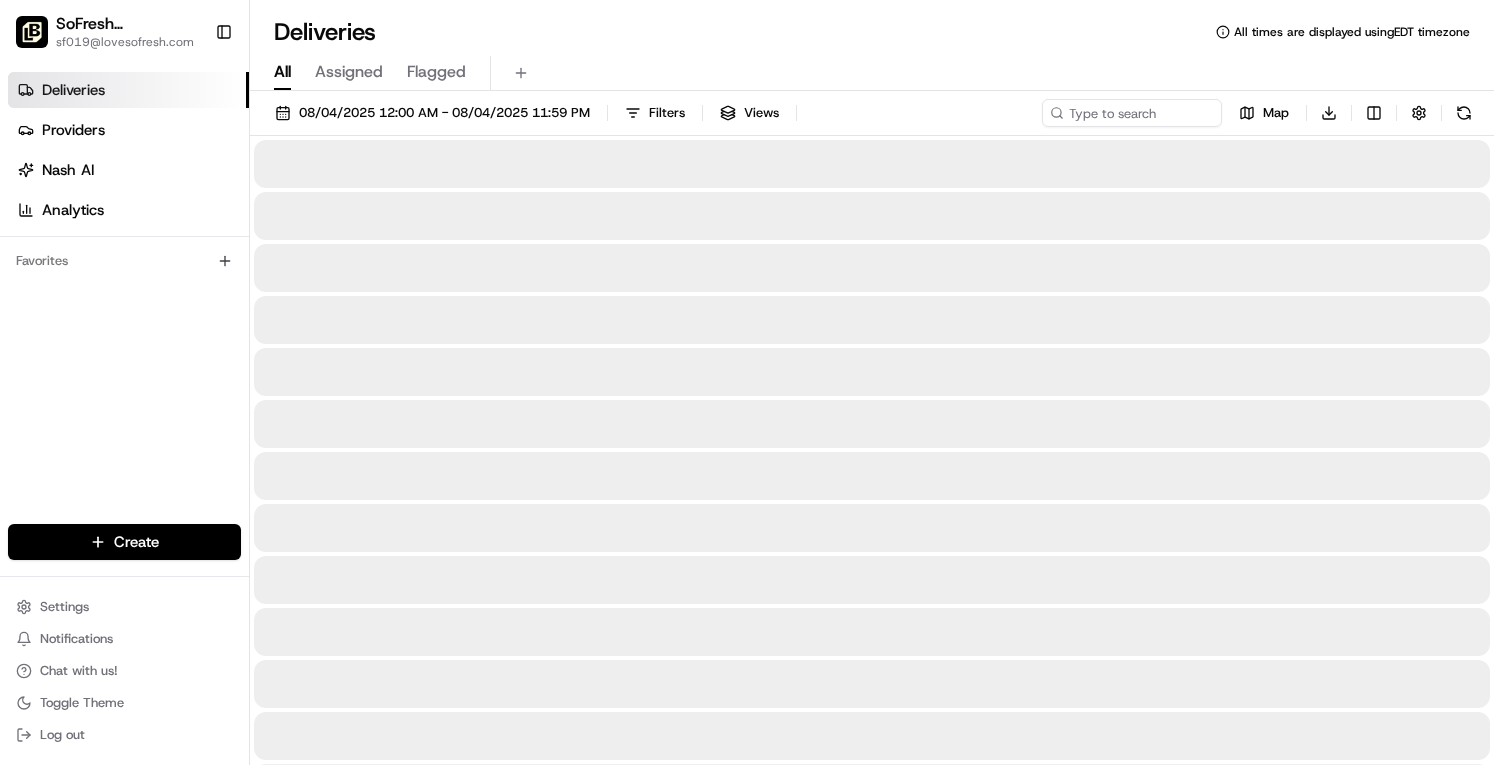 click on "All" at bounding box center (282, 72) 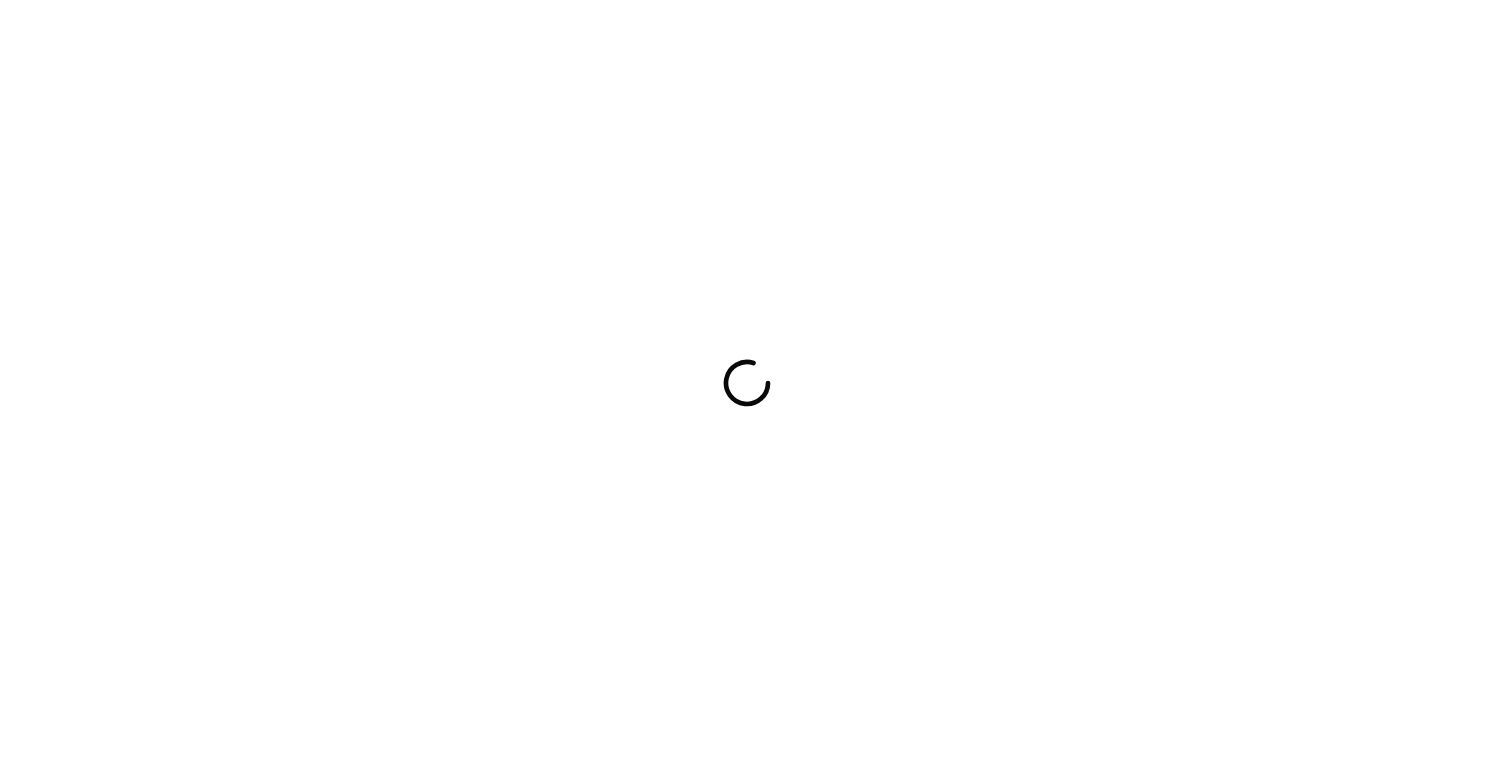 scroll, scrollTop: 0, scrollLeft: 0, axis: both 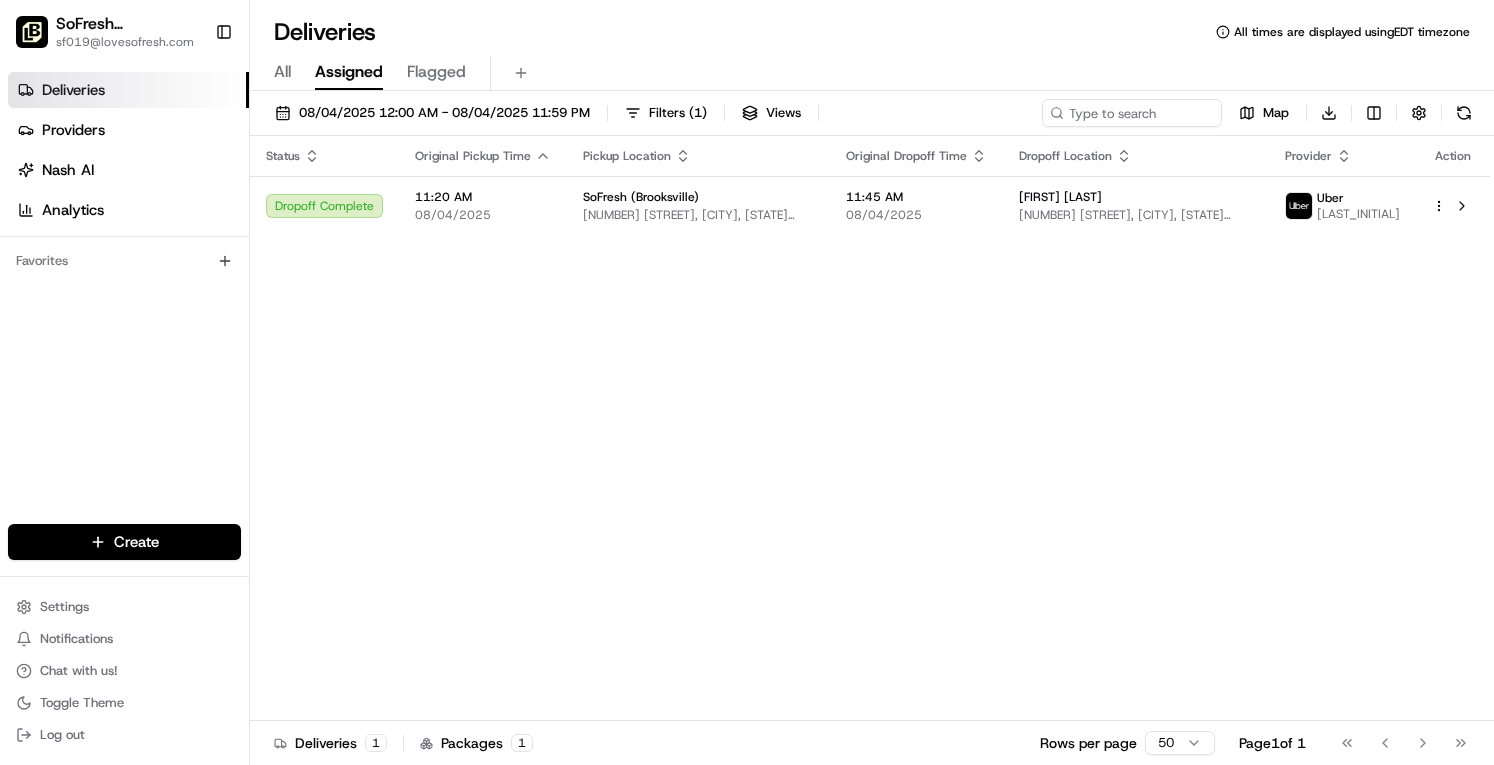click on "All" at bounding box center (282, 72) 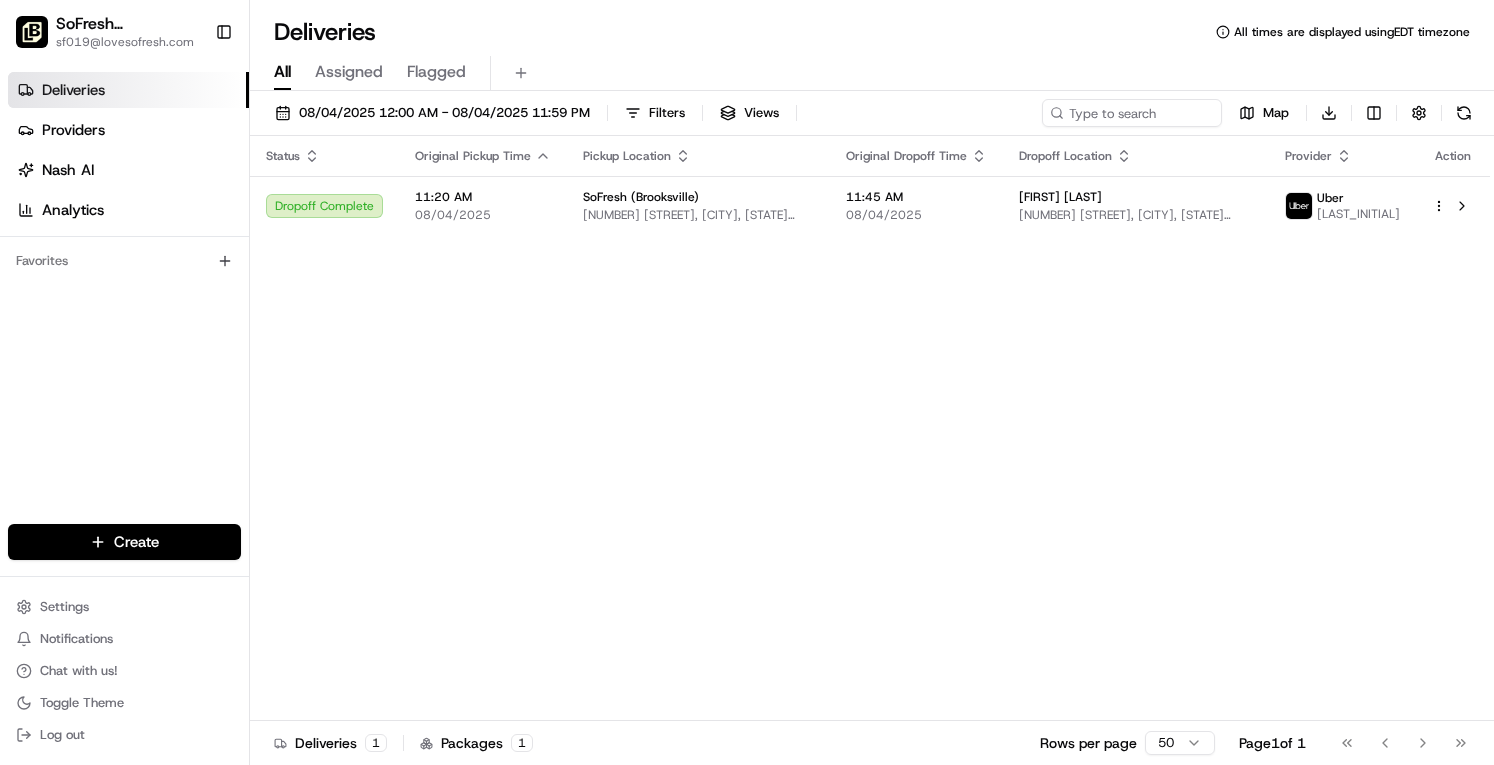 click on "Assigned" at bounding box center [349, 72] 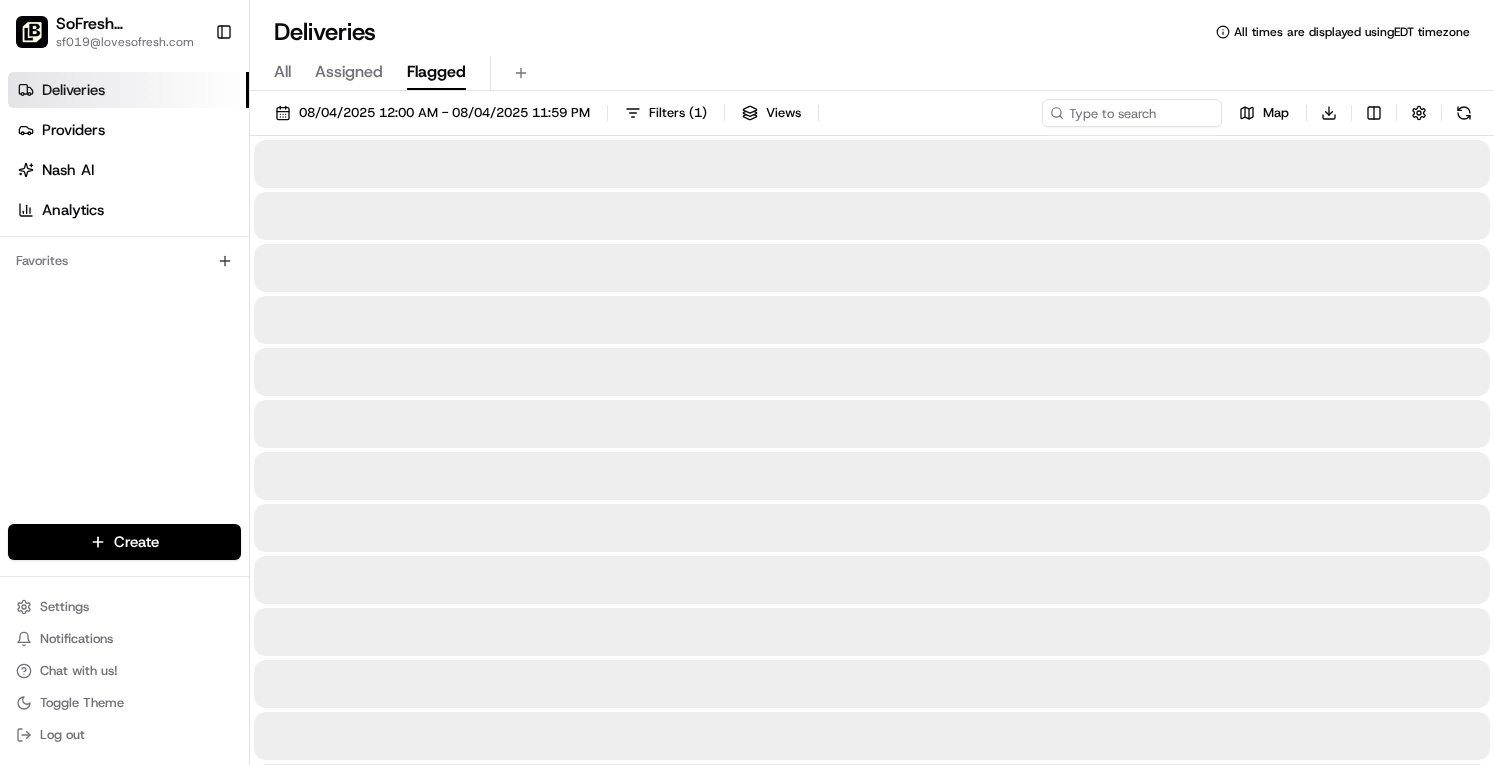 click on "Flagged" at bounding box center (436, 72) 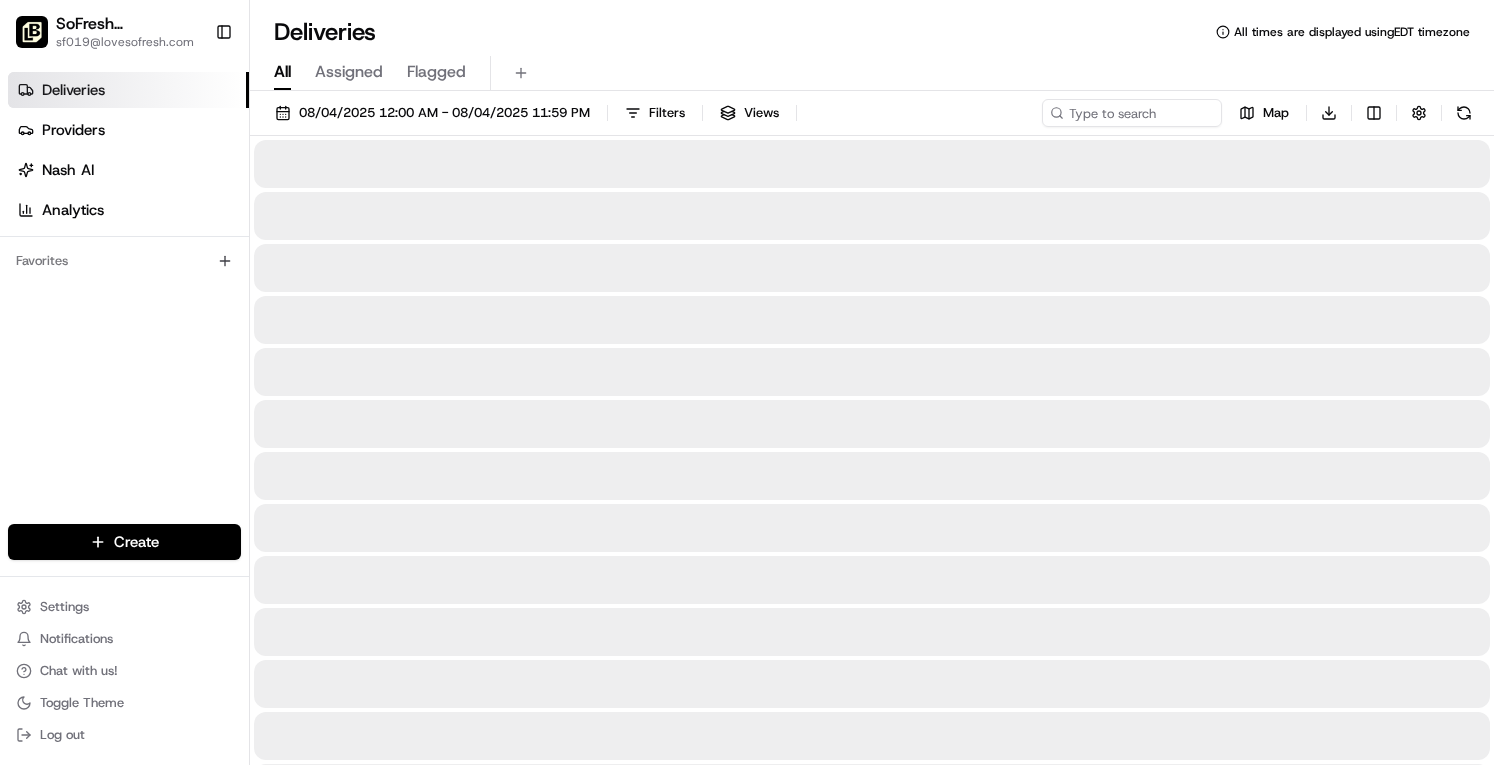 click on "All" at bounding box center [282, 73] 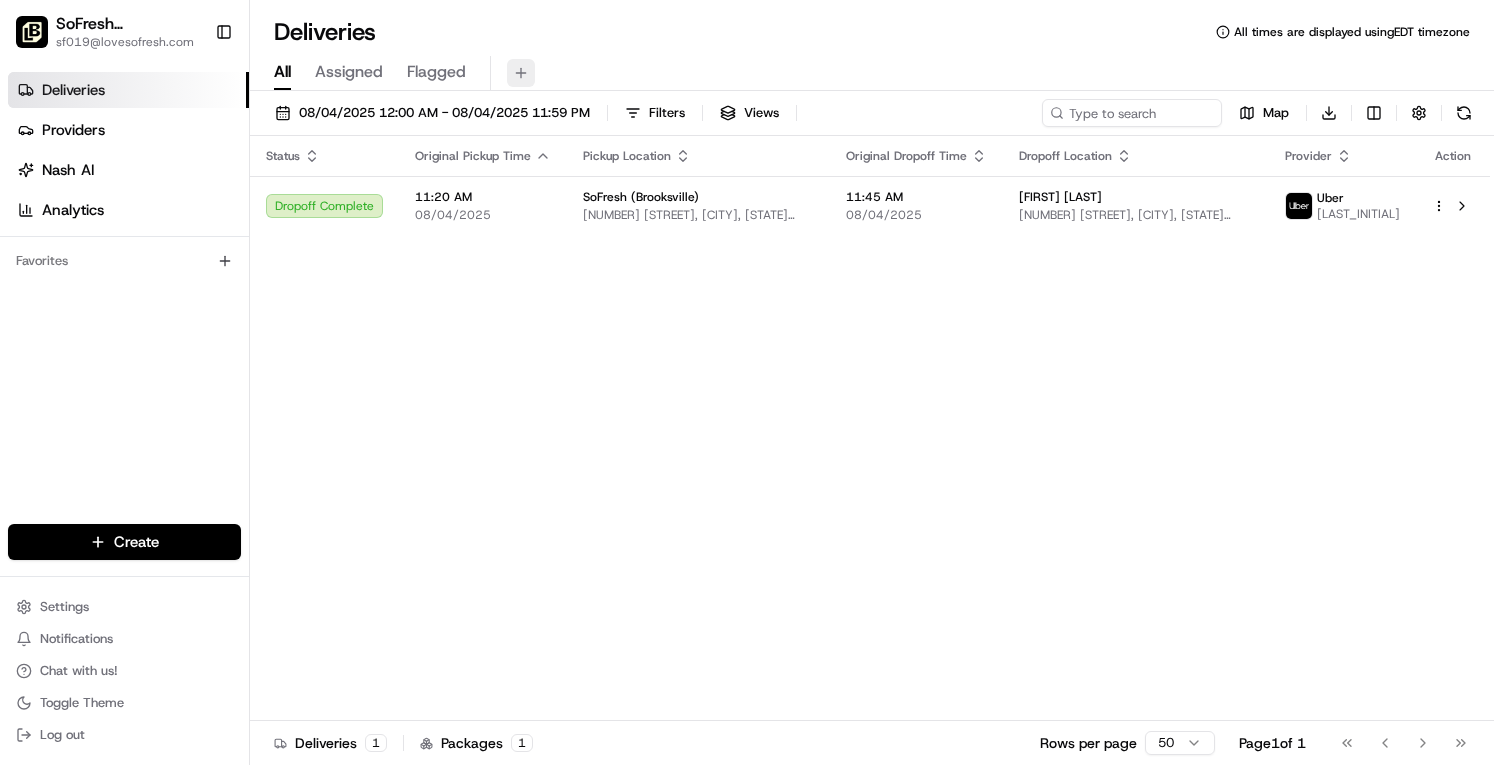 click at bounding box center [521, 73] 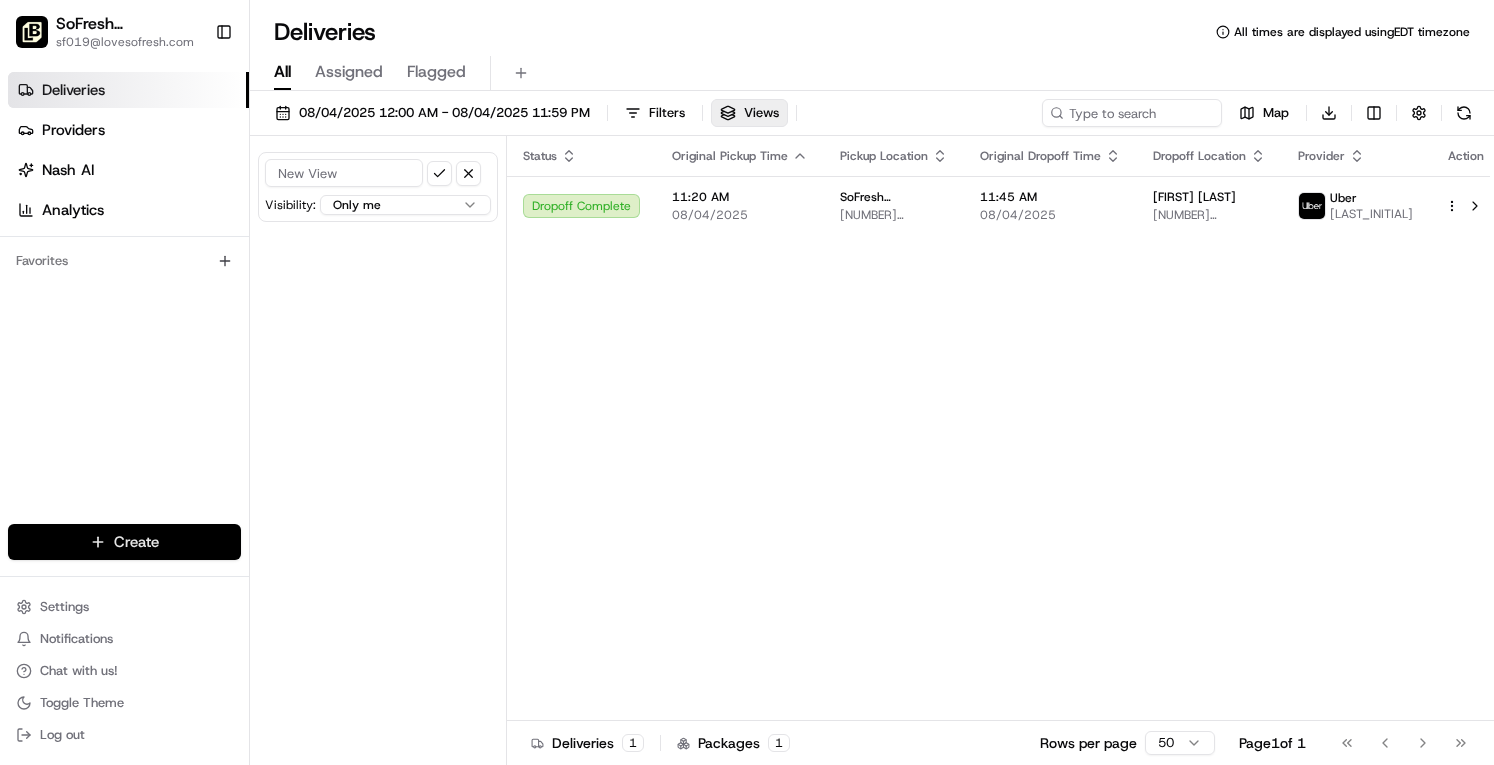 click on "SoFresh (Brooksville) sf019@lovesofresh.com Toggle Sidebar Deliveries Providers Nash AI Analytics Favorites Main Menu Members & Organization Organization Users Roles Preferences Customization Tracking Orchestration Automations Dispatch Strategy Locations Pickup Locations Dropoff Locations Billing Billing Refund Requests Integrations Notification Triggers Webhooks API Keys Request Logs Create Settings Notifications Chat with us! Toggle Theme Log out Deliveries All times are displayed using  EDT   timezone All Assigned Flagged 08/04/2025 12:00 AM - 08/04/2025 11:59 PM Filters Views Map Download Visibility: Only me All users within this organization Only me within this organization Status Original Pickup Time Pickup Location Original Dropoff Time Dropoff Location Provider Action Dropoff Complete 11:20 AM 08/04/2025 SoFresh (Brooksville) 7175 Coastal Blvd, Brooksville, FL 34613, USA 11:45 AM 08/04/2025 Tara Gill 966 Candlelight Blvd, Brooksville, FL 34601, USA Uber ENDER R. Deliveries 1 Packages 1" at bounding box center [747, 382] 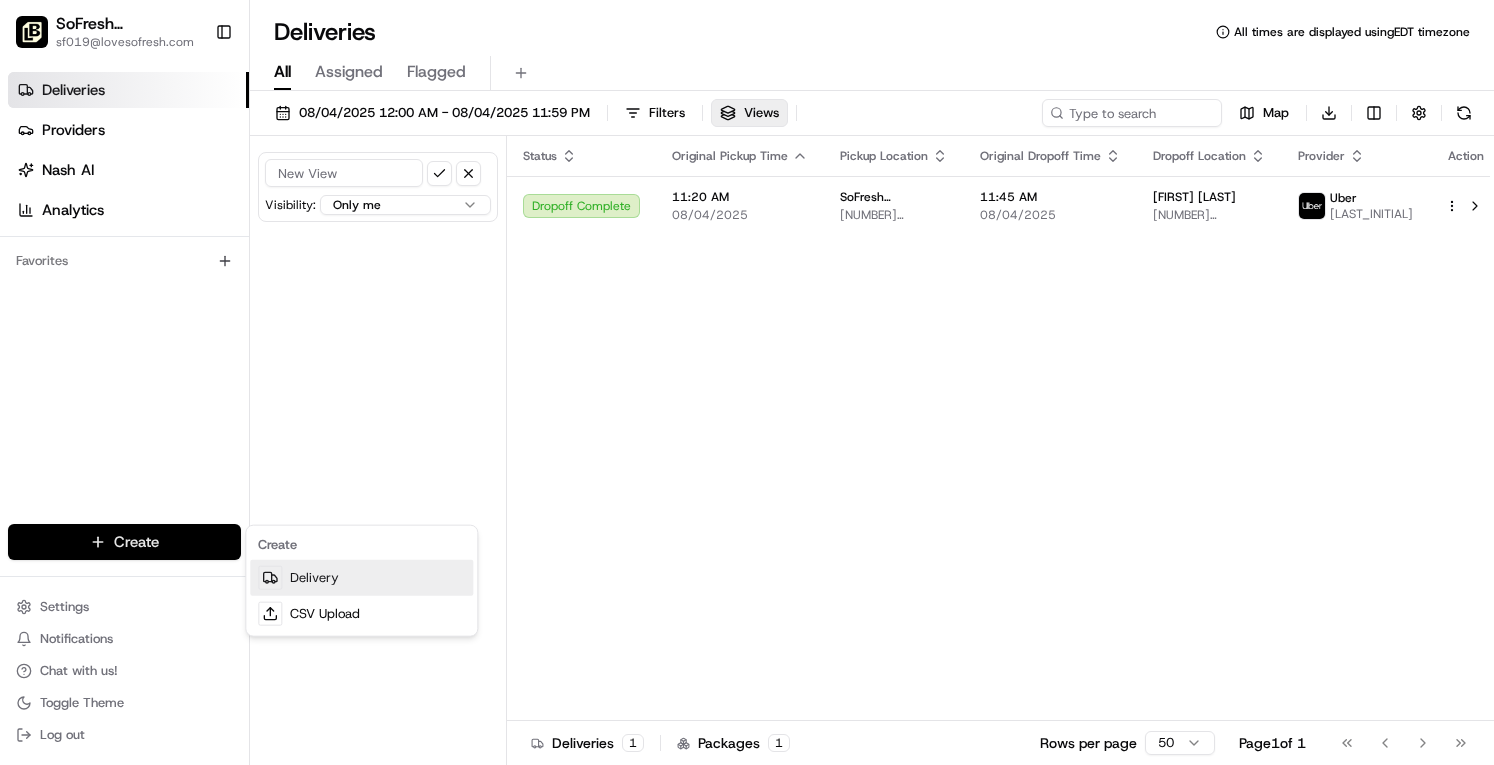 click on "Delivery" at bounding box center (361, 578) 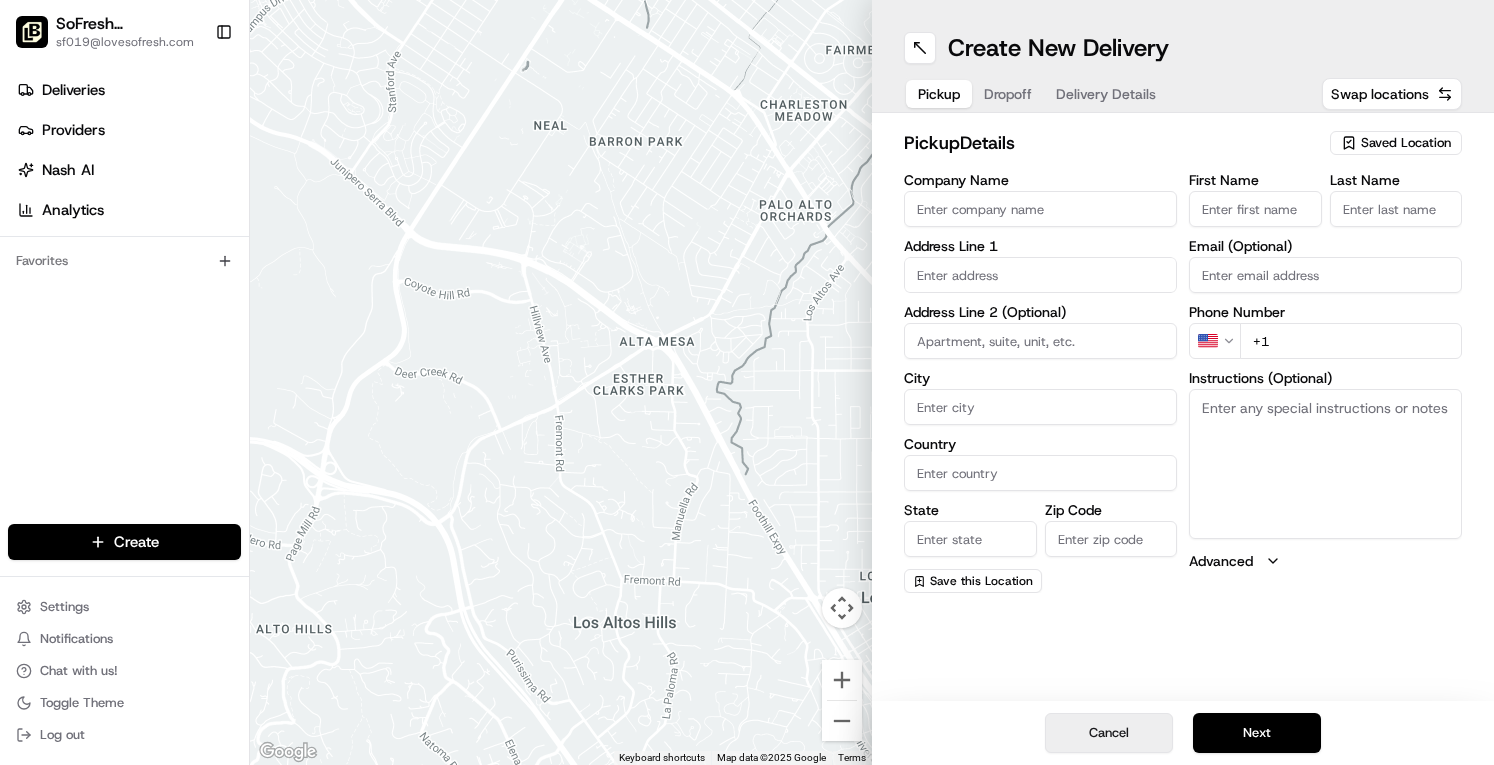 click on "Cancel" at bounding box center [1109, 733] 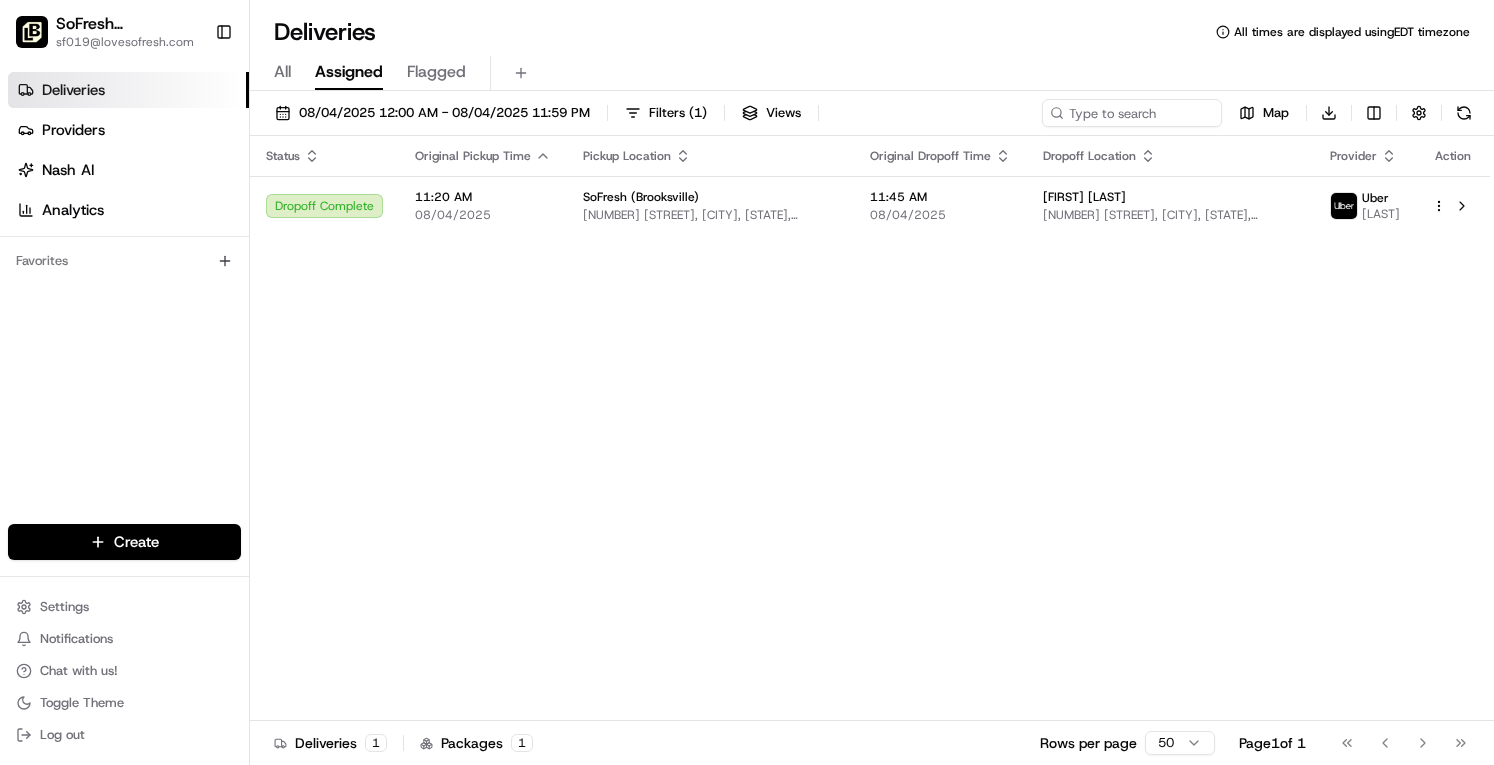scroll, scrollTop: 0, scrollLeft: 0, axis: both 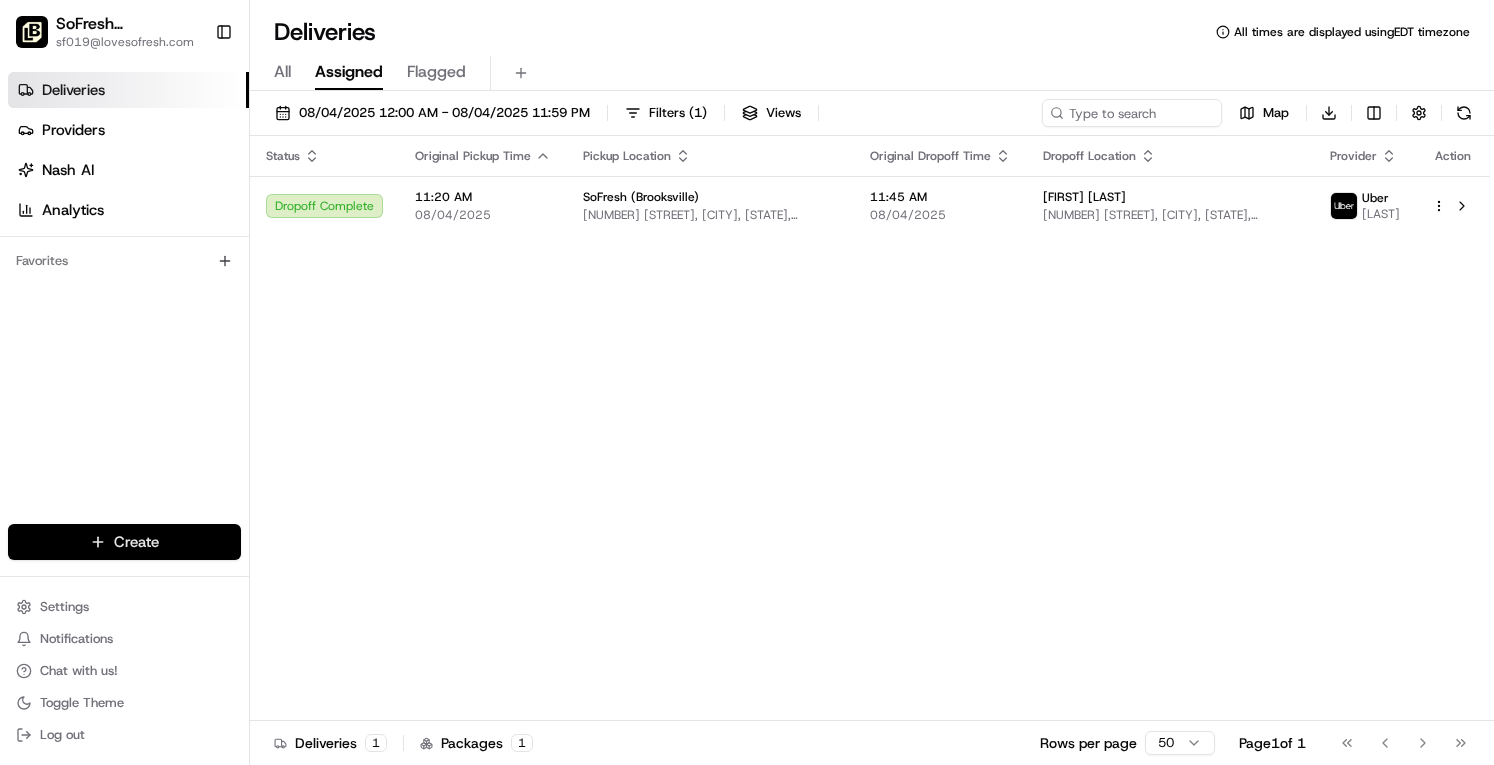 click on "SoFresh (Brooksville) sf019@lovesofresh.com Toggle Sidebar Deliveries Providers Nash AI Analytics Favorites Main Menu Members & Organization Organization Users Roles Preferences Customization Tracking Orchestration Automations Dispatch Strategy Locations Pickup Locations Dropoff Locations Billing Billing Refund Requests Integrations Notification Triggers Webhooks API Keys Request Logs Create Settings Notifications Chat with us! Toggle Theme Log out Deliveries All times are displayed using  EDT   timezone All Assigned Flagged 08/04/2025 12:00 AM - 08/04/2025 11:59 PM Filters ( 1 ) Views Map Download Status Original Pickup Time Pickup Location Original Dropoff Time Dropoff Location Provider Action Dropoff Complete 11:20 AM 08/04/2025 SoFresh (Brooksville) 7175 Coastal Blvd, Brooksville, FL 34613, USA 11:45 AM 08/04/2025 Tara Gill 966 Candlelight Blvd, Brooksville, FL 34601, USA Uber ENDER R. Deliveries 1 Packages 1 Rows per page 50 Page  1  of   1 Go to first page Go to previous page" at bounding box center (747, 382) 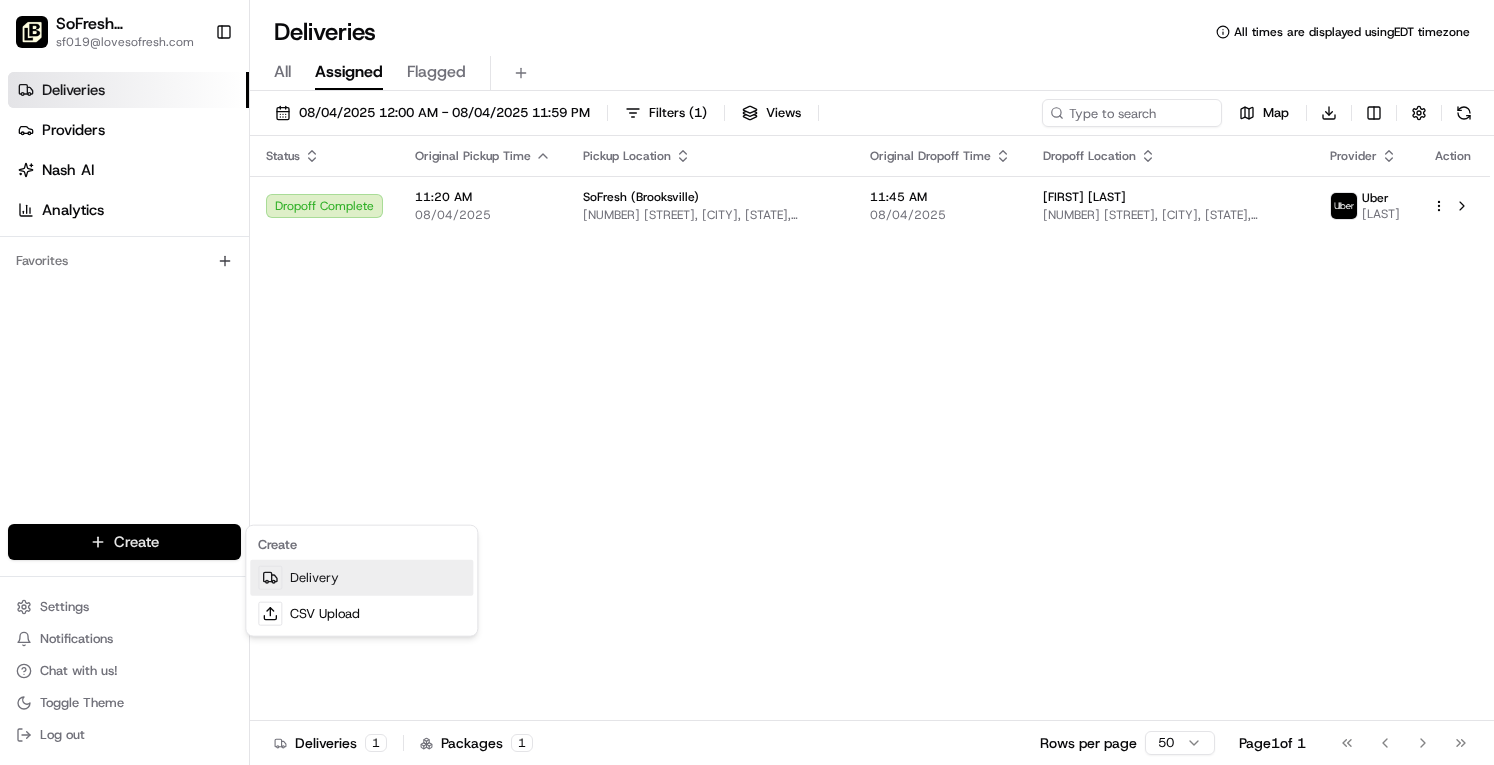 click on "Delivery" at bounding box center (361, 578) 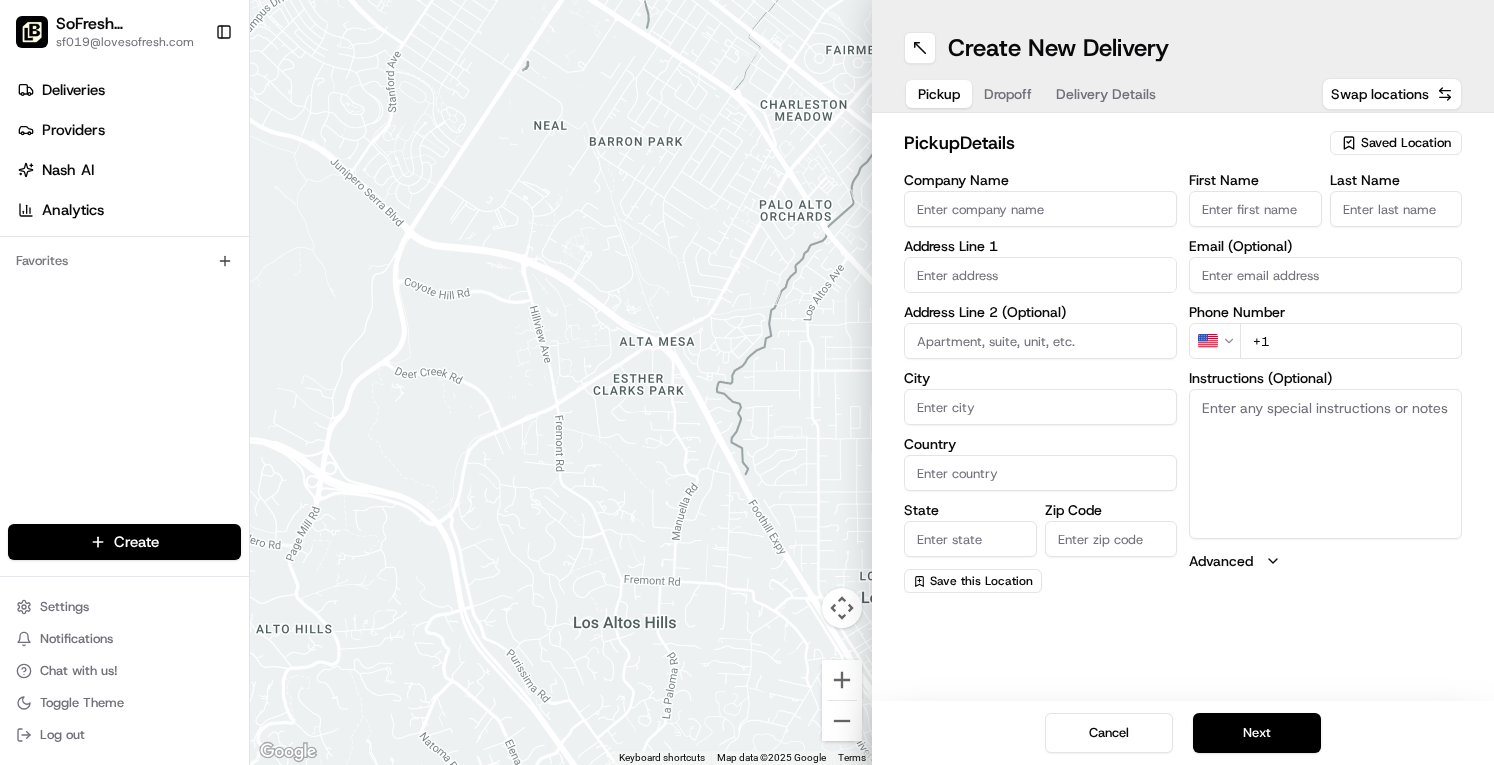 click on "Company Name" at bounding box center (1040, 209) 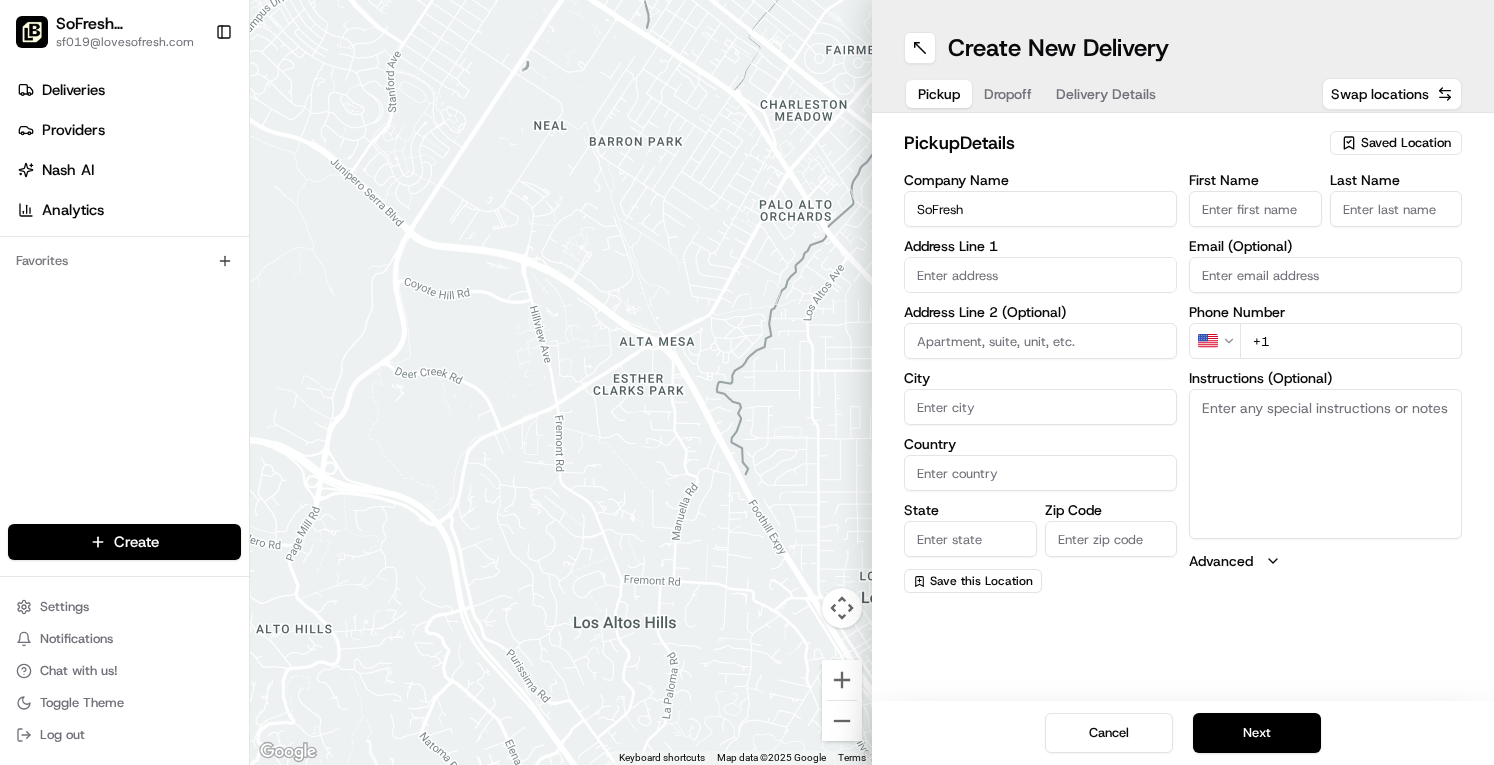 type on "SoFresh" 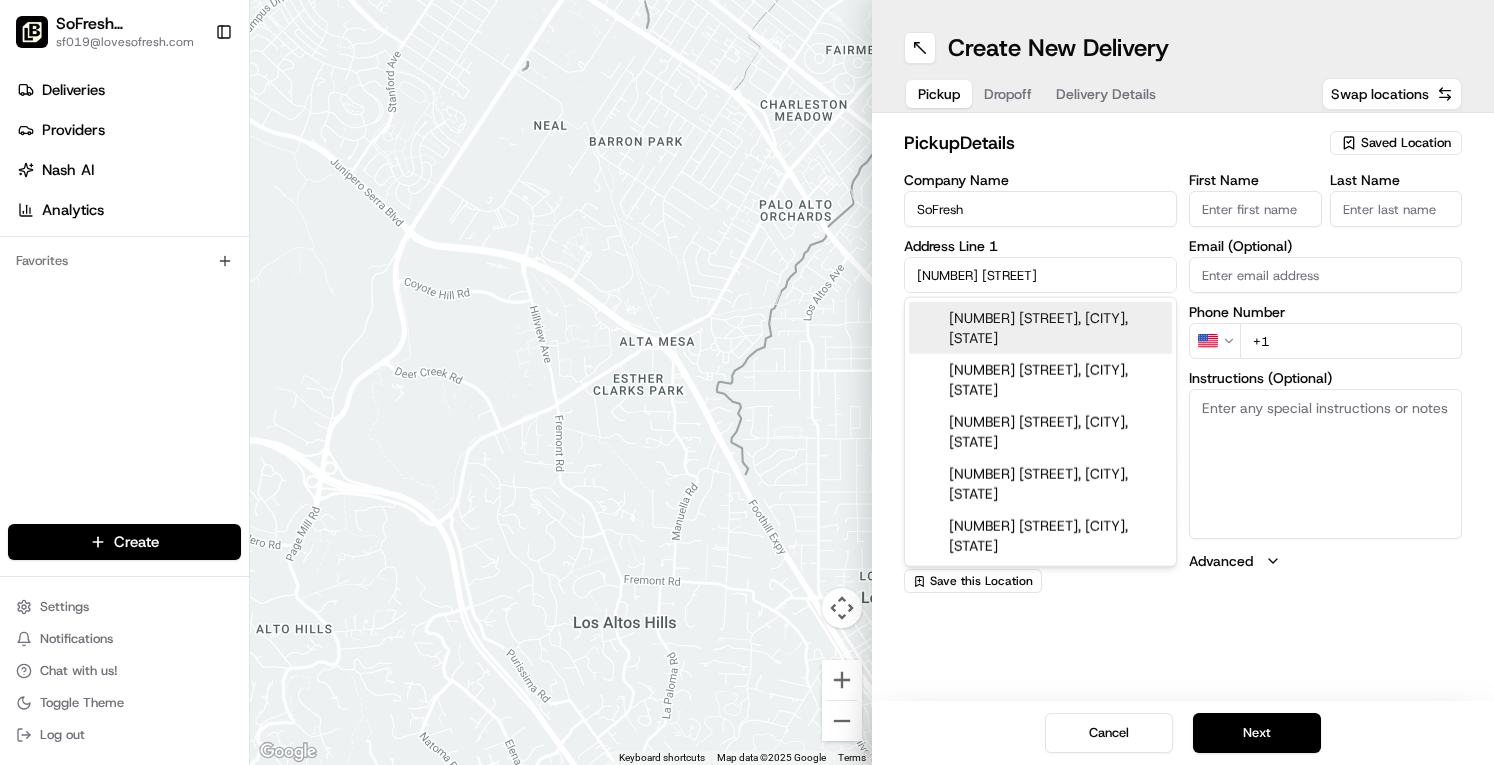 click on "7175 Coastal Blvd, Brooksville, FL" at bounding box center (1040, 328) 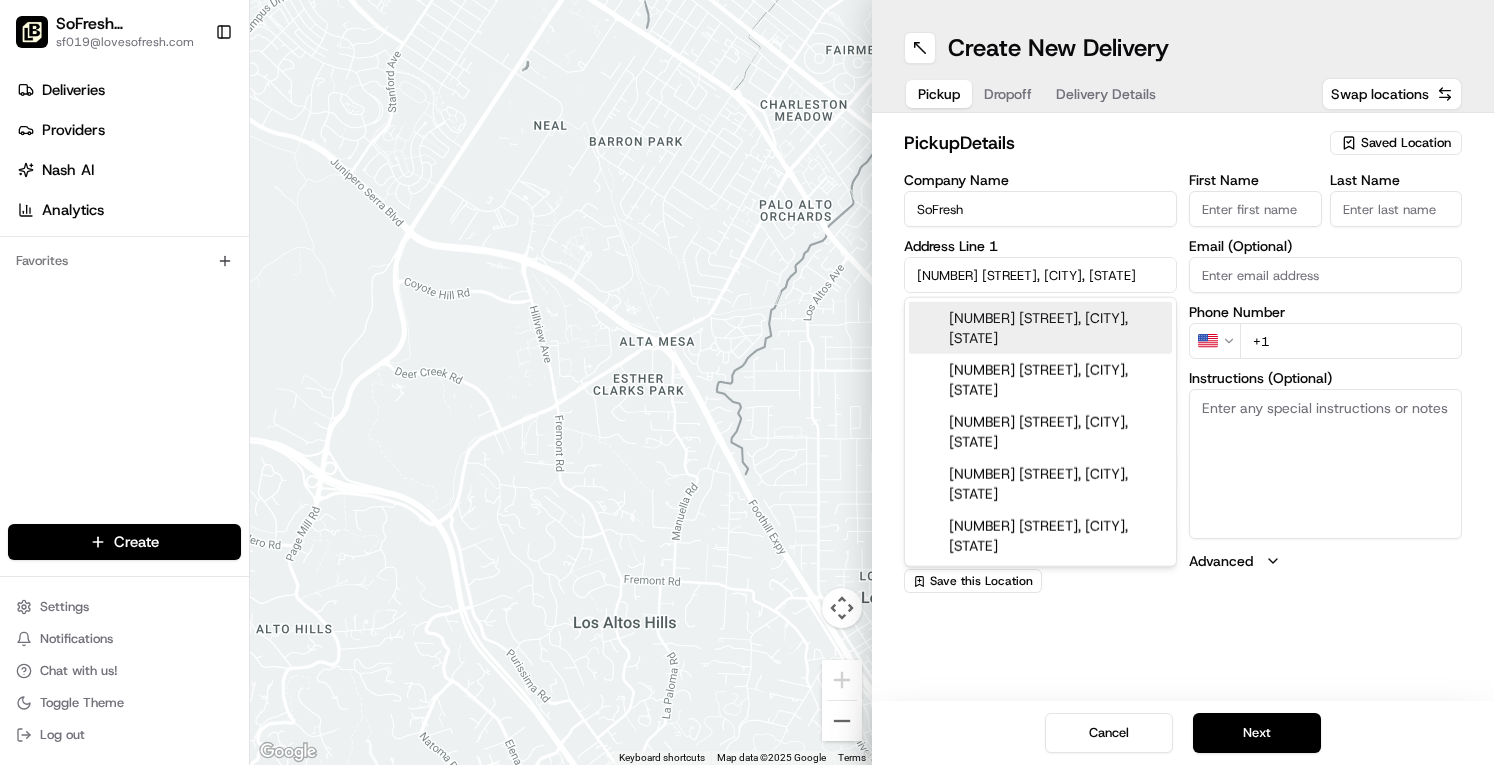 type on "[NUMBER] [STREET], [CITY], [STATE] [POSTAL_CODE], [COUNTRY]" 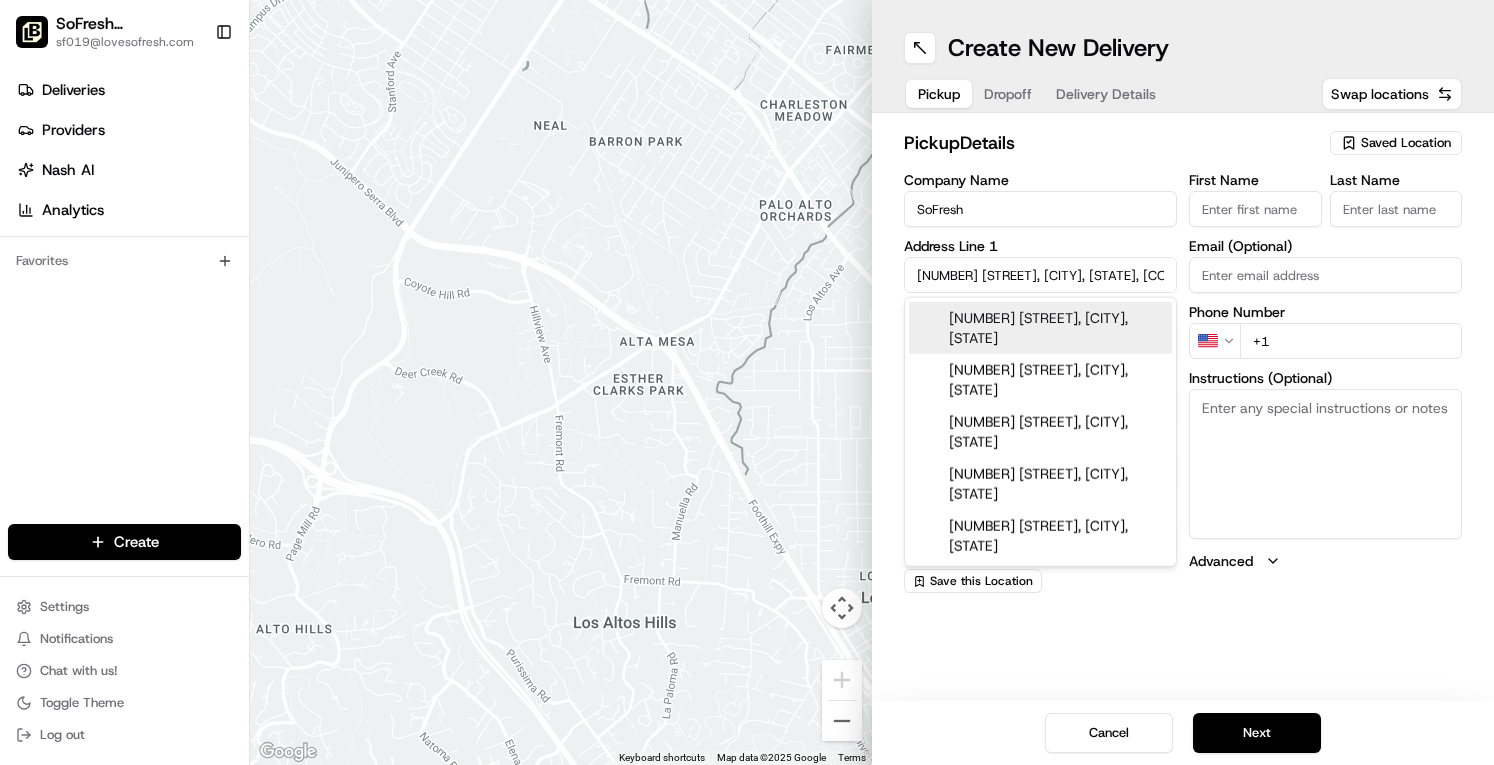 type on "7175 Coastal Boulevard" 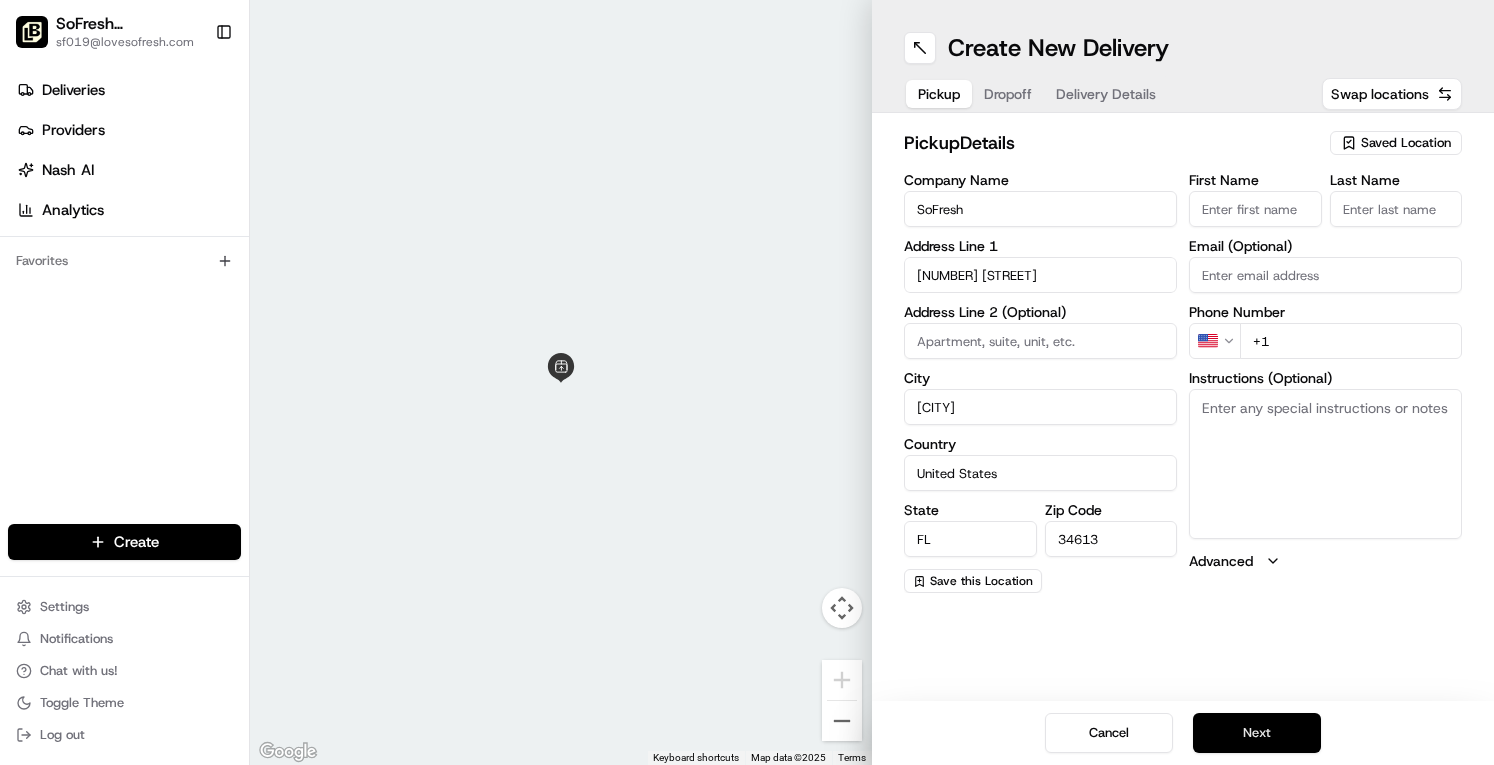 click on "Next" at bounding box center [1257, 733] 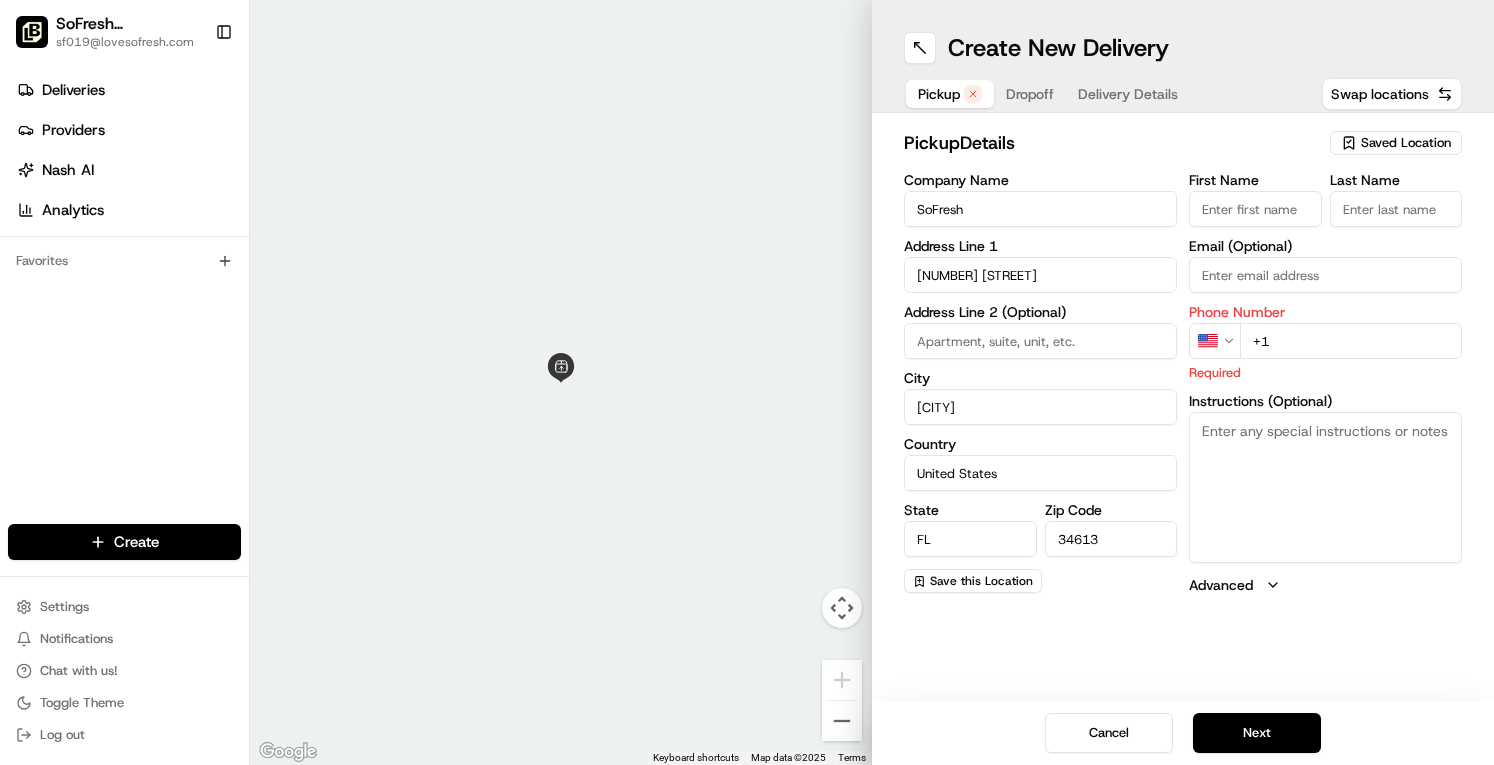 click on "+1" at bounding box center (1351, 341) 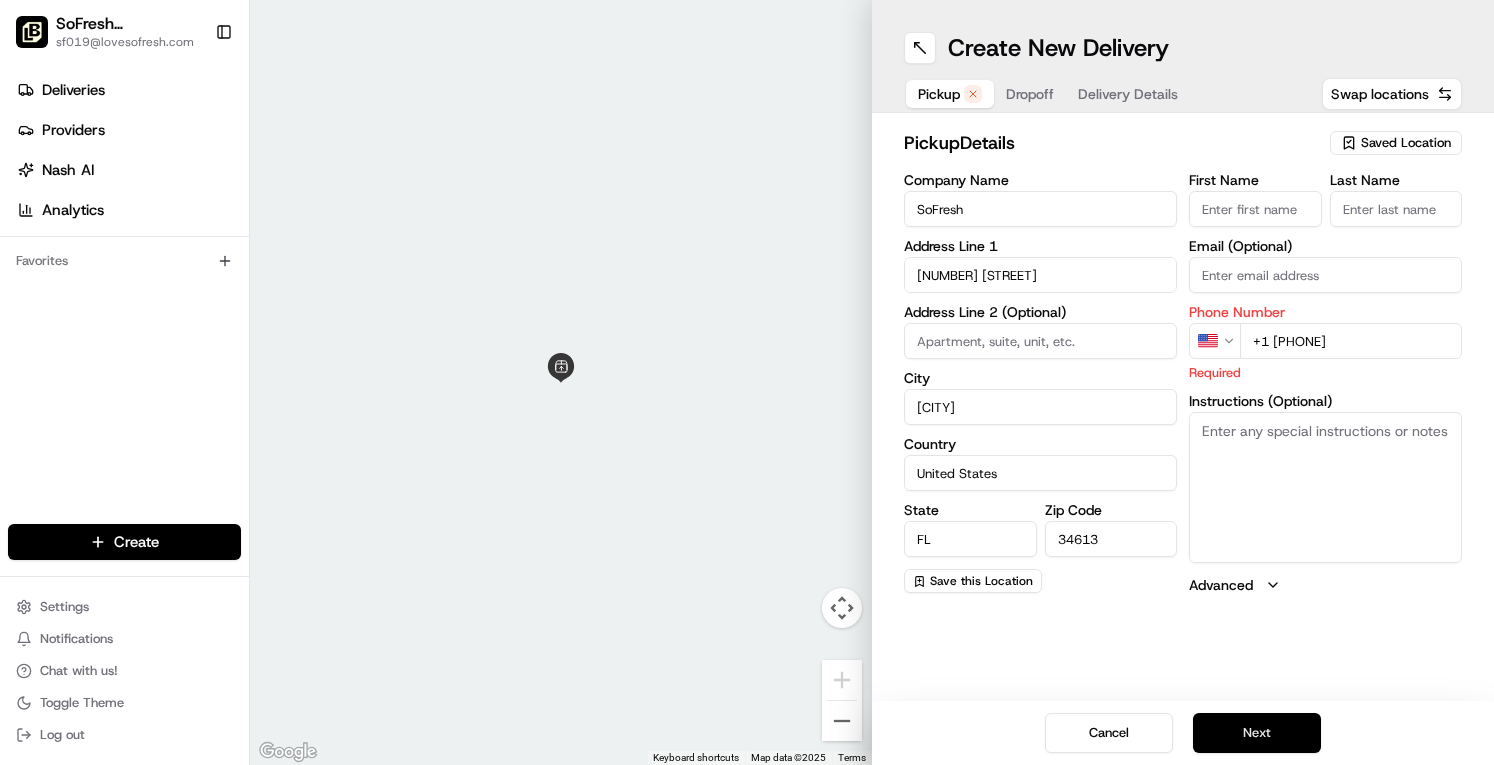 type on "+1 352 280 7885" 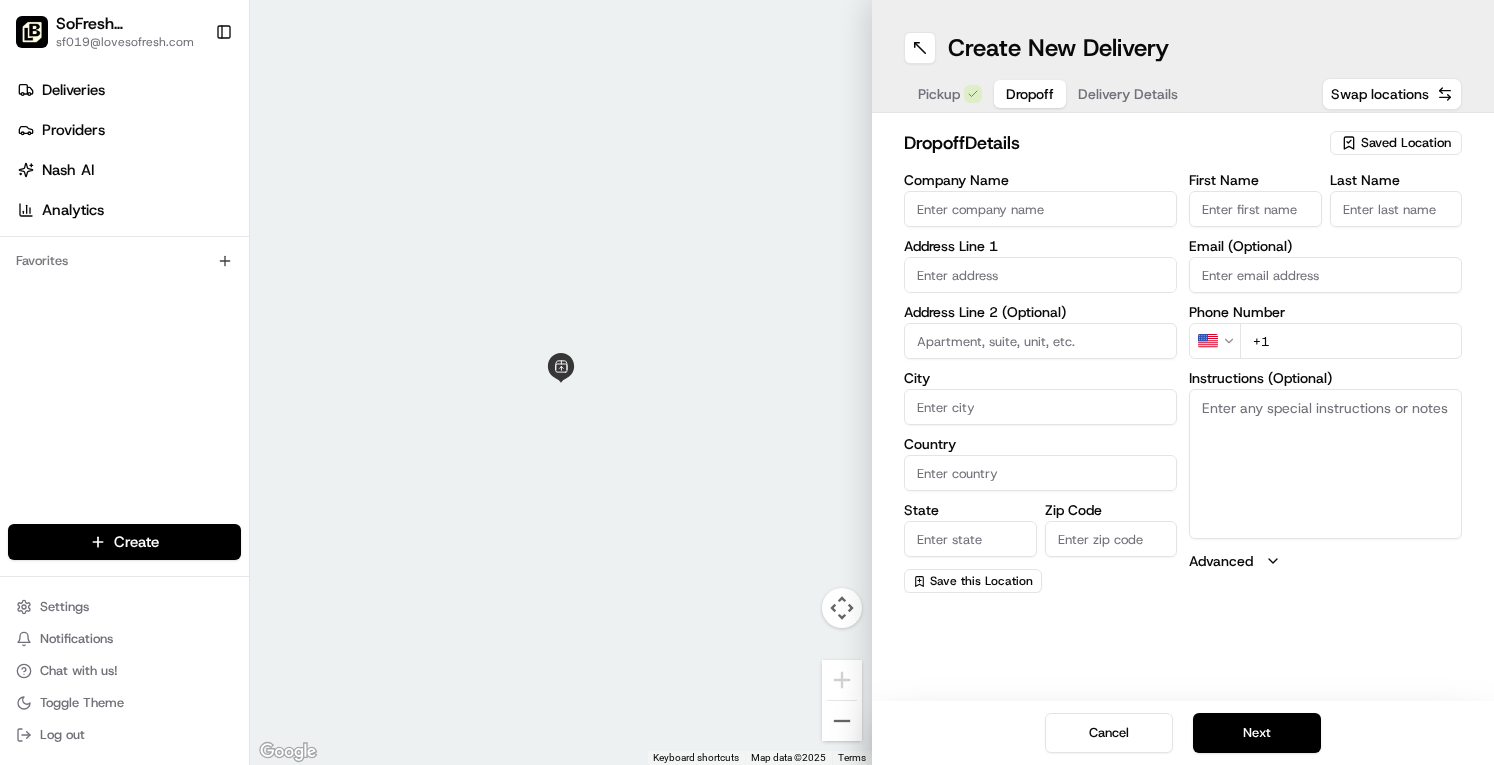 click on "Company Name" at bounding box center [1040, 209] 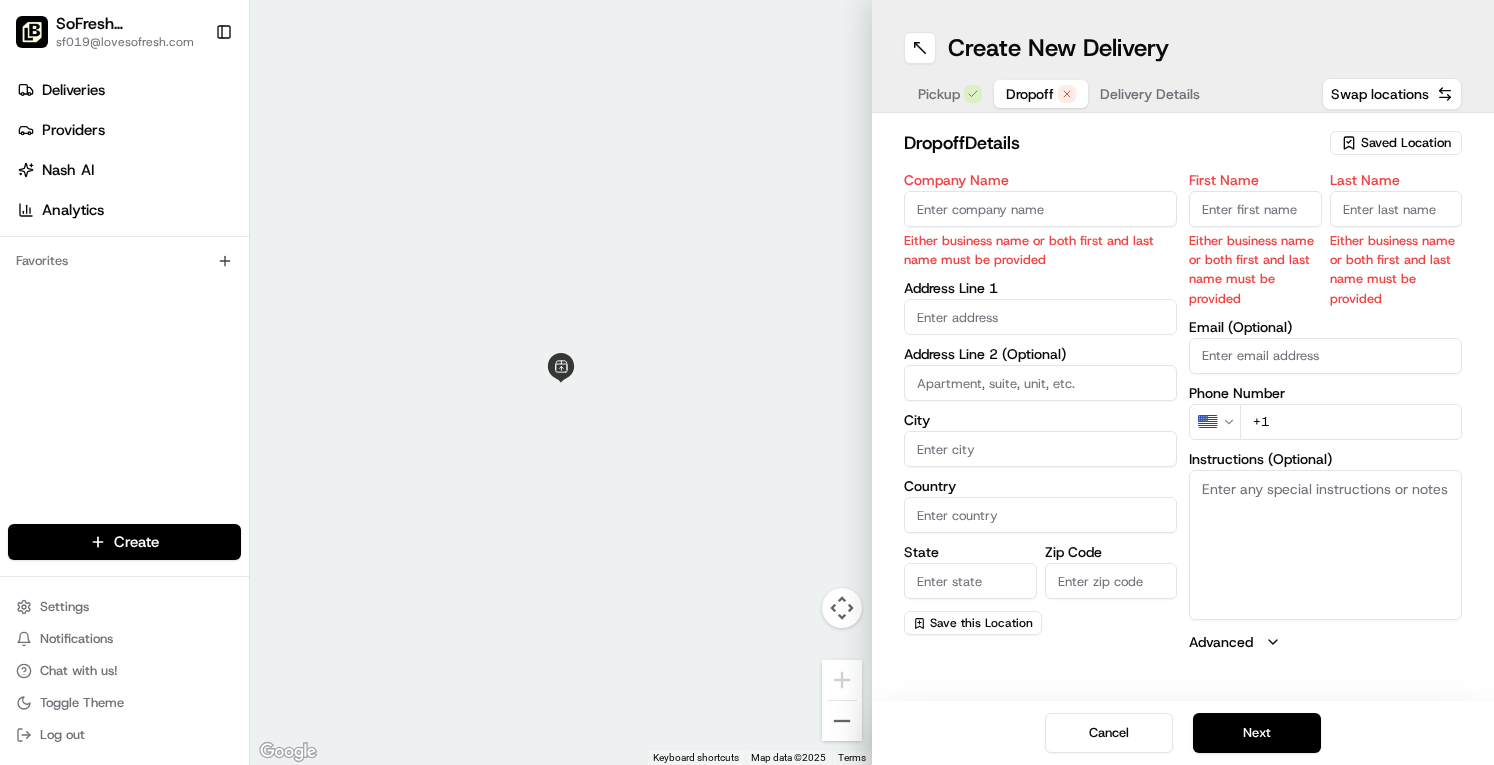 click on "First Name" at bounding box center [1255, 209] 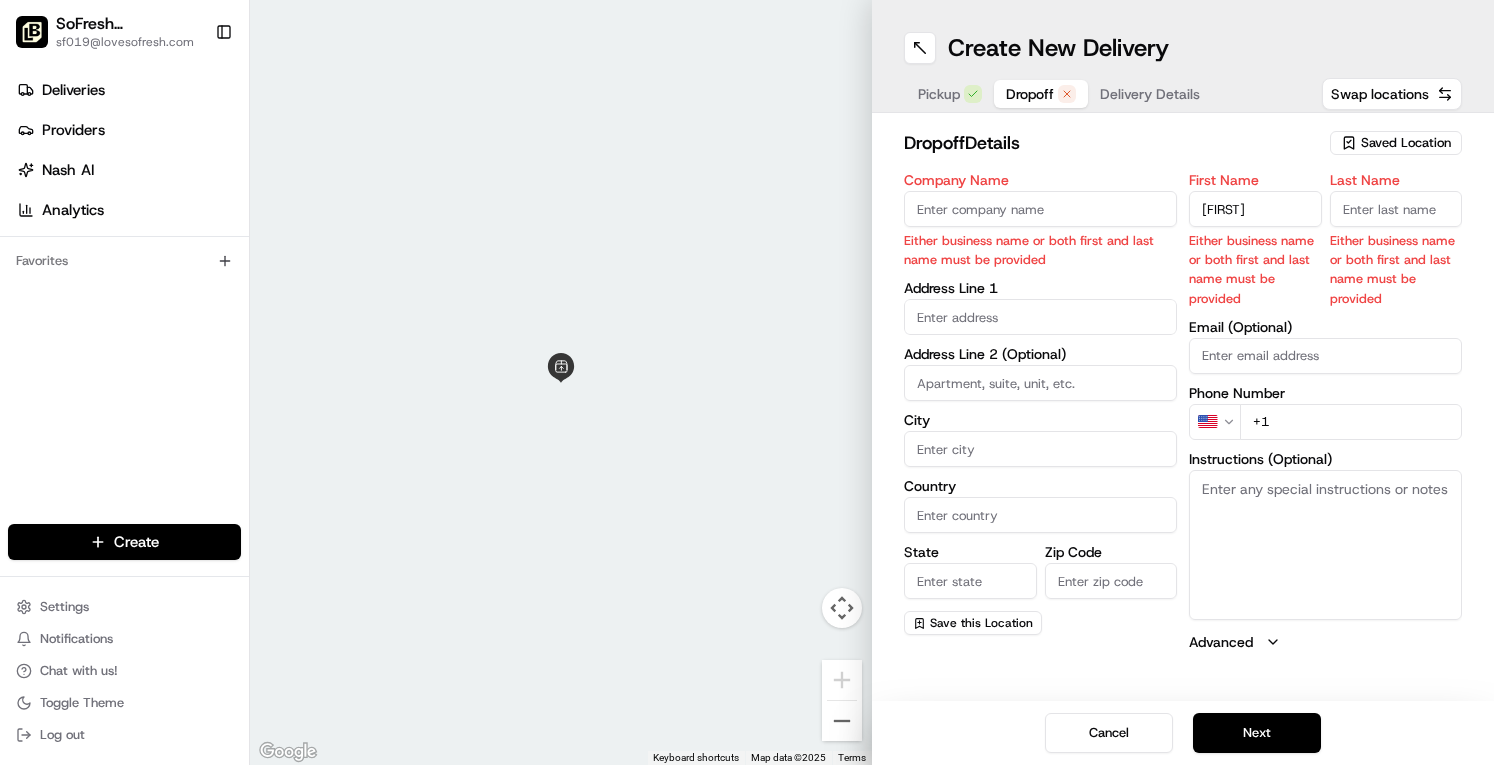 type on "Michelle" 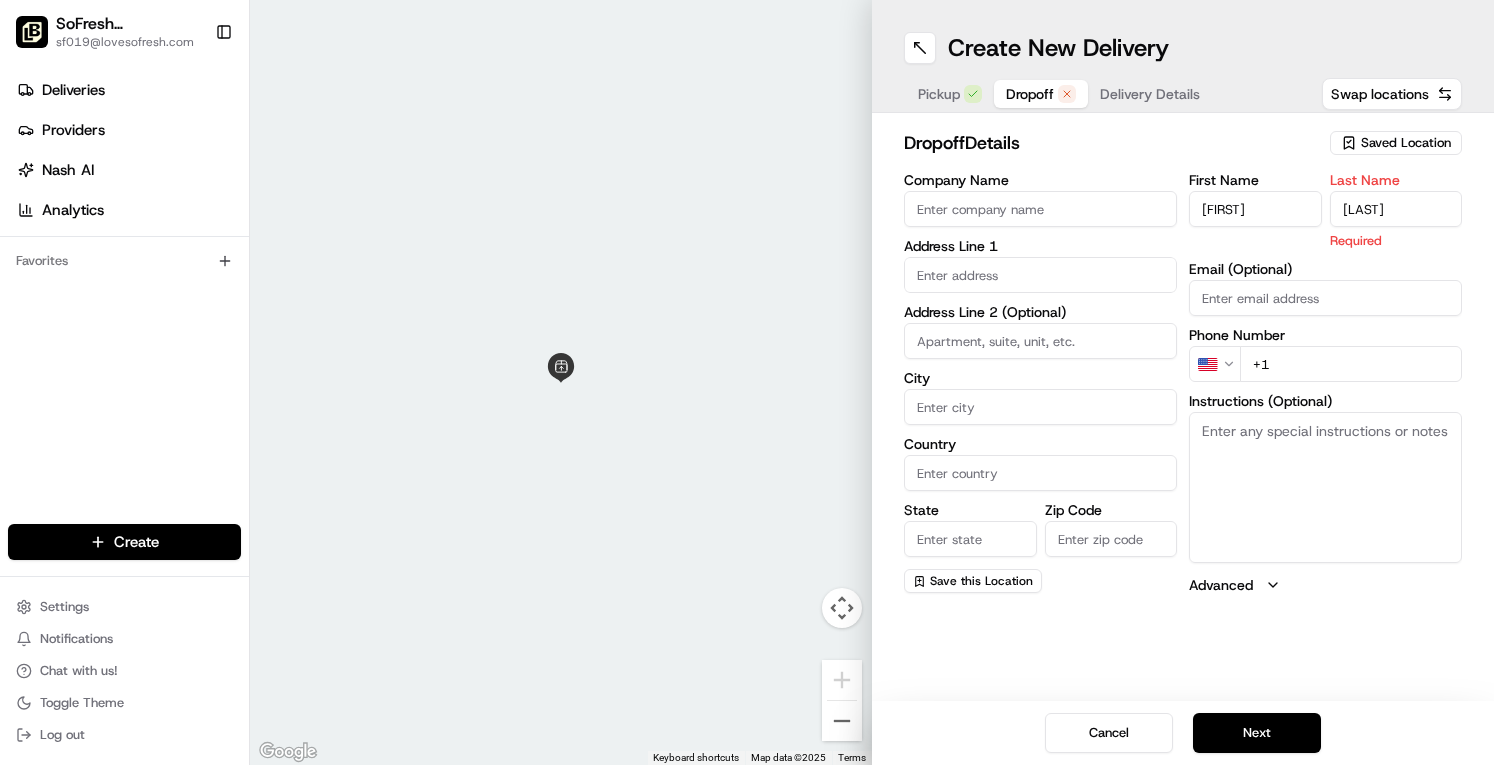type on "Cruz" 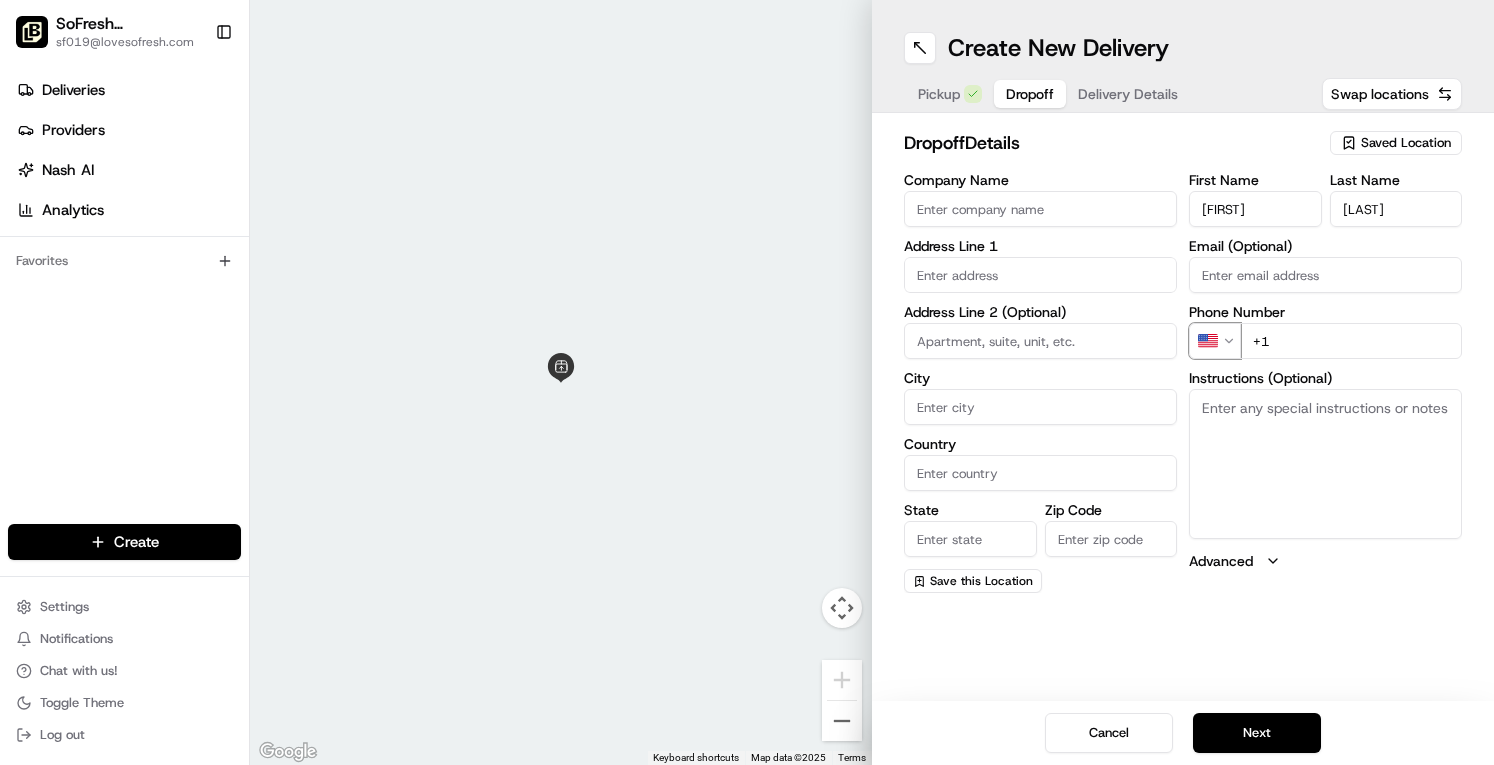 type 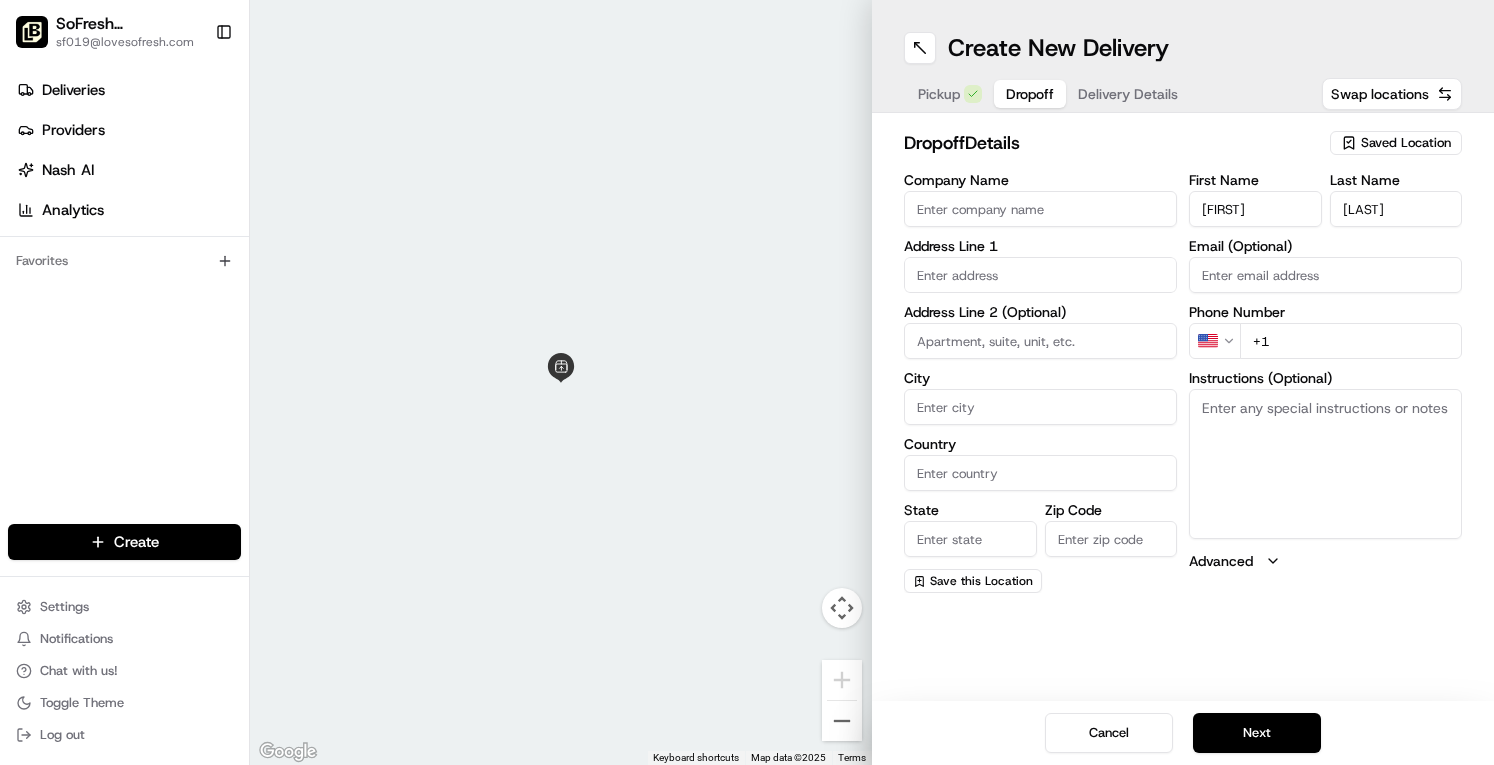 click at bounding box center [1040, 275] 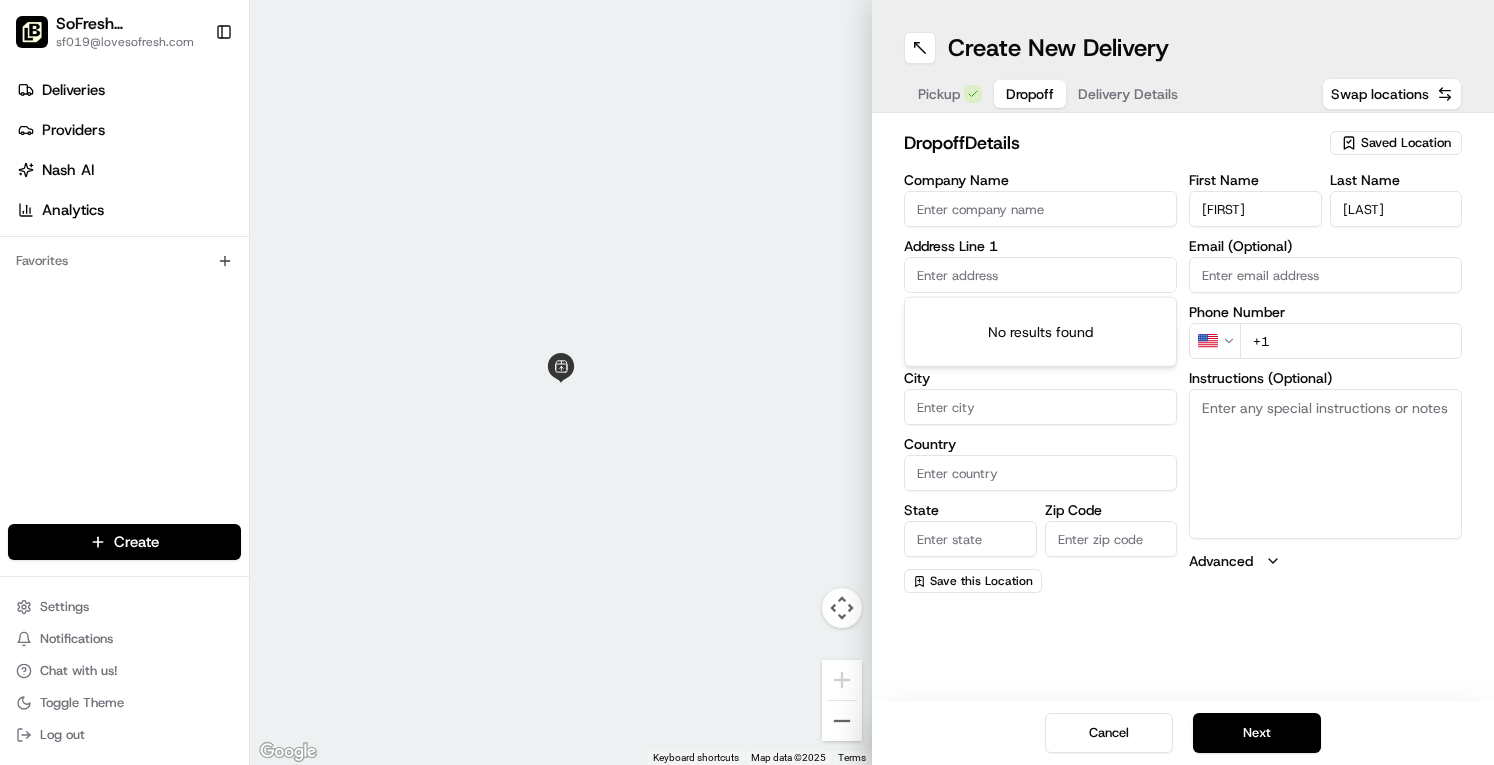 type on "3" 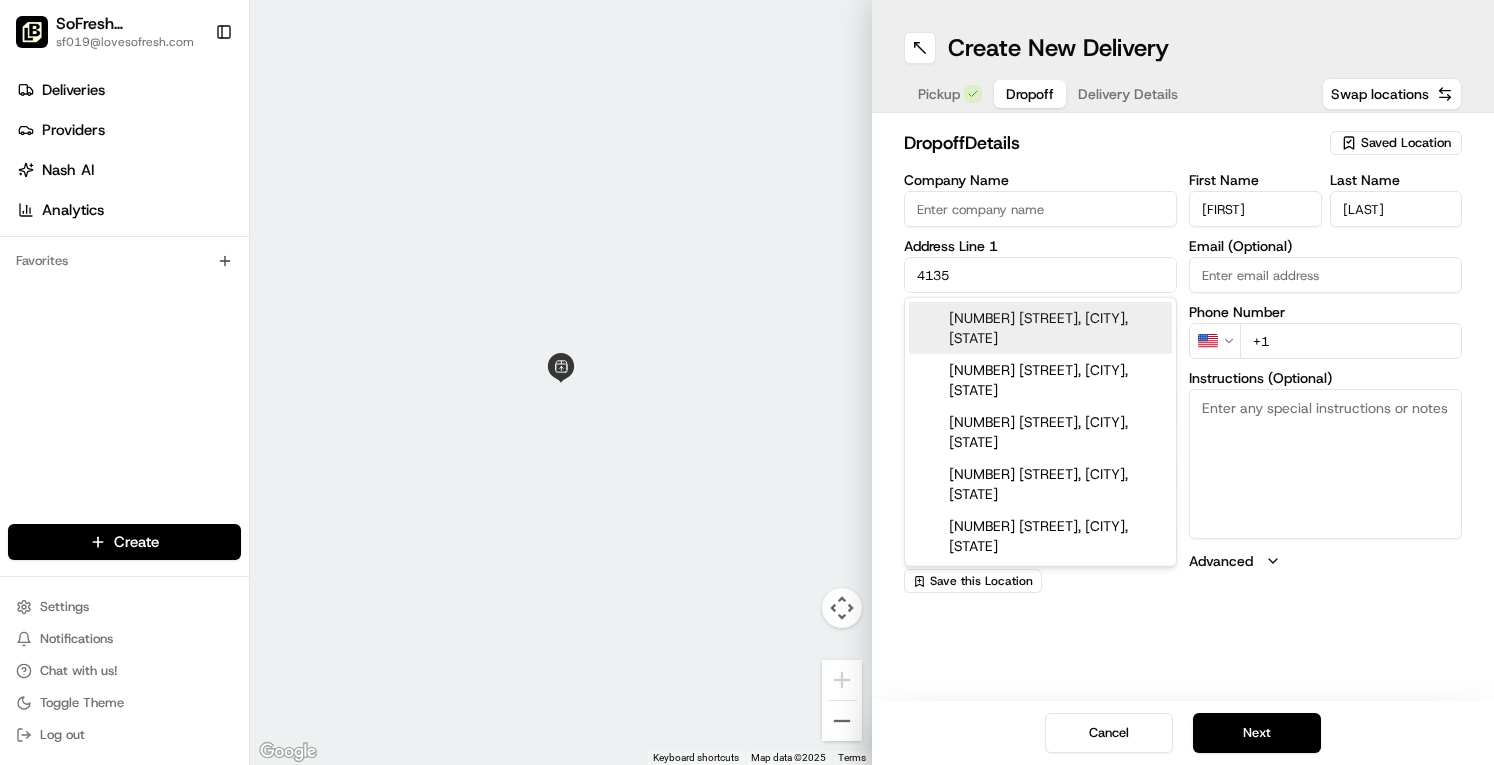 click on "4135 California Street, Spring Hill, FL" at bounding box center (1040, 328) 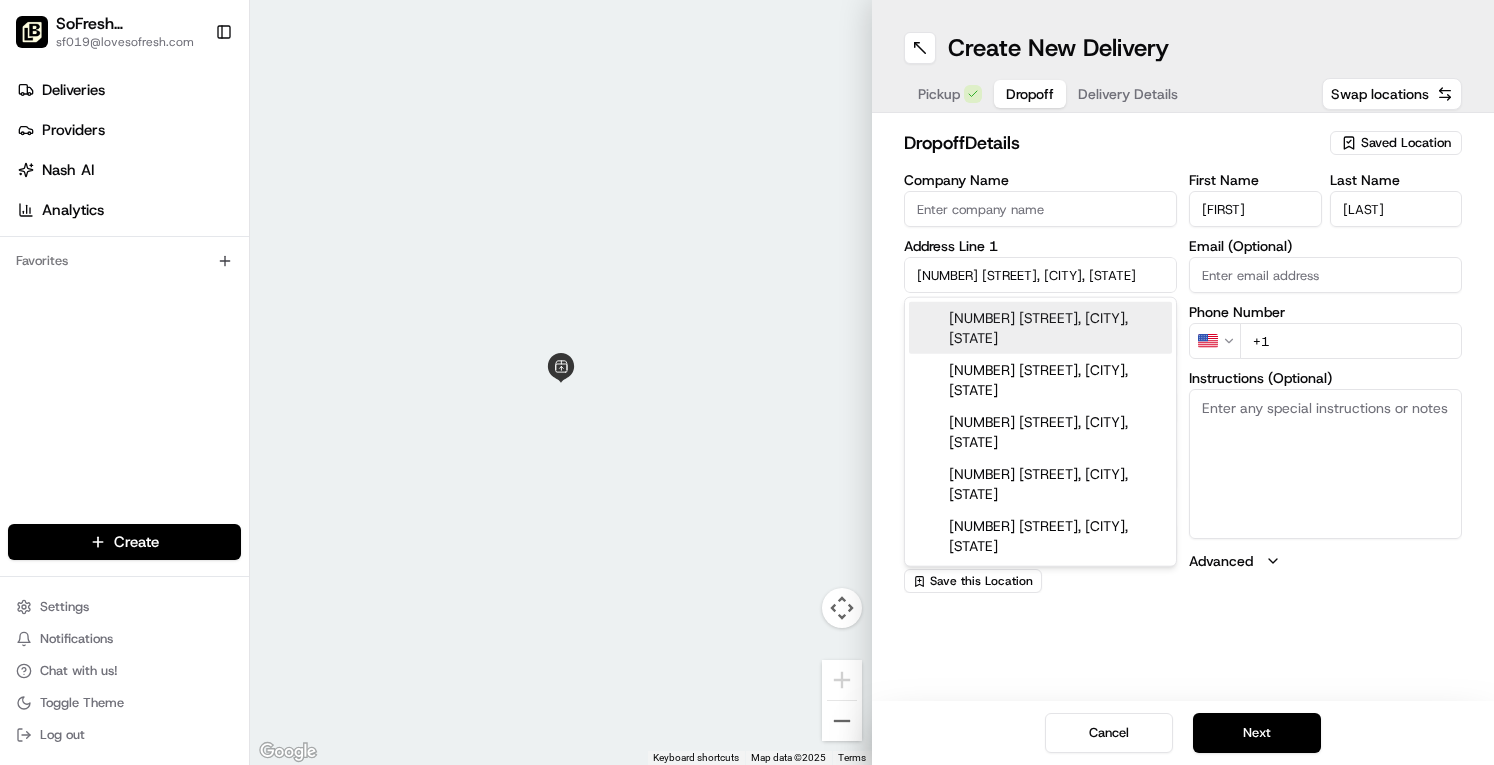type on "[NUMBER] [STREET], [CITY], [STATE] [POSTAL_CODE], [COUNTRY]" 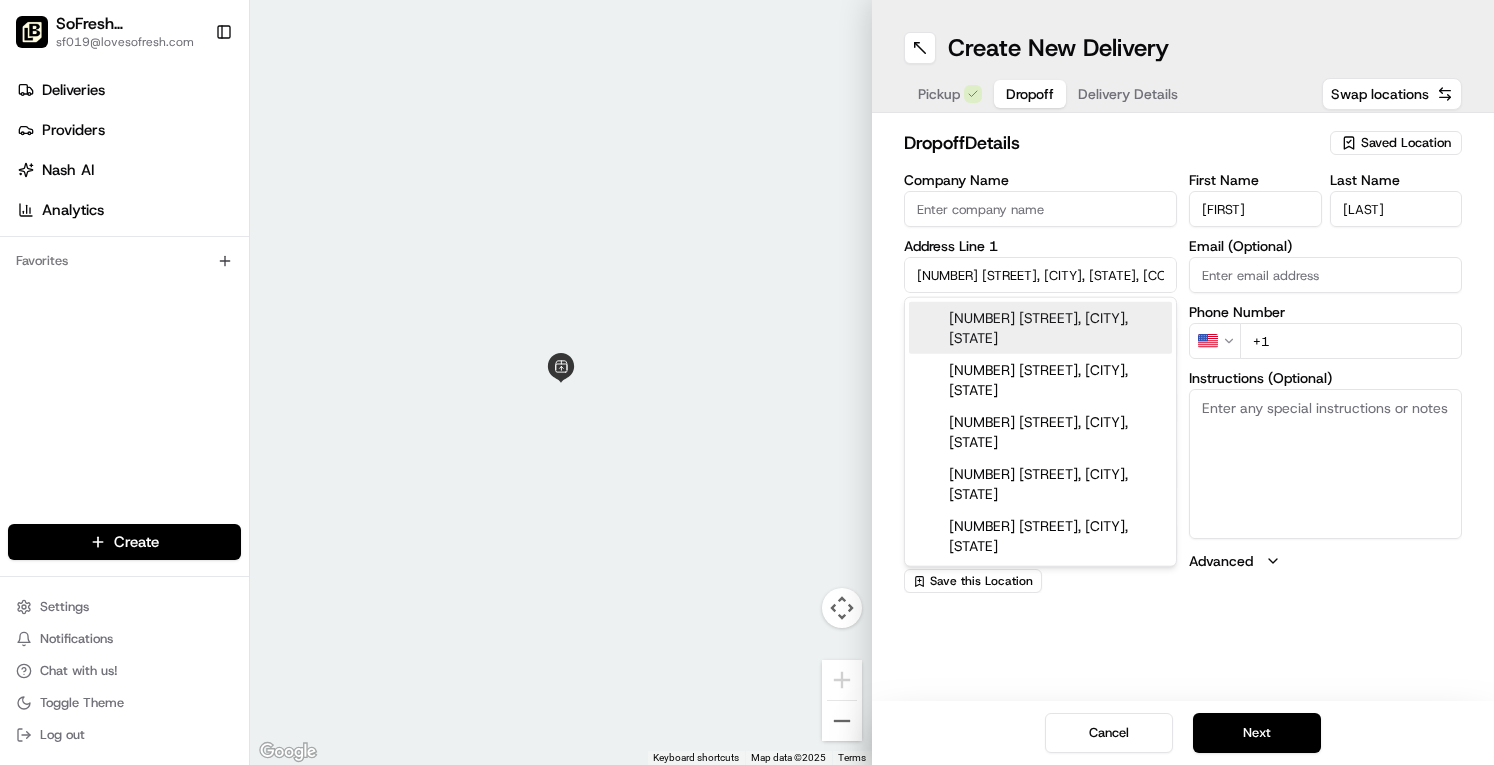 type on "4135 California Street" 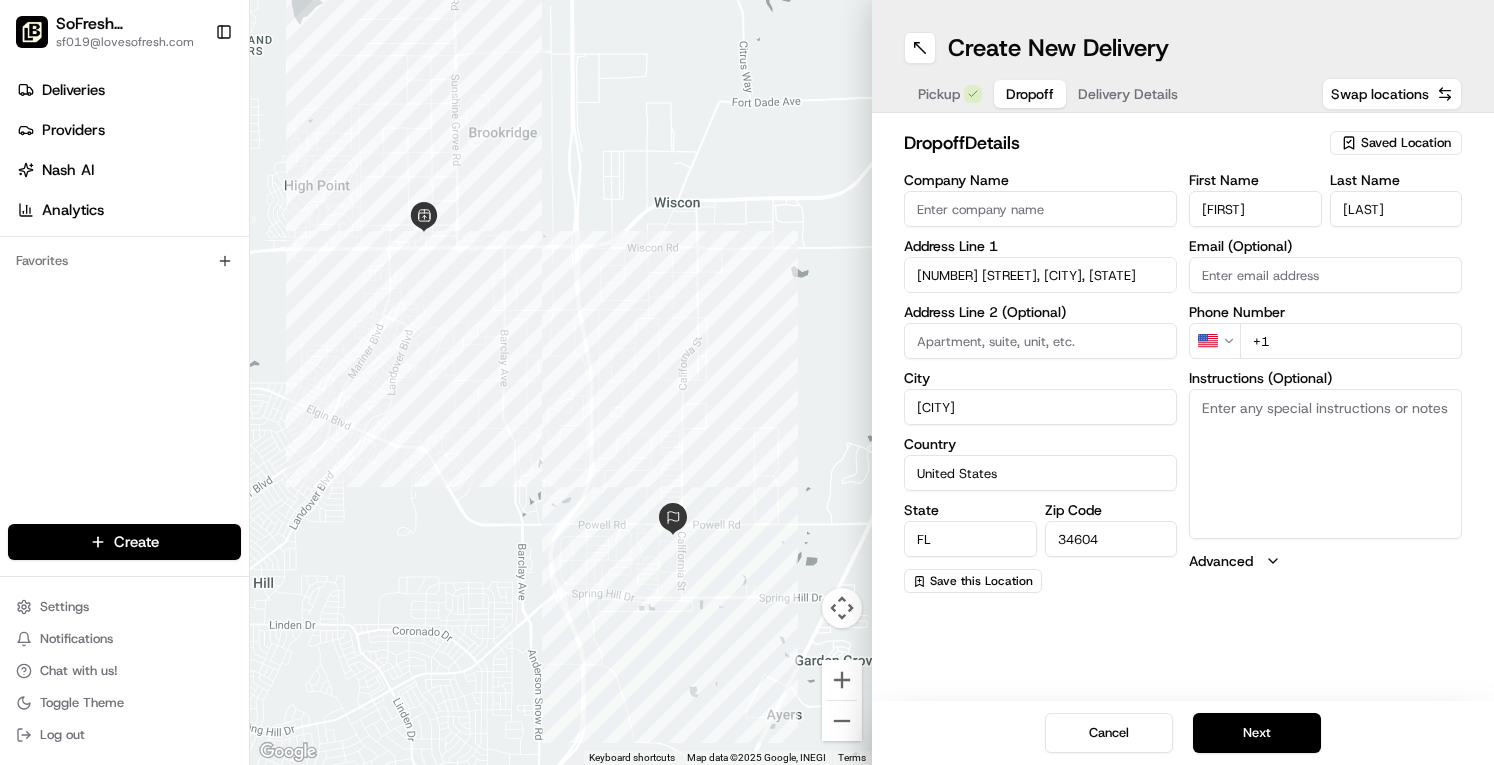 click on "+1" at bounding box center (1351, 341) 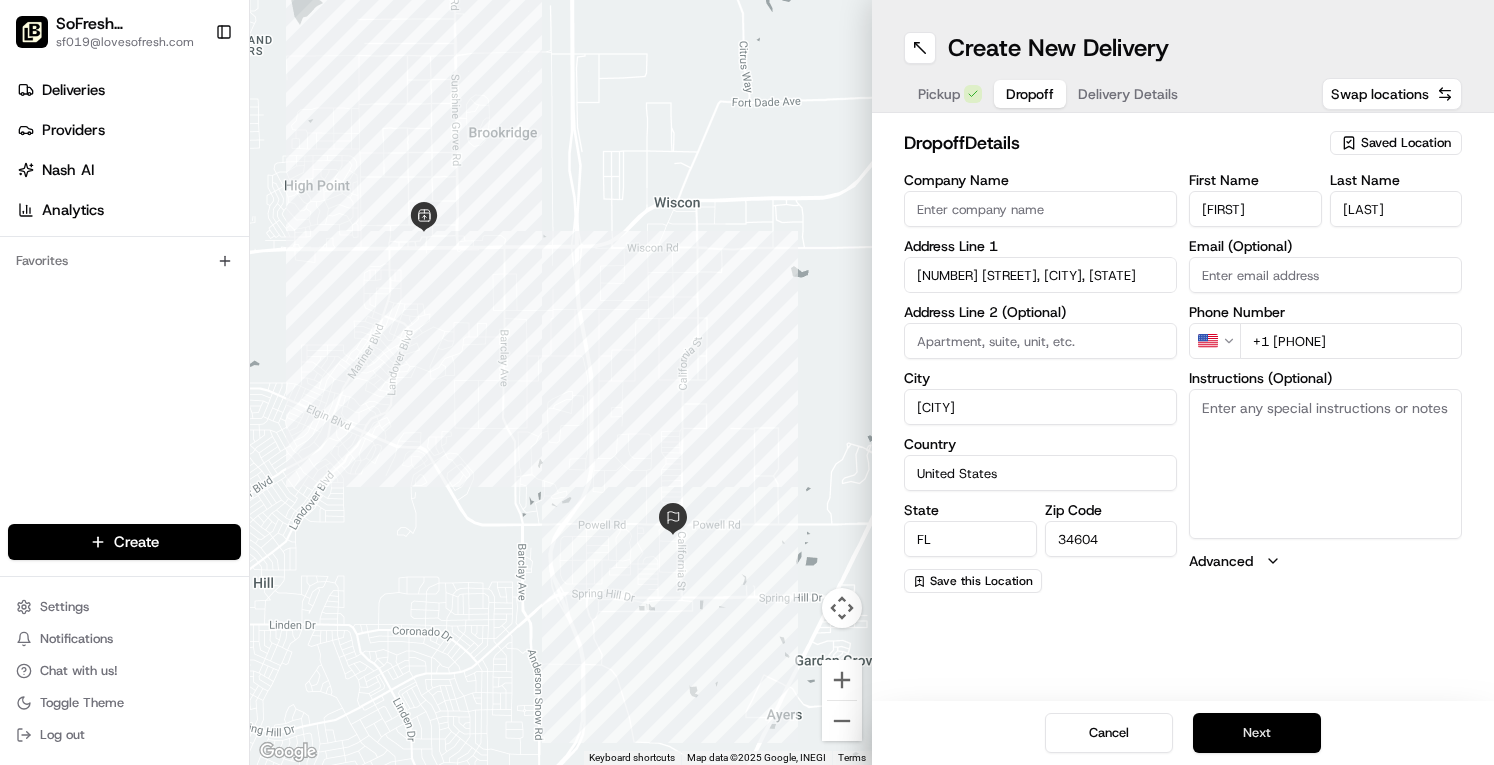 type on "[PHONE]" 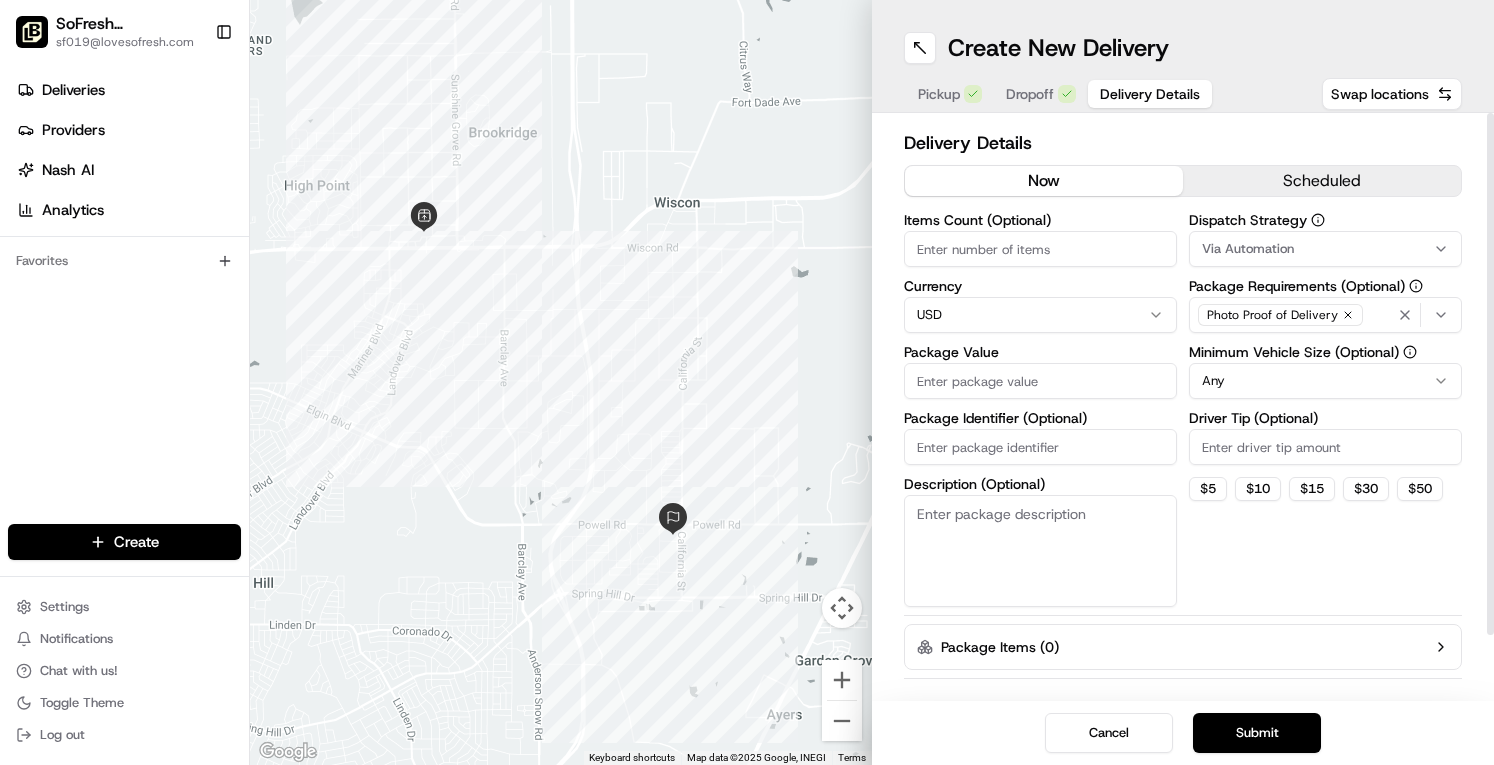 click on "Items Count (Optional)" at bounding box center (1040, 249) 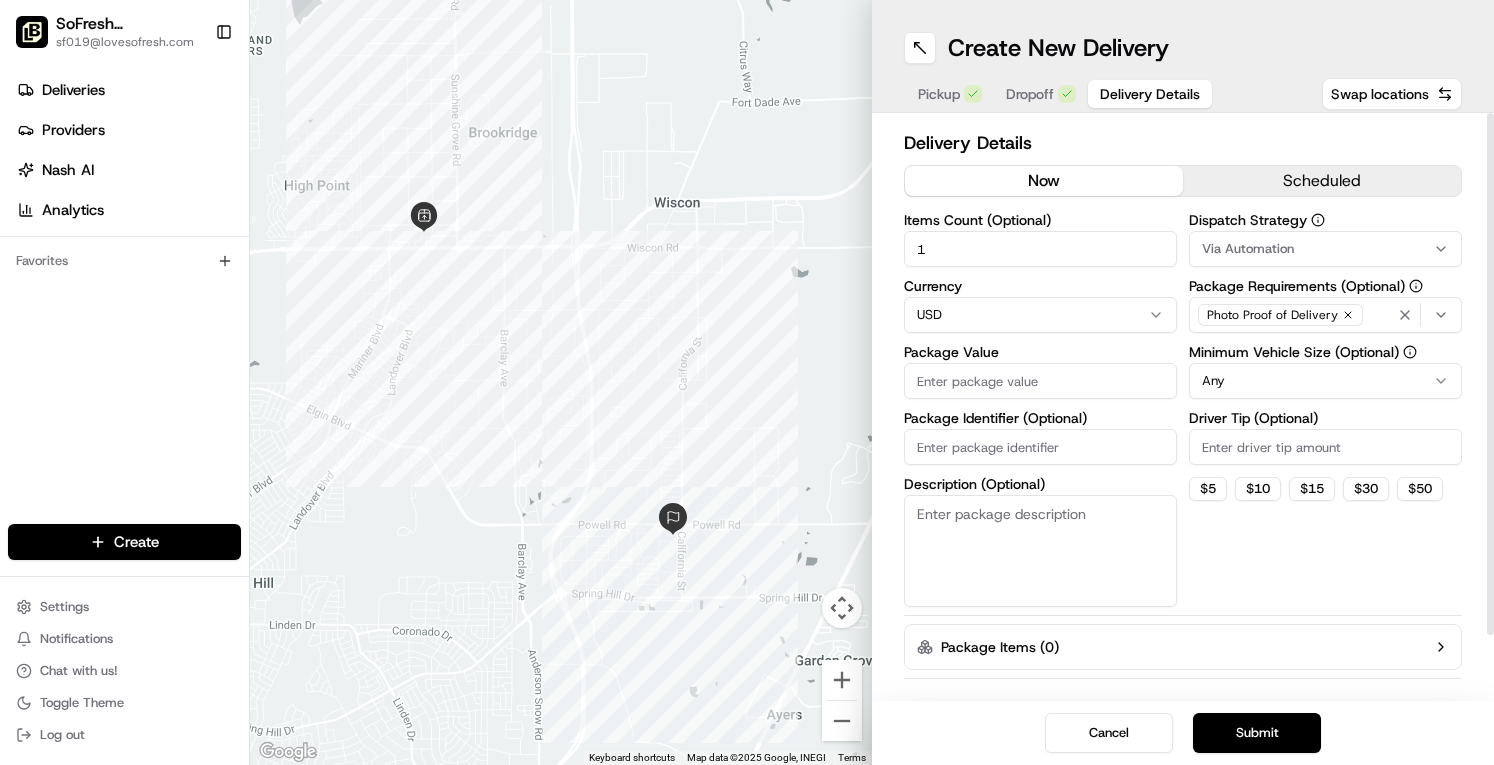 type on "1" 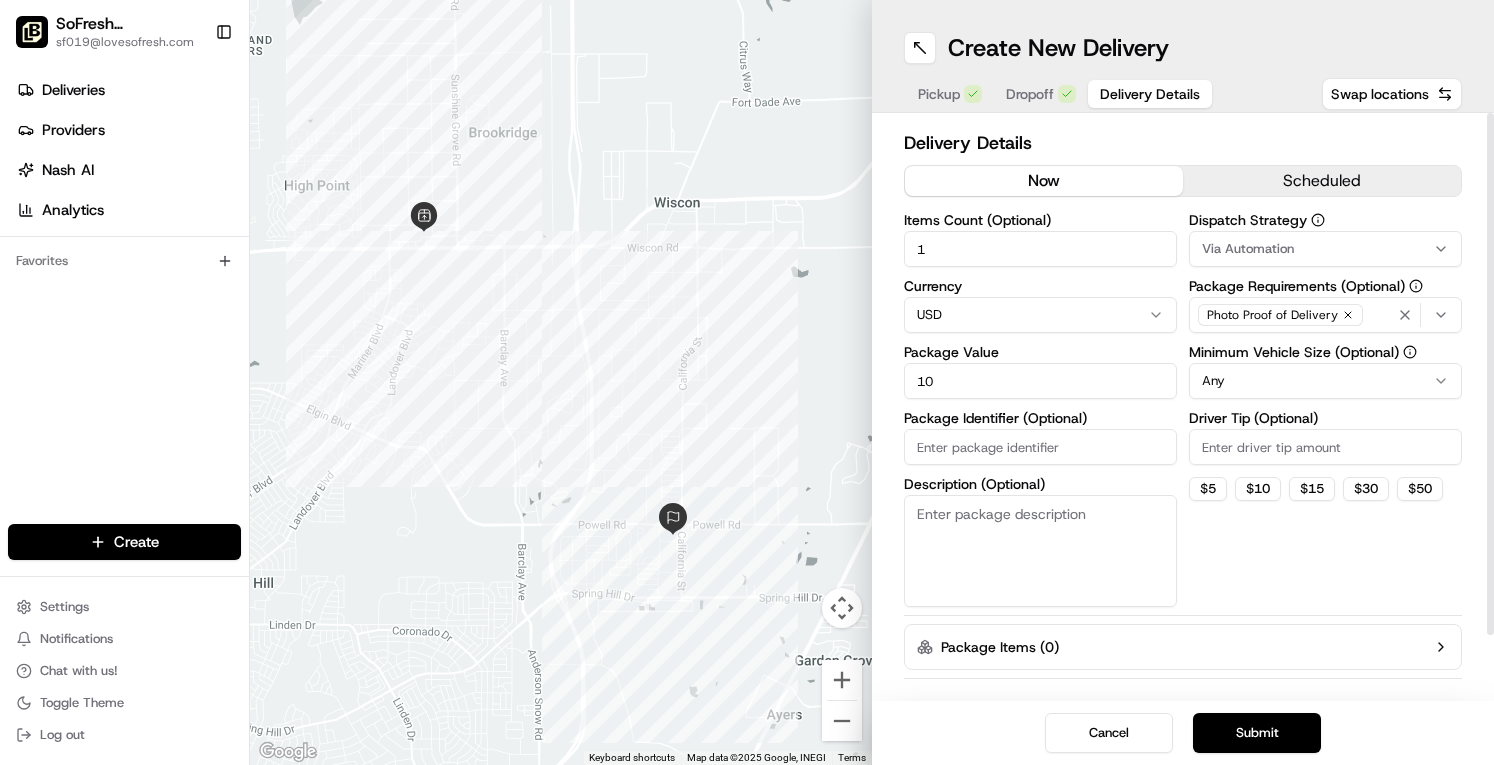 type on "1" 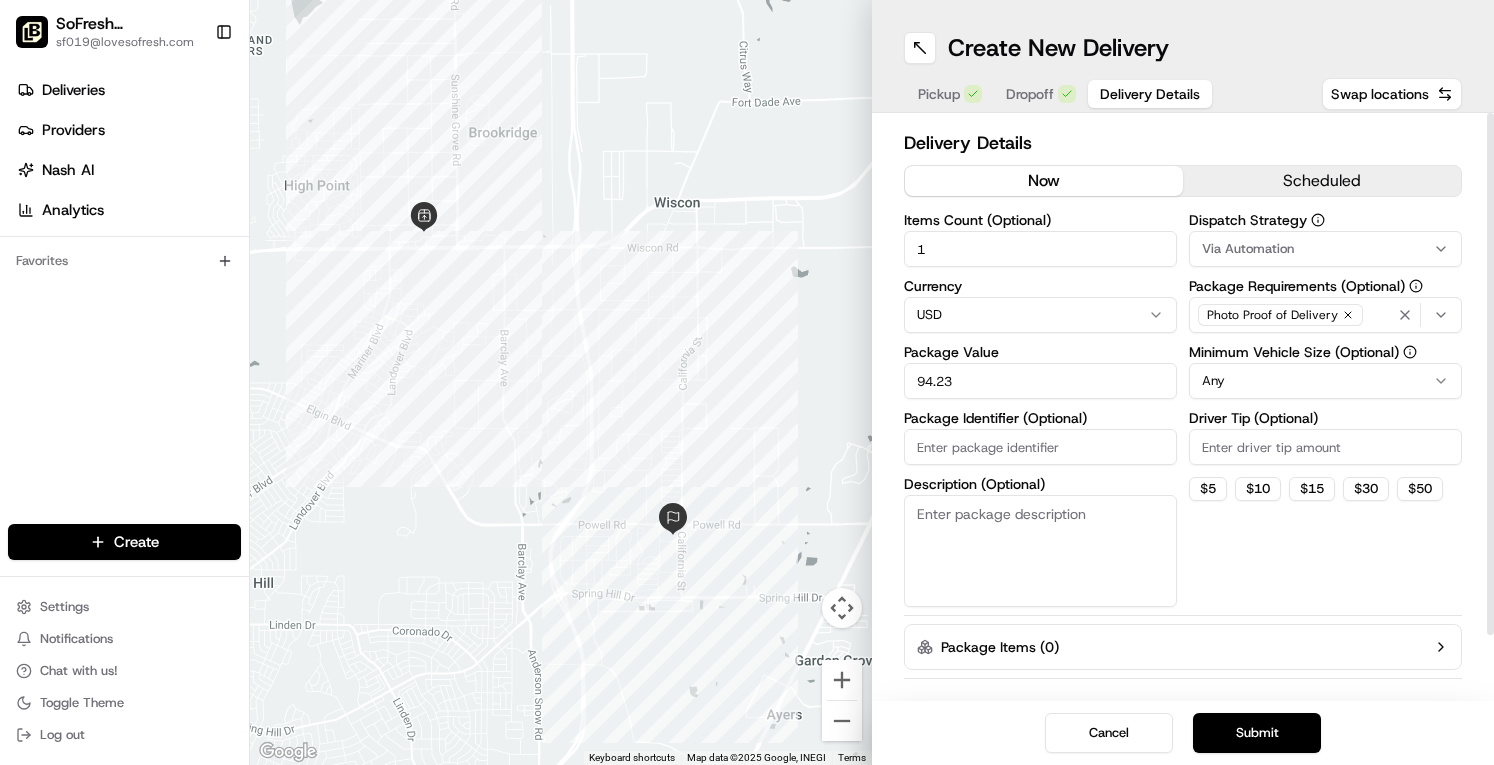 type on "94.23" 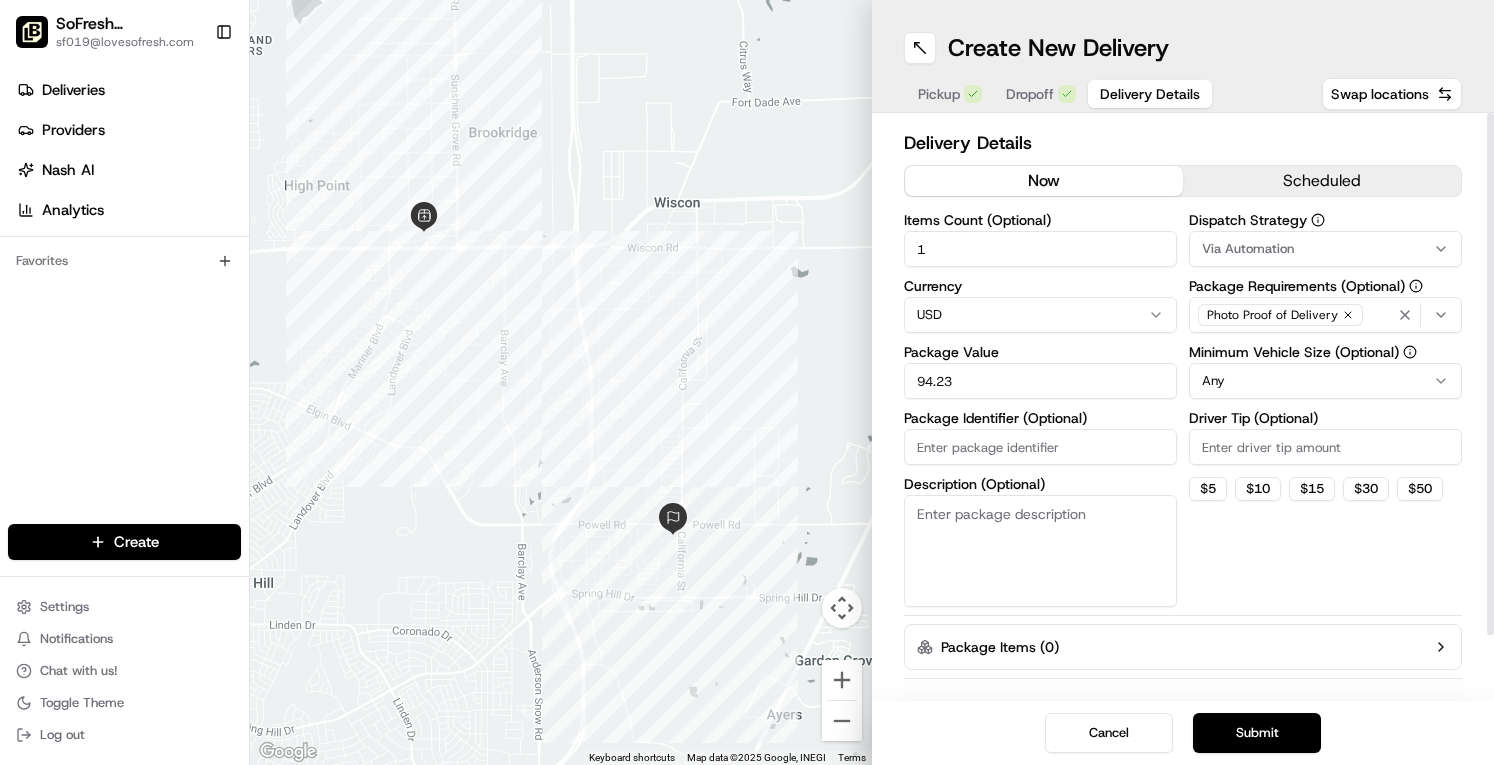 click on "Via Automation" at bounding box center (1248, 249) 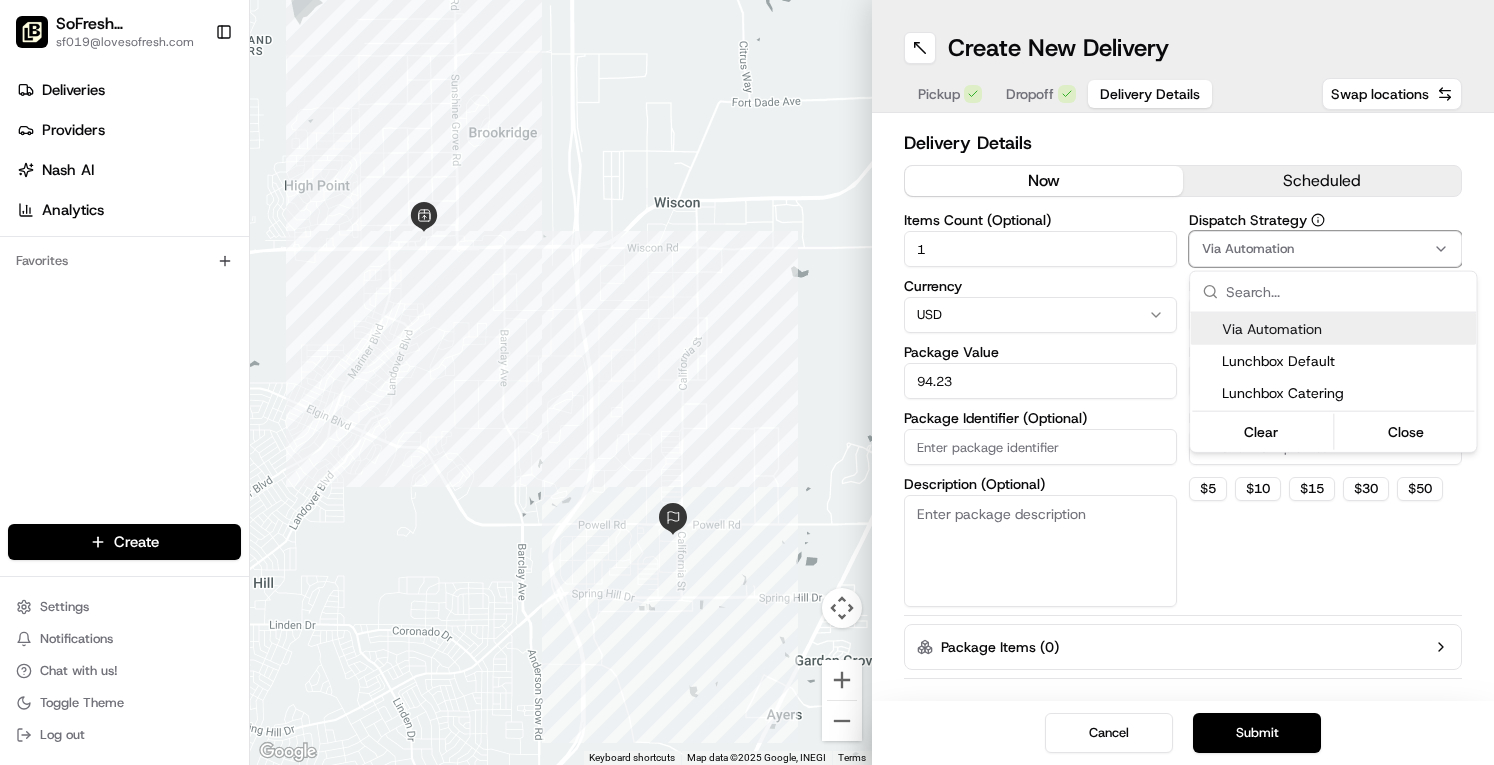click on "SoFresh (Brooksville) sf019@lovesofresh.com Toggle Sidebar Deliveries Providers Nash AI Analytics Favorites Main Menu Members & Organization Organization Users Roles Preferences Customization Tracking Orchestration Automations Dispatch Strategy Locations Pickup Locations Dropoff Locations Billing Billing Refund Requests Integrations Notification Triggers Webhooks API Keys Request Logs Create Settings Notifications Chat with us! Toggle Theme Log out To navigate the map with touch gestures double-tap and hold your finger on the map, then drag the map. ← Move left → Move right ↑ Move up ↓ Move down + Zoom in - Zoom out Home Jump left by 75% End Jump right by 75% Page Up Jump up by 75% Page Down Jump down by 75% Keyboard shortcuts Map Data Map data ©2025 Google, INEGI Map data ©2025 Google, INEGI 1 km  Click to toggle between metric and imperial units Terms Report a map error Create New Delivery Pickup Dropoff Delivery Details Swap locations Delivery Details now scheduled 1 Currency USD" at bounding box center [747, 382] 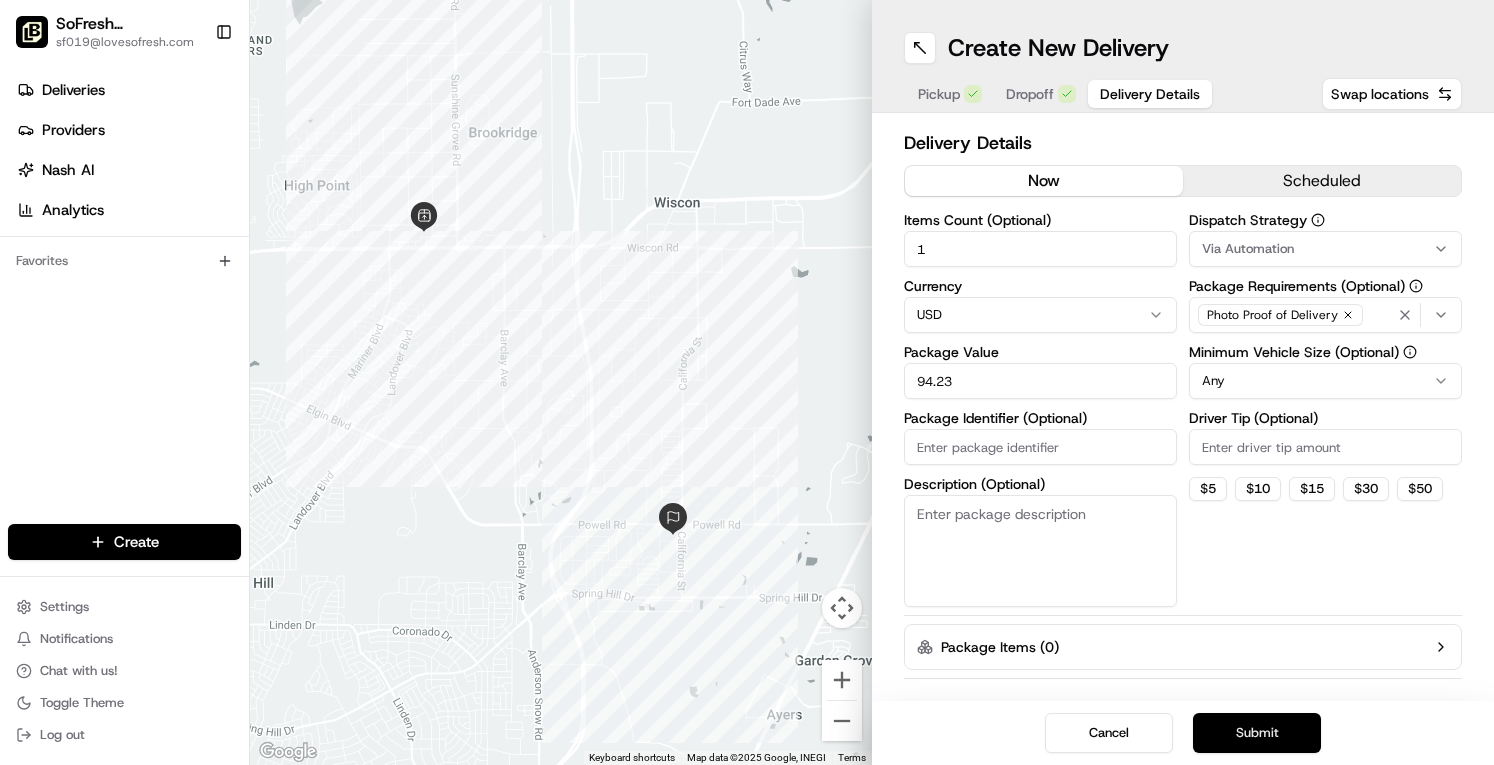 click on "Submit" at bounding box center (1257, 733) 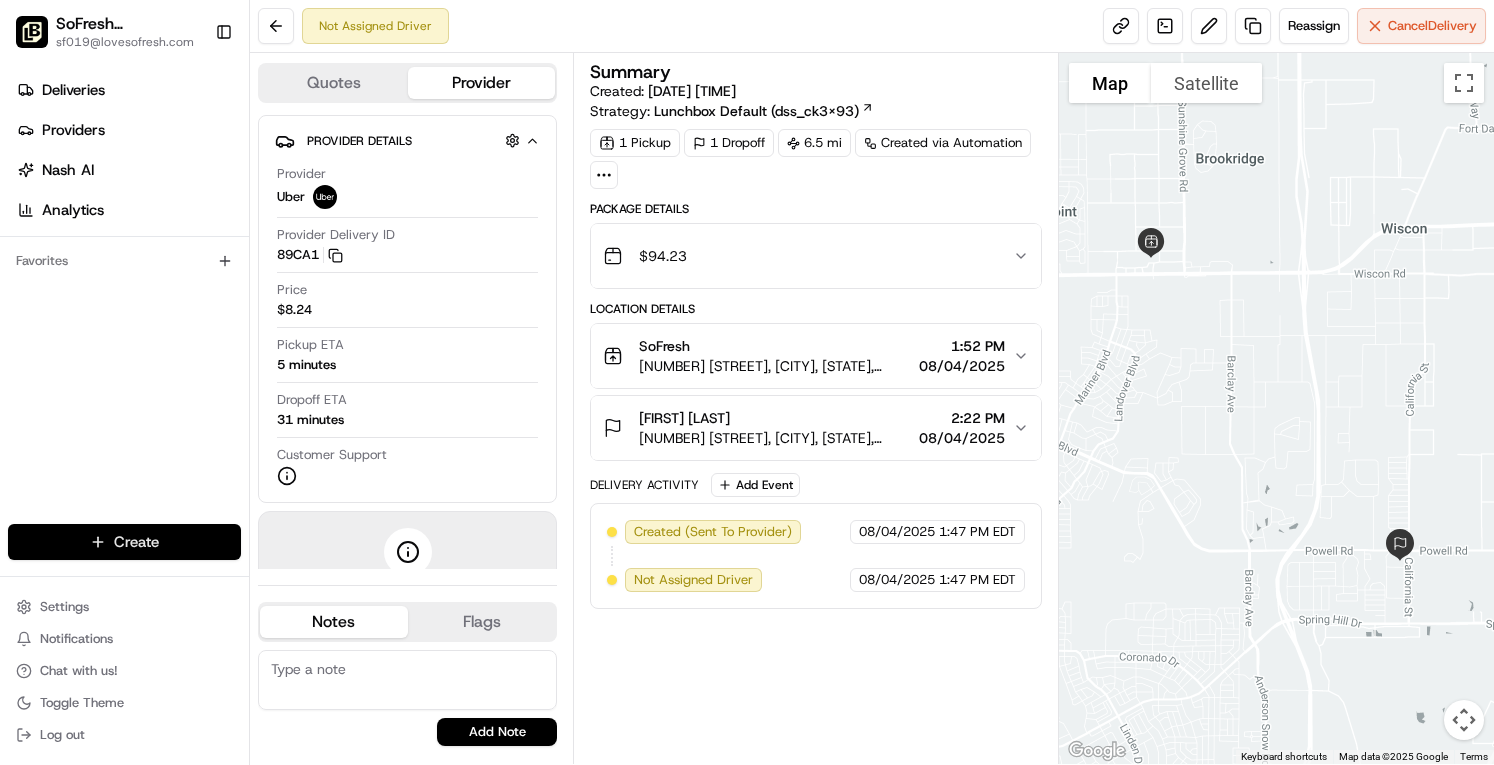 click on "SoFresh (Brooksville) sf019@lovesofresh.com Toggle Sidebar Deliveries Providers Nash AI Analytics Favorites Main Menu Members & Organization Organization Users Roles Preferences Customization Tracking Orchestration Automations Dispatch Strategy Locations Pickup Locations Dropoff Locations Billing Billing Refund Requests Integrations Notification Triggers Webhooks API Keys Request Logs Create Settings Notifications Chat with us! Toggle Theme Log out Not Assigned Driver Reassign Cancel  Delivery Quotes Provider Provider Details Hidden ( 1 ) Provider Uber   Provider Delivery ID 89CA1 Copy  del_F8YxXogmTOOyhhf0XpicoQ 89CA1 Price $8.24 Pickup ETA 5 minutes Dropoff ETA 31 minutes Customer Support Driver information is not available yet. Notes Flags angela@lovesofresh.com onboard@lunchbox.io chris@lovesofresh.com john@lovesofresh.com soup1j@gmail.com sf019@lovesofresh.com nessa@lovesofresh.com Add Note angela@lovesofresh.com onboard@lunchbox.io chris@lovesofresh.com john@lovesofresh.com Add Flag" at bounding box center [747, 382] 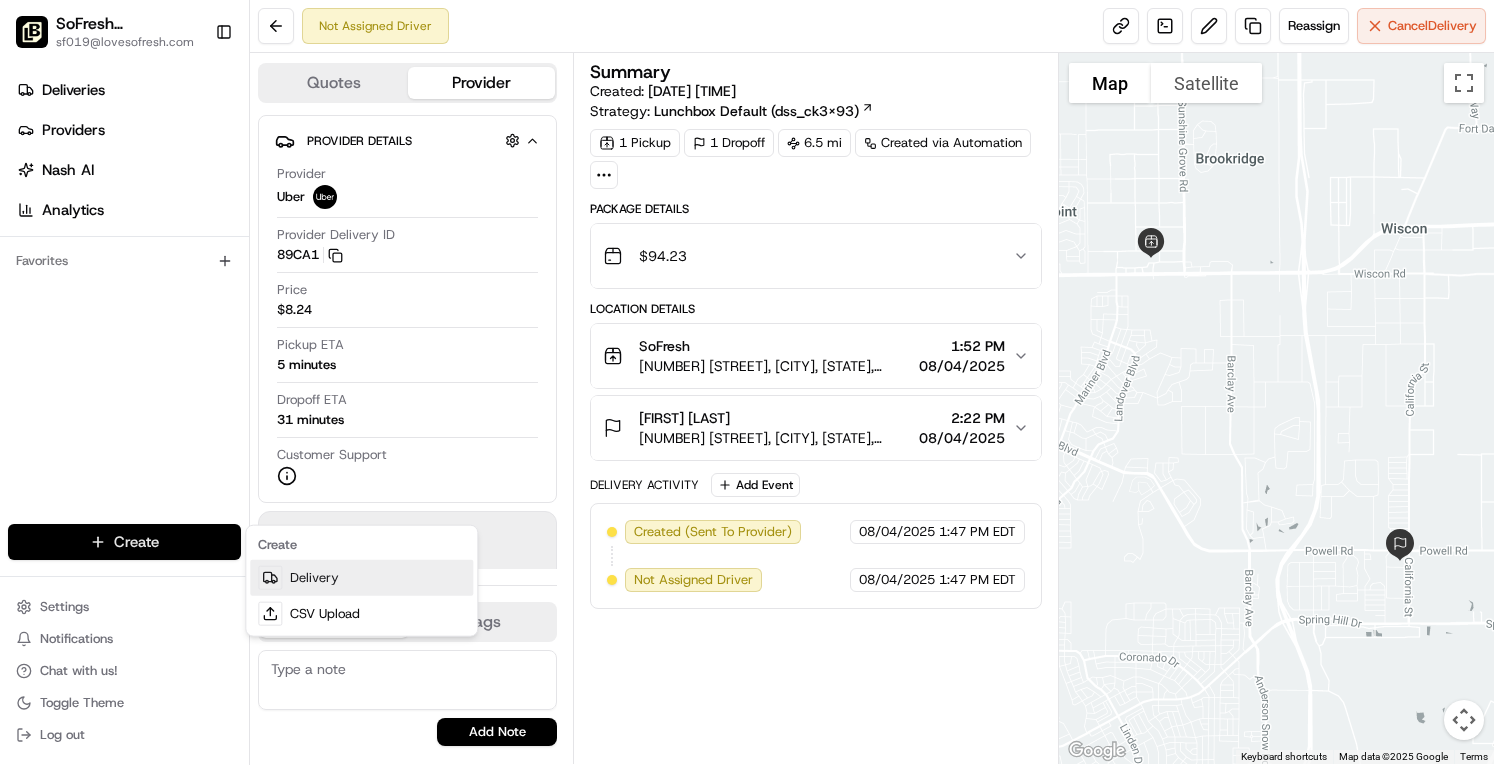 click 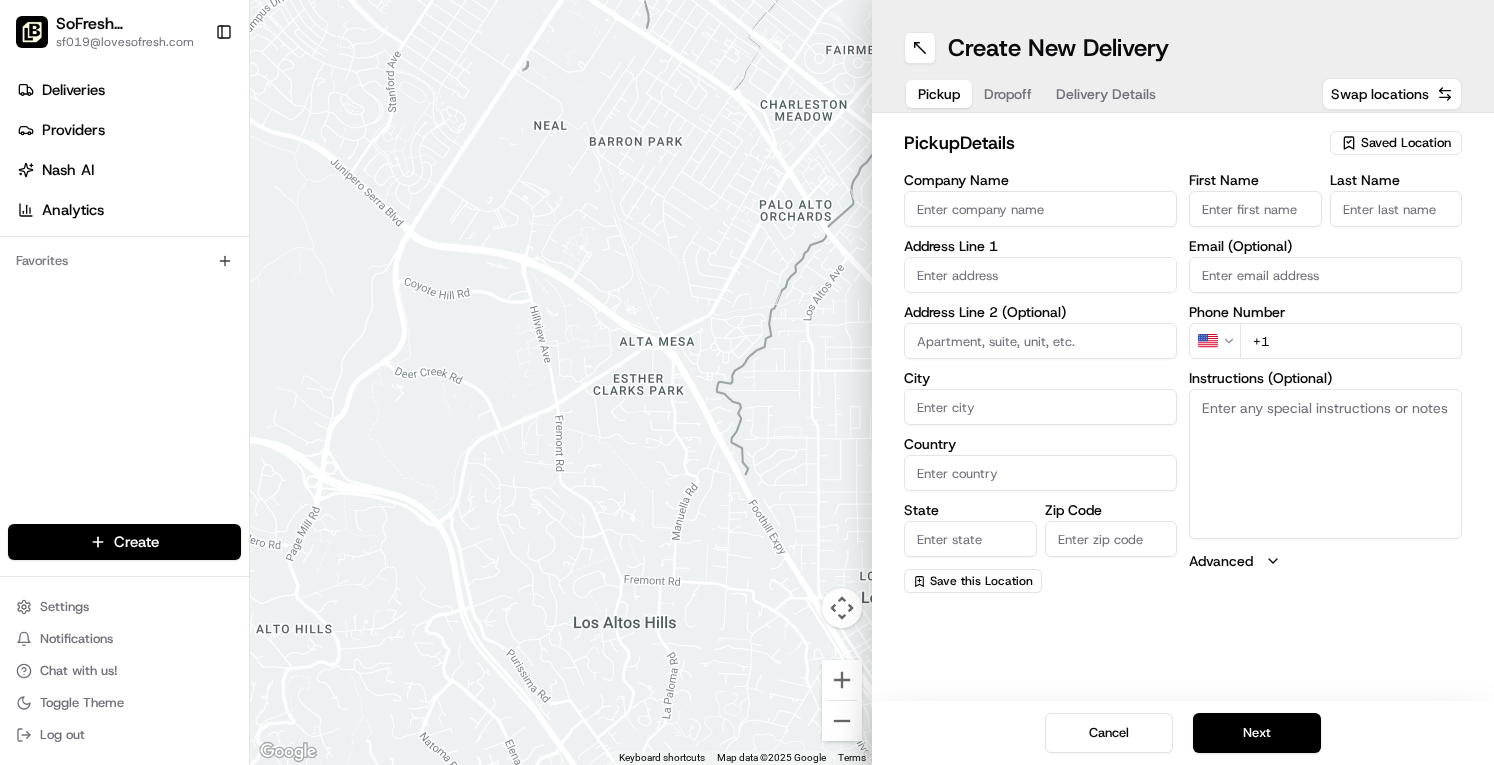 click on "Company Name" at bounding box center [1040, 209] 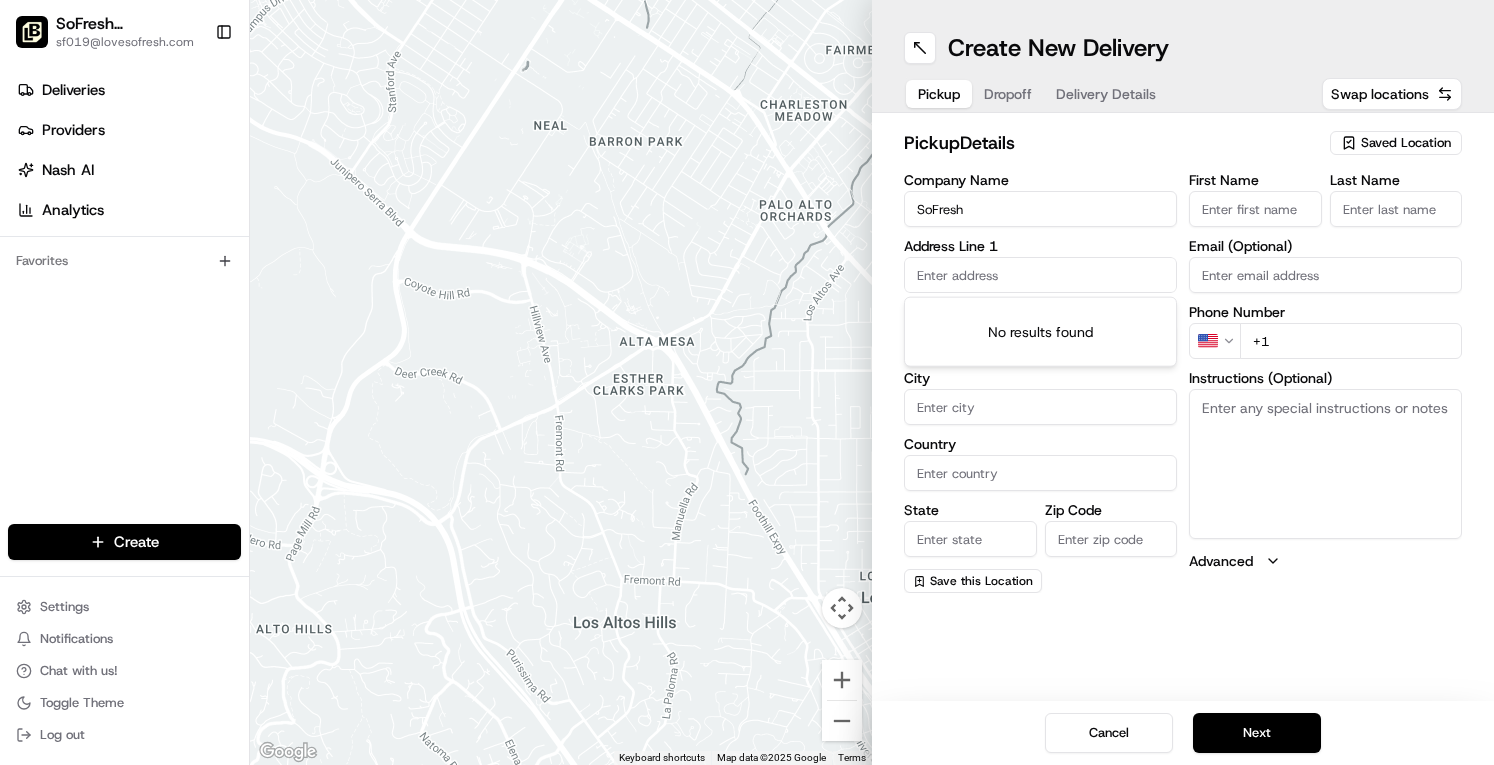 click at bounding box center (1040, 275) 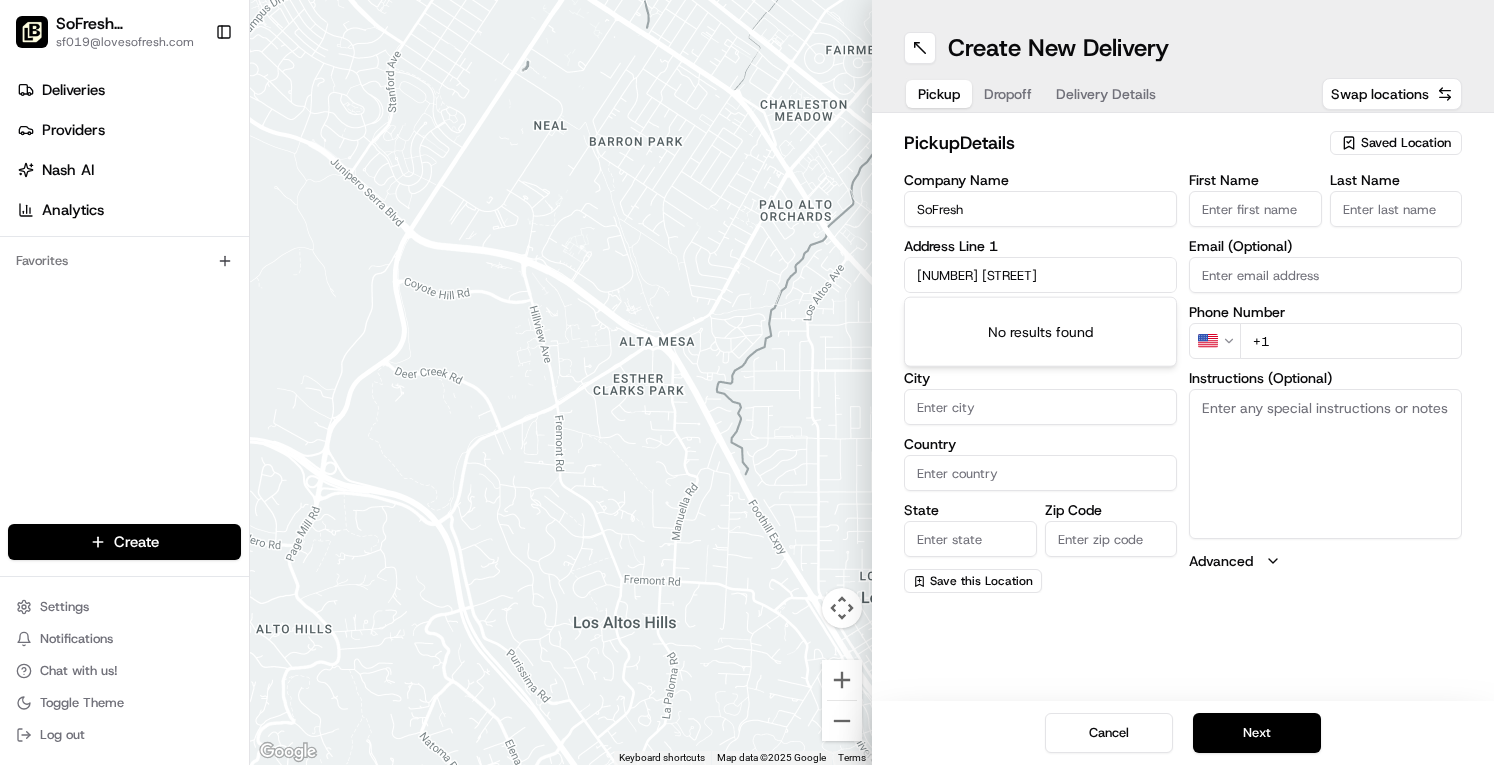 type on "Brooksville" 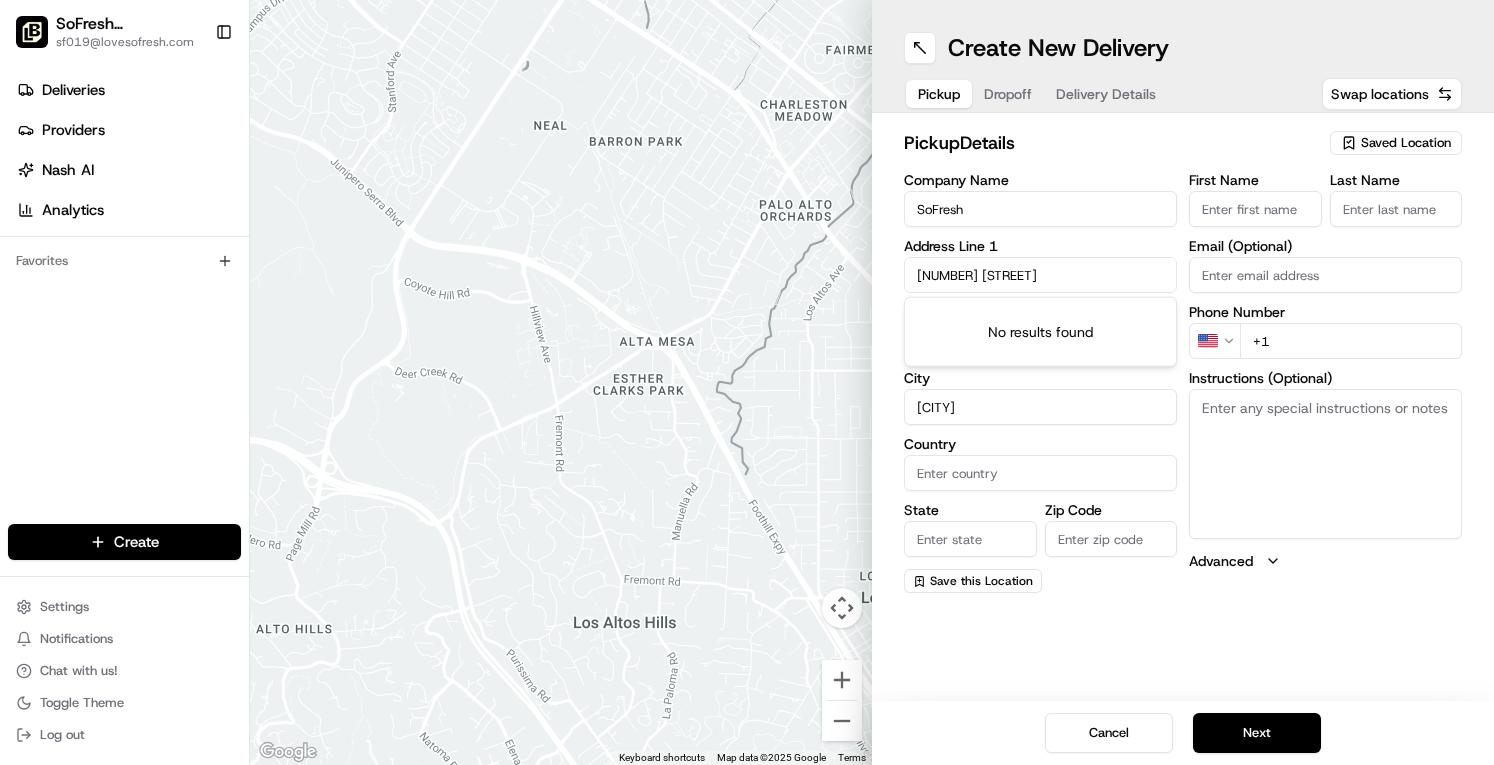 type on "United States" 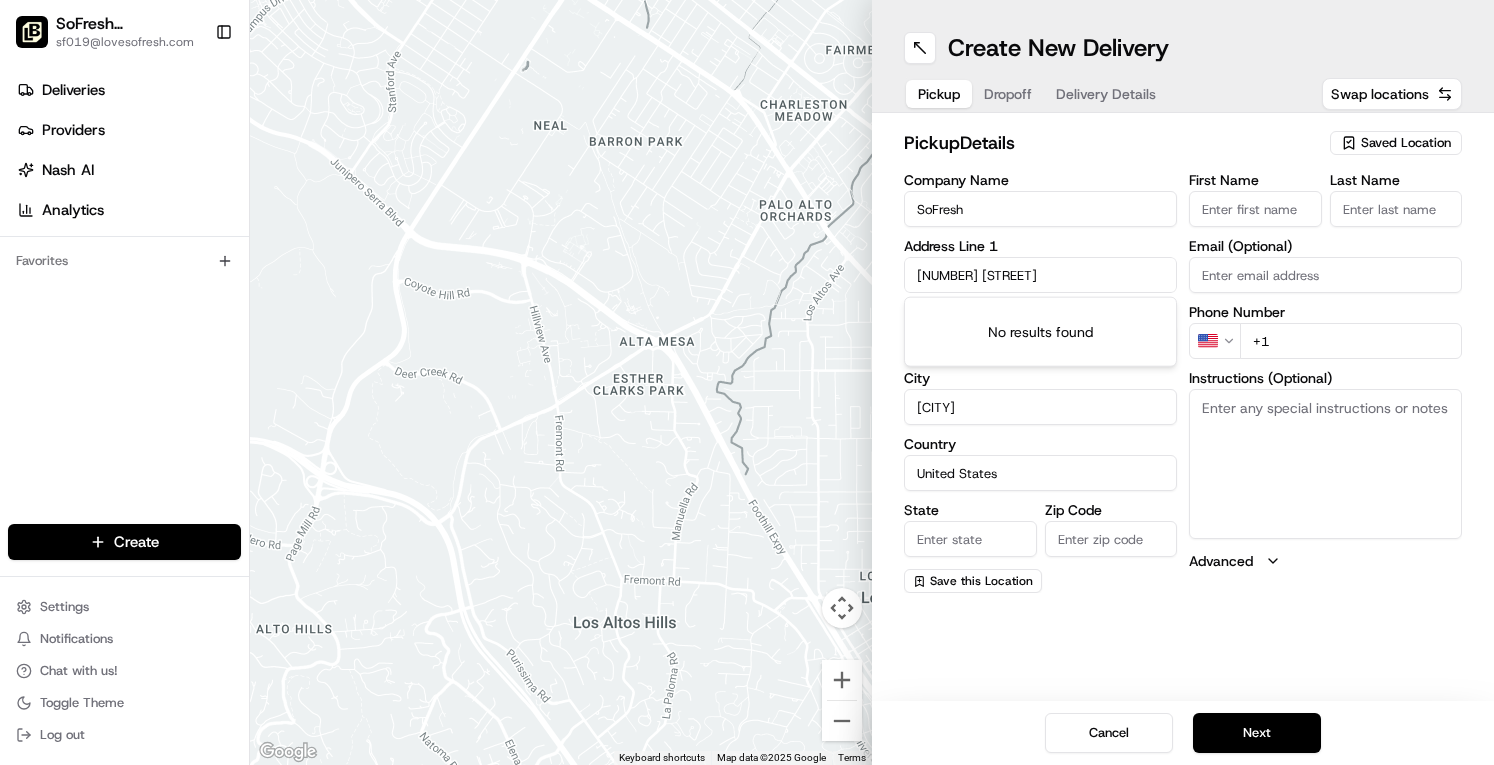 type on "Florida" 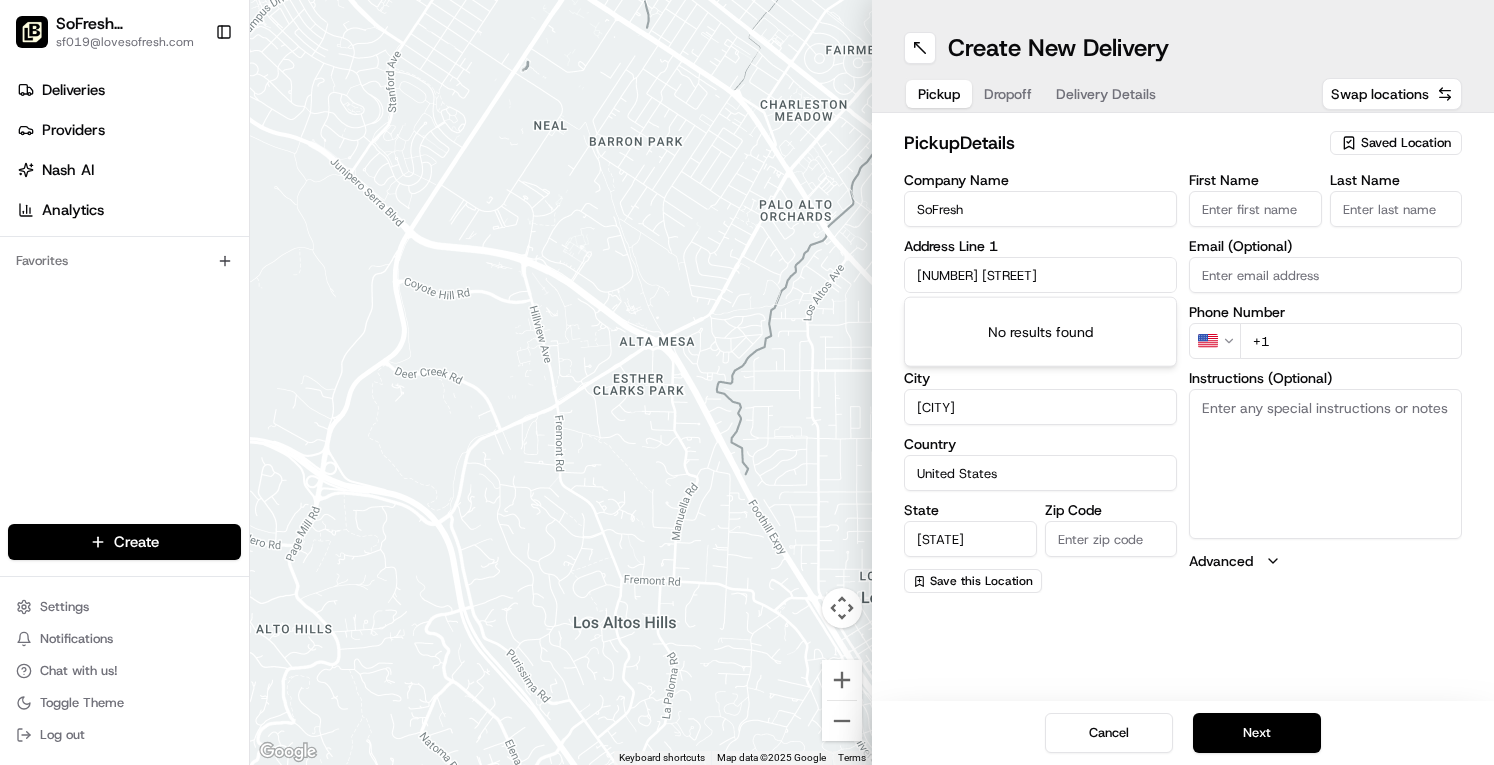 type on "34613" 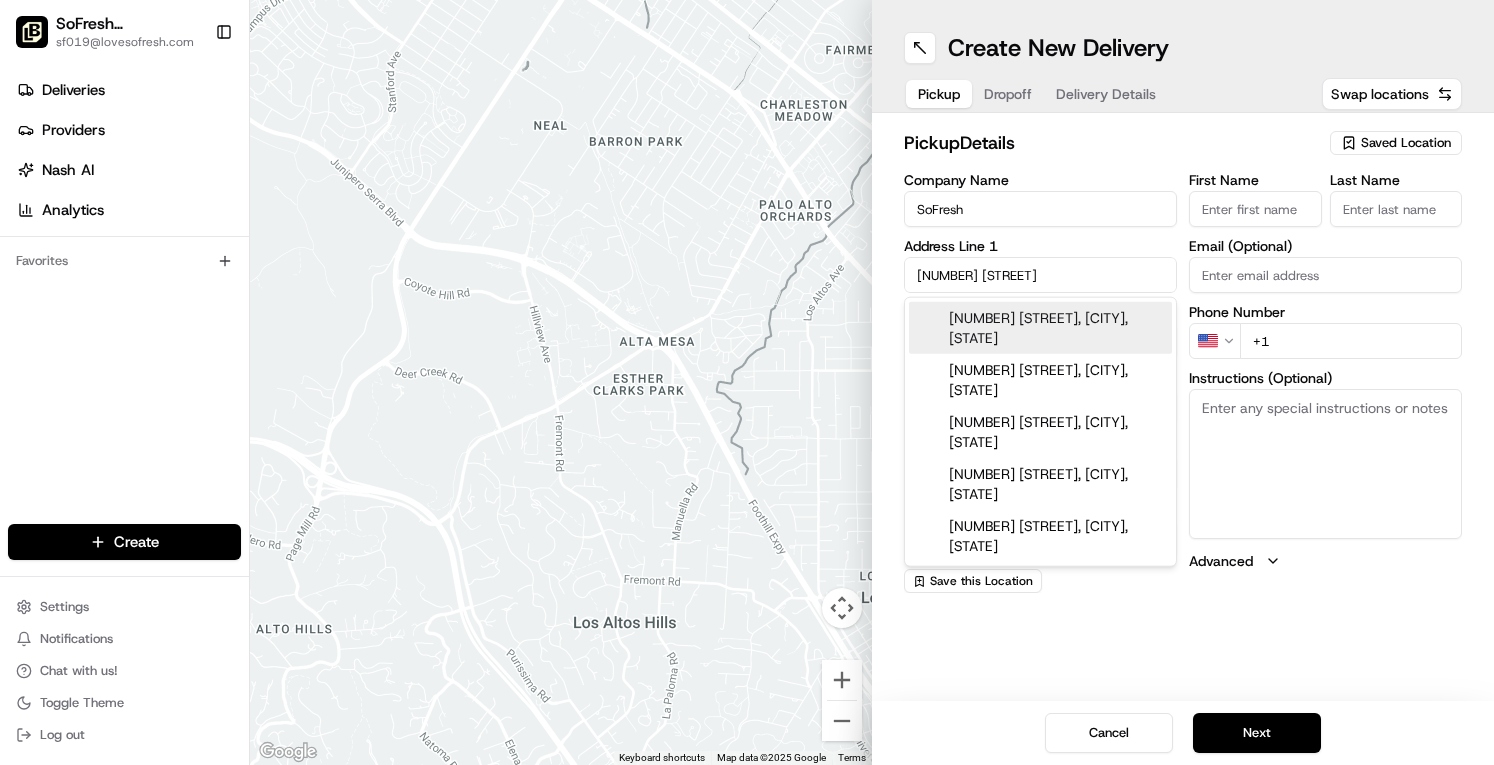 click on "7175 Coastal Blvd, Brooksville, FL" at bounding box center (1040, 328) 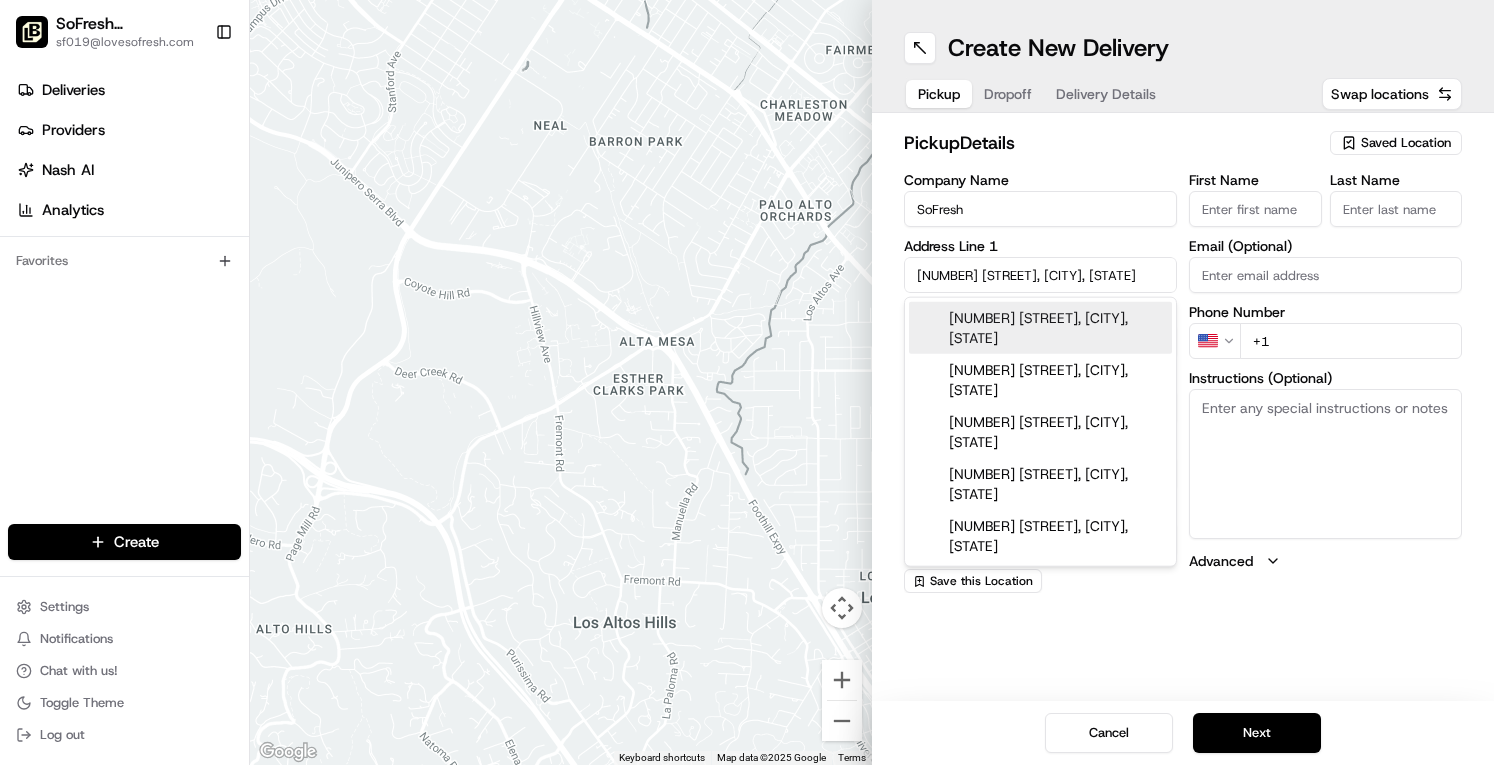 type on "[NUMBER] [STREET], [CITY], [STATE] [POSTAL_CODE], [COUNTRY]" 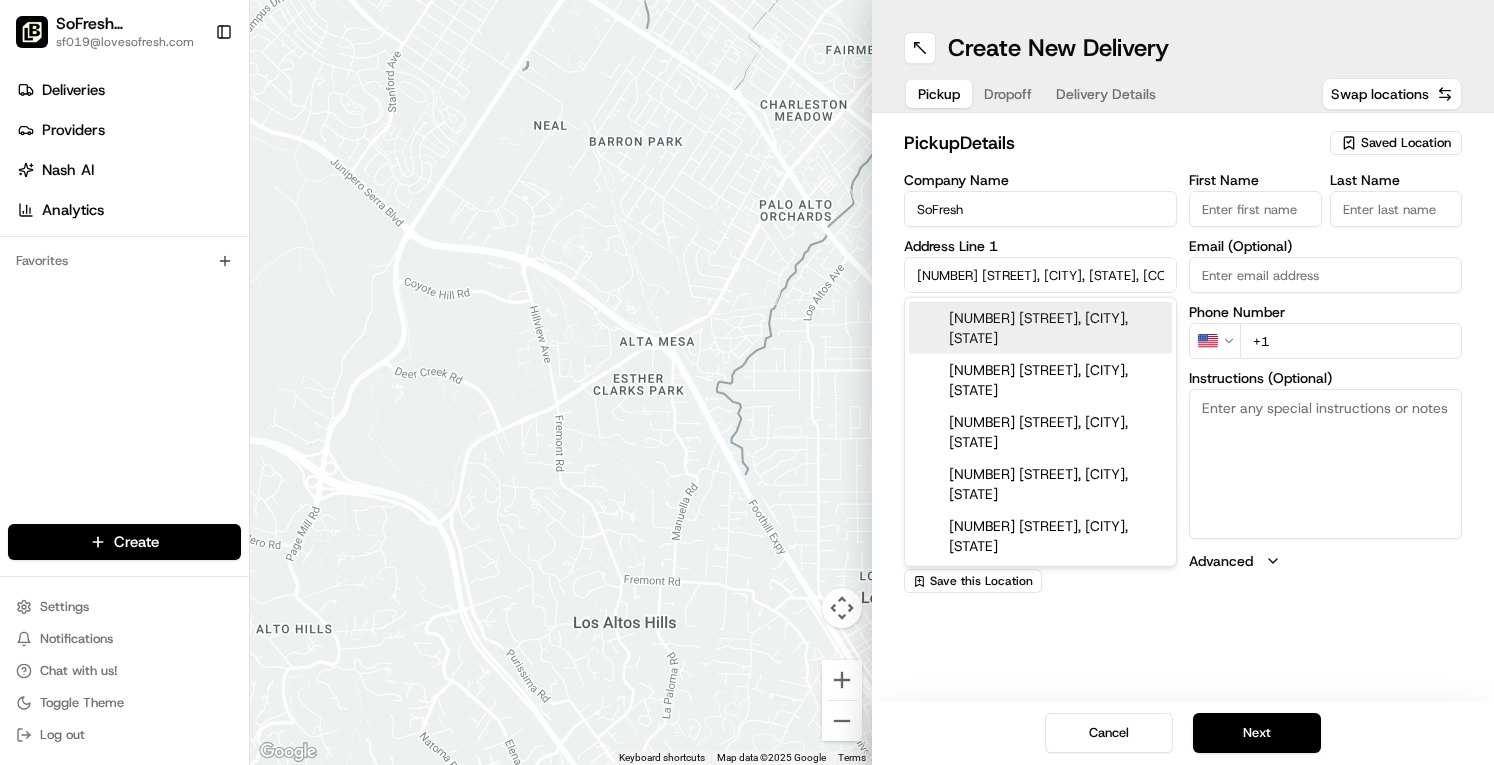 type on "7175 Coastal Boulevard" 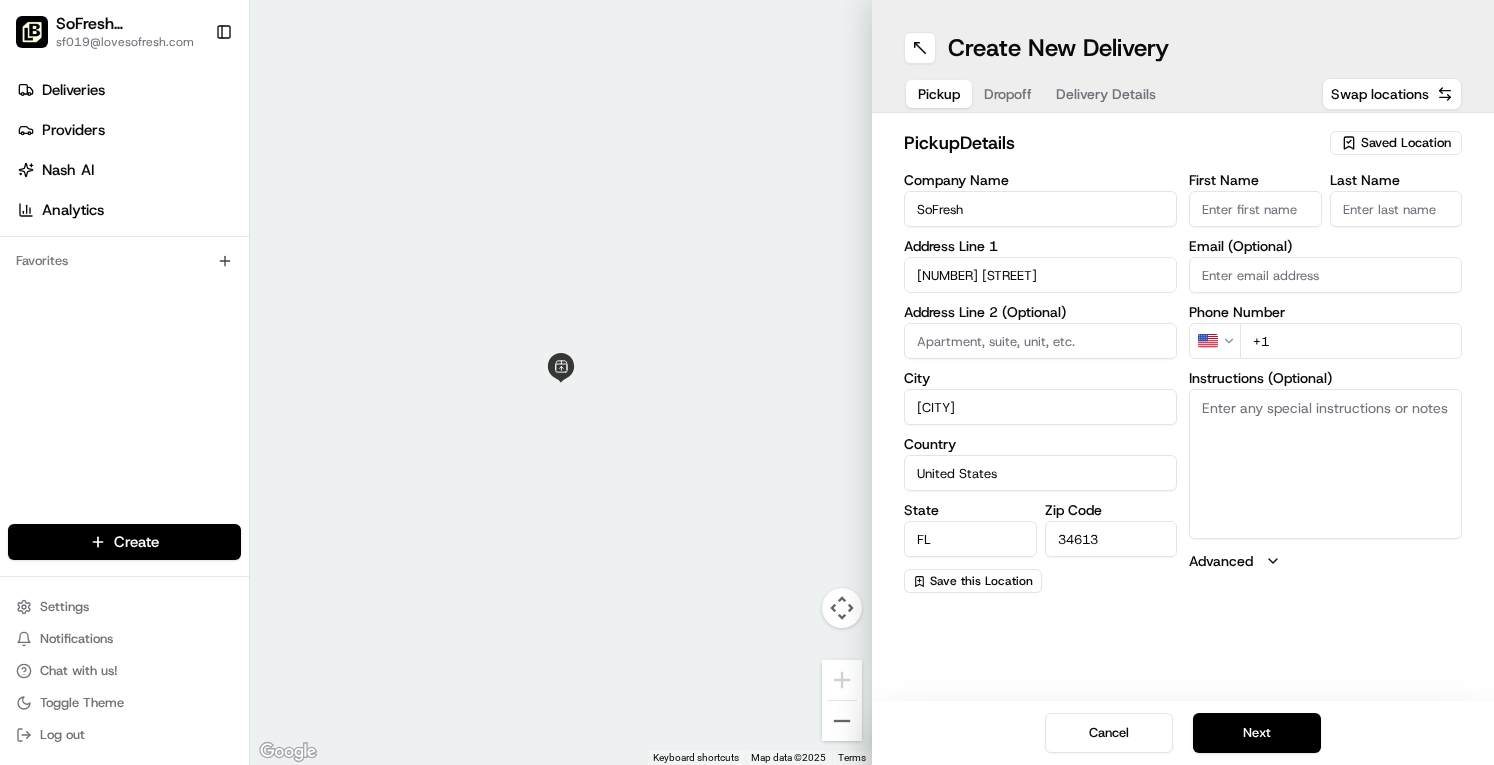 click on "+1" at bounding box center [1351, 341] 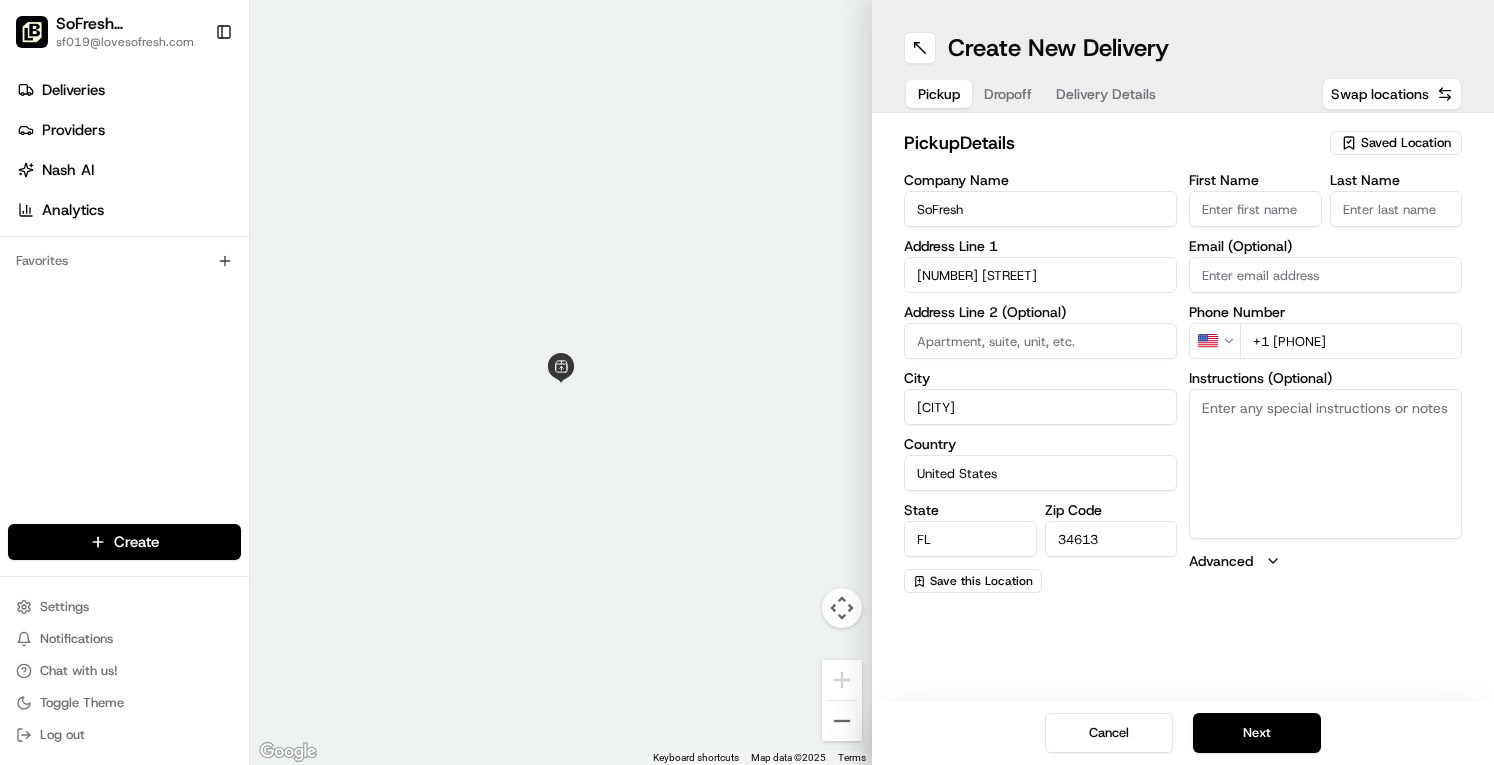 type on "+1 352 280 7885" 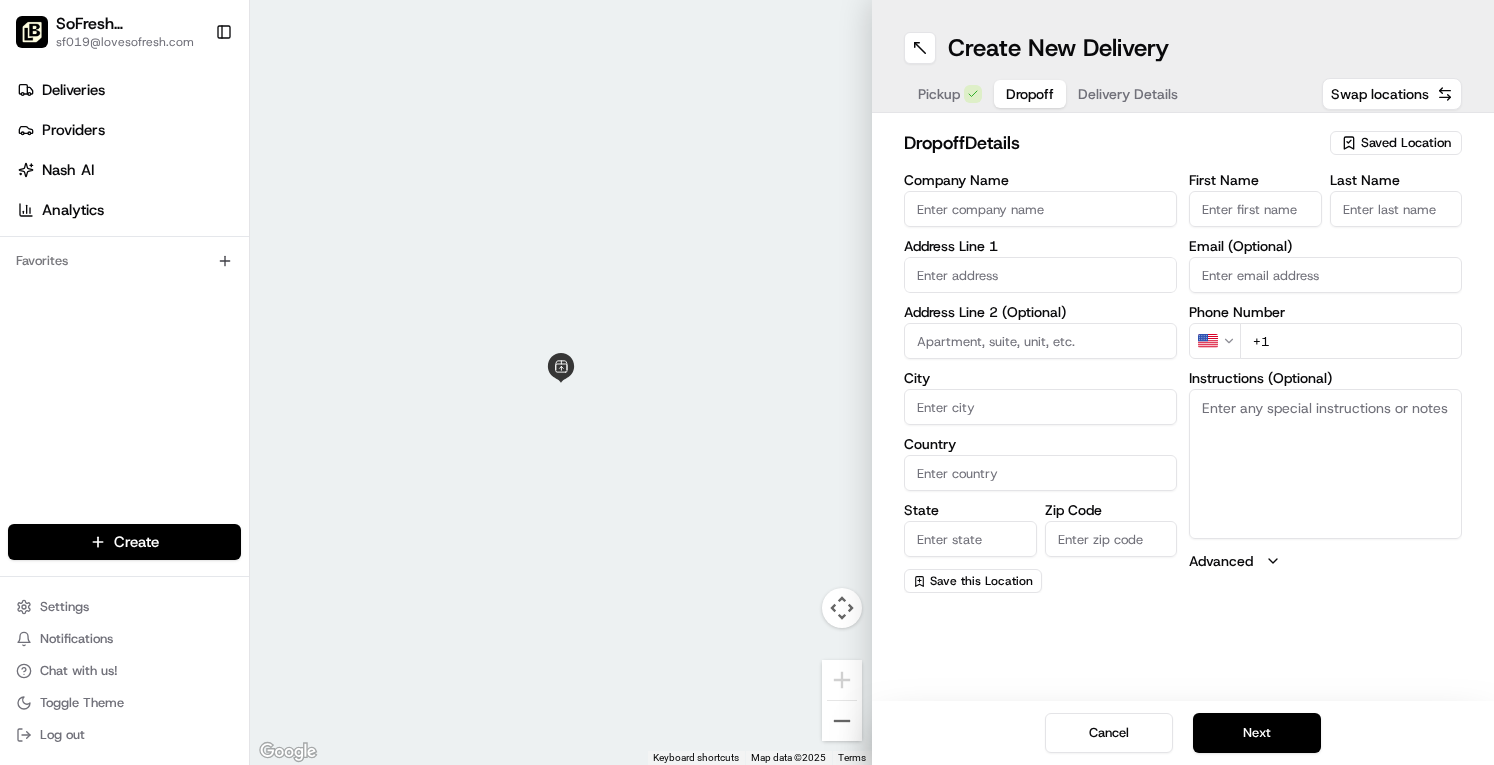 click on "Company Name" at bounding box center [1040, 209] 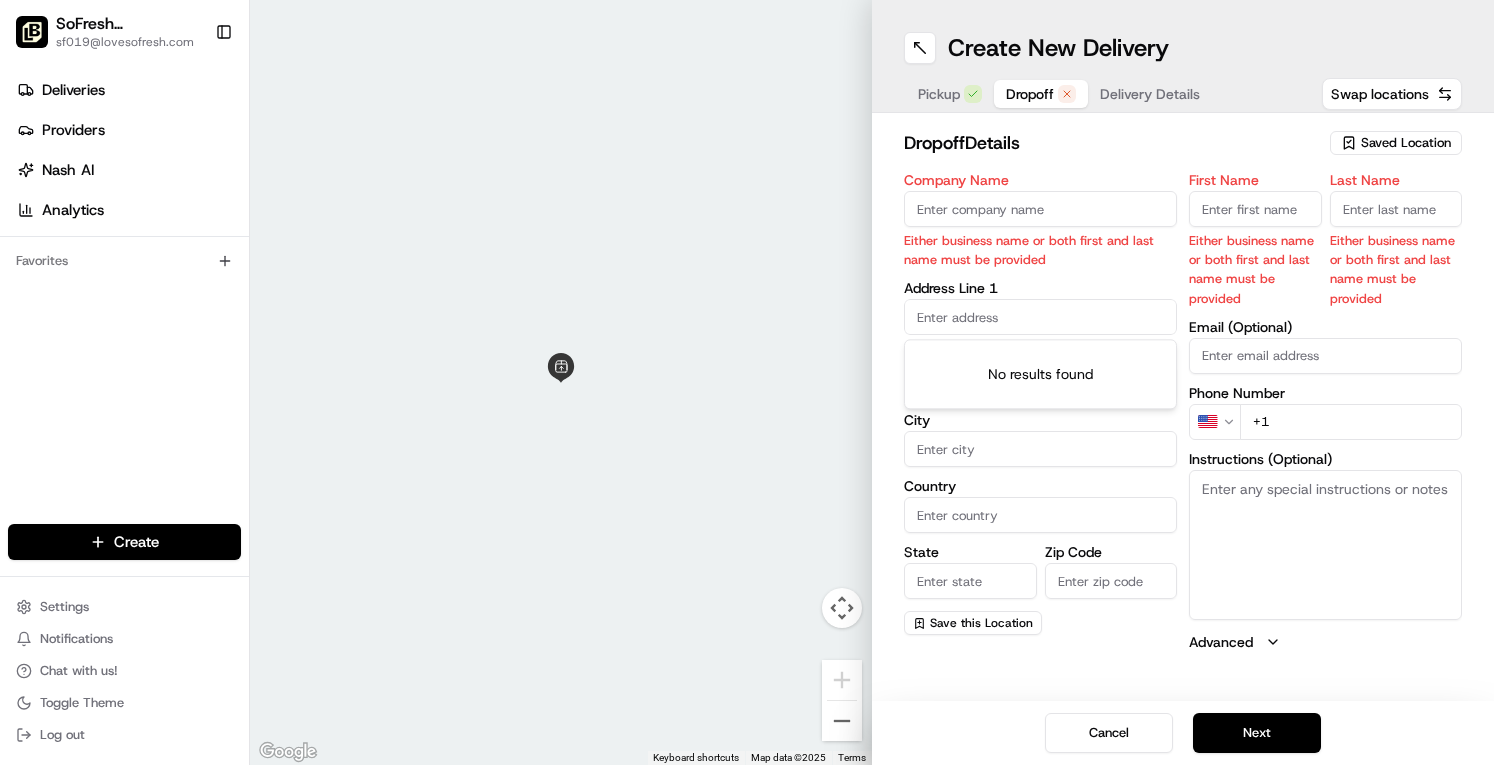 click on "Address Line 1" at bounding box center [1040, 288] 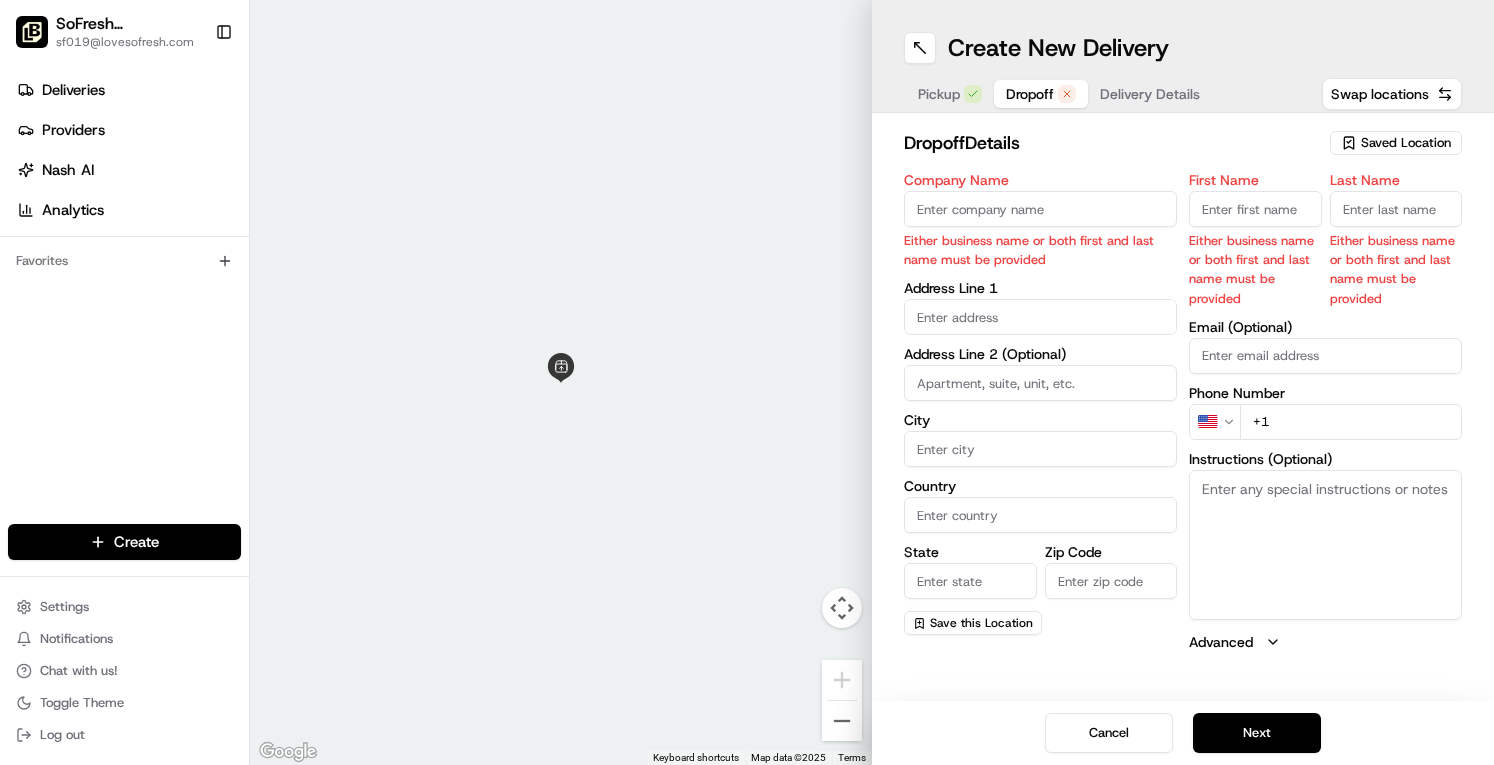 click on "First Name" at bounding box center (1255, 209) 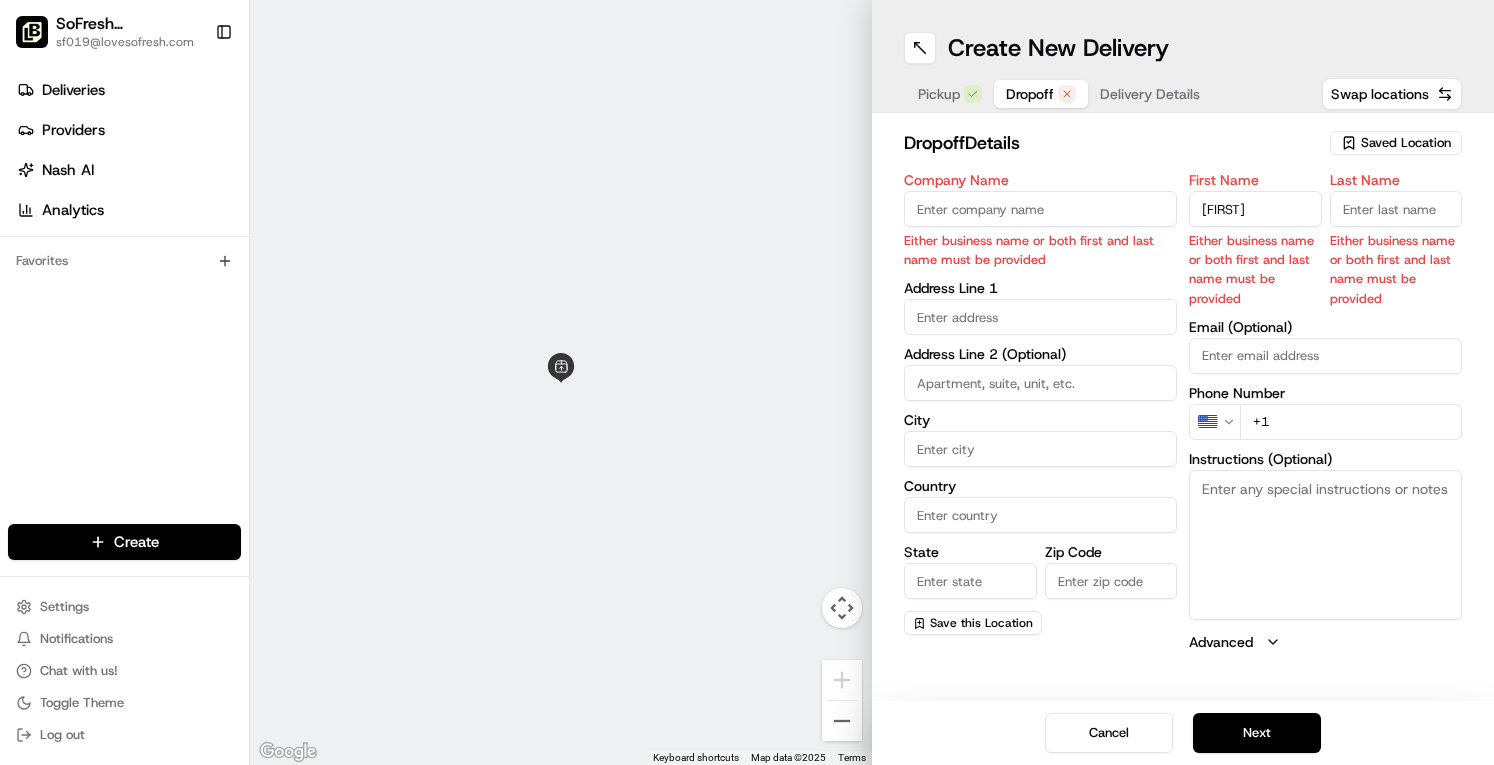 type on "Noah" 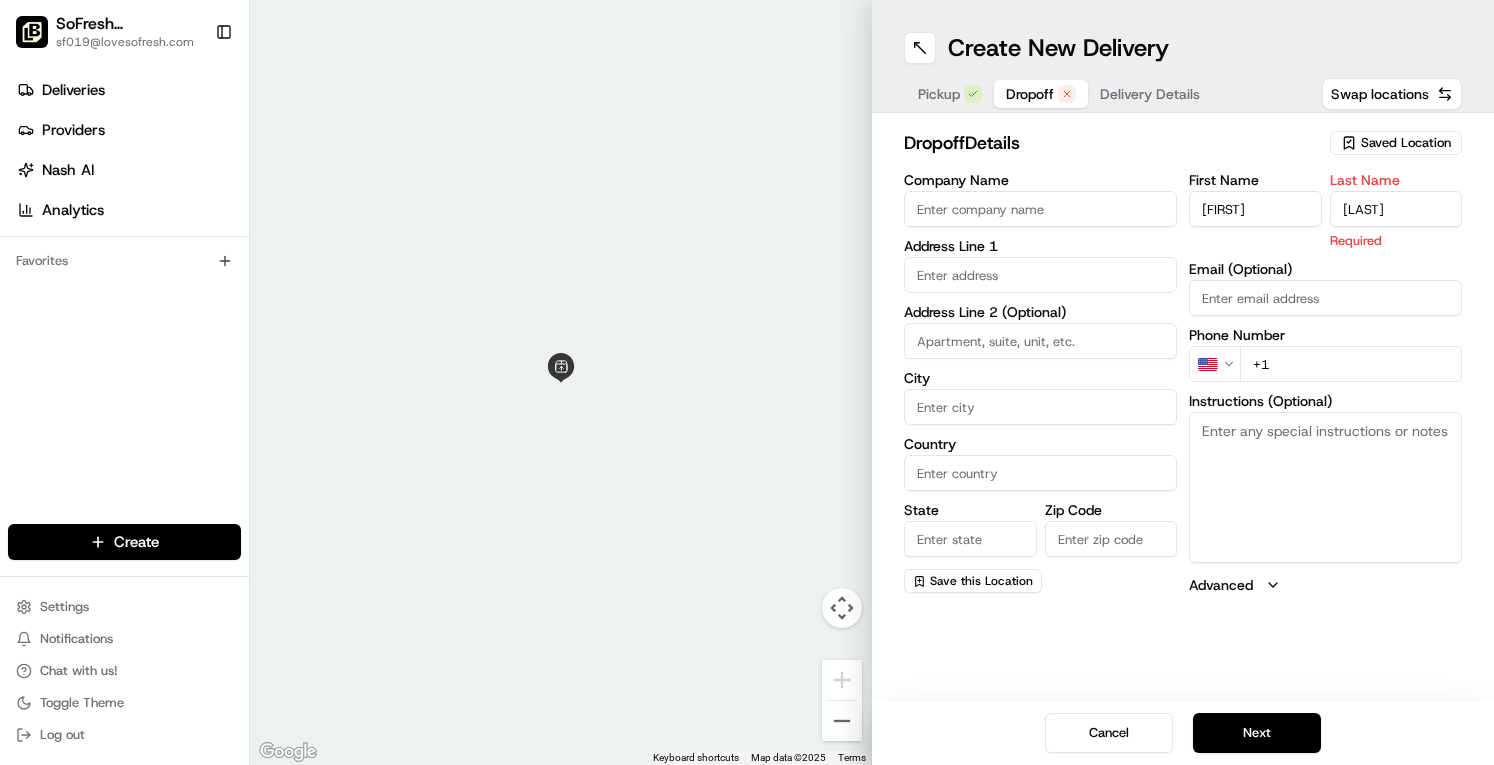 type on "Matz" 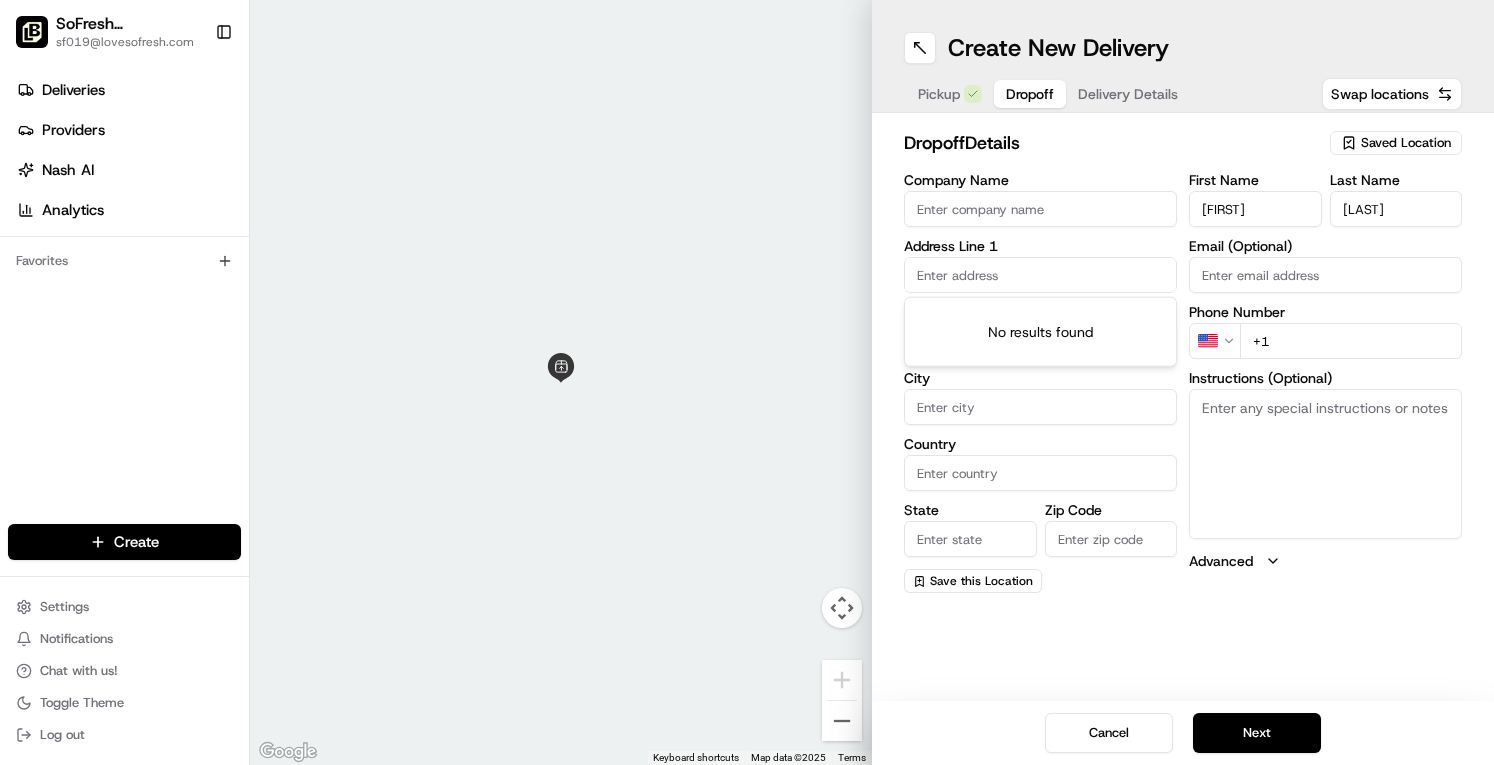 click at bounding box center (1040, 275) 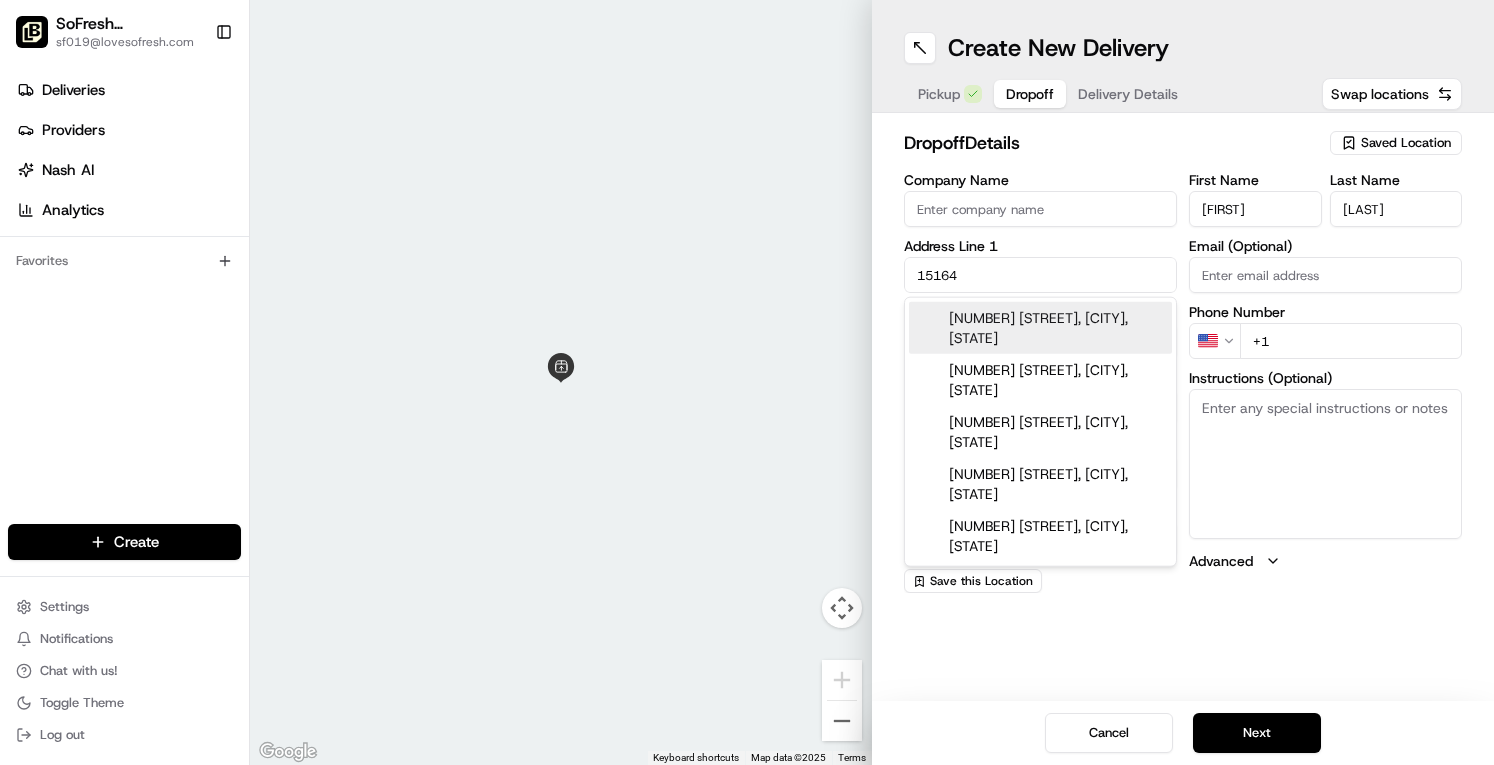 click on "15164 Cortez Boulevard, Brooksville, FL" at bounding box center (1040, 328) 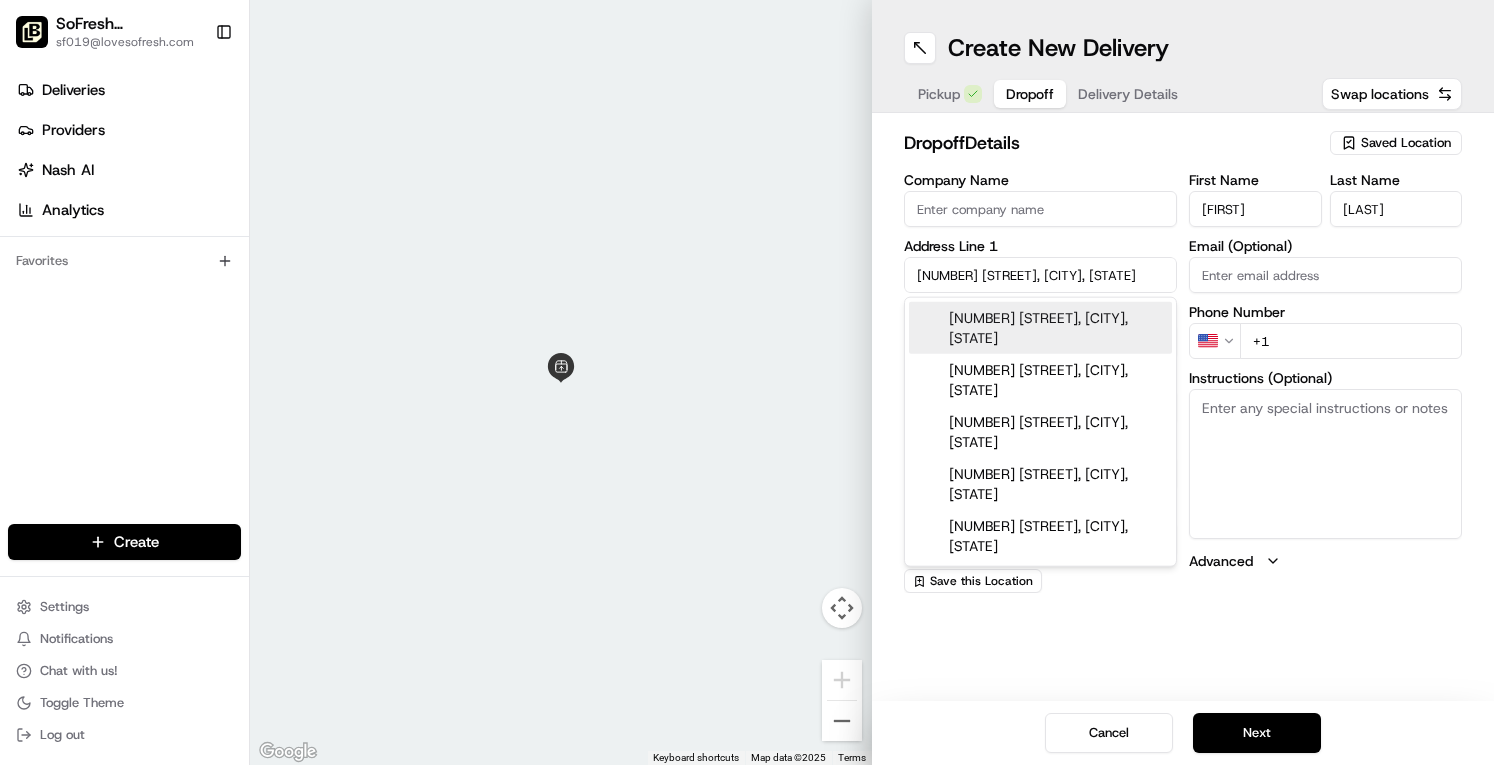 type on "15164 Cortez Blvd, Brooksville, FL 34604, USA" 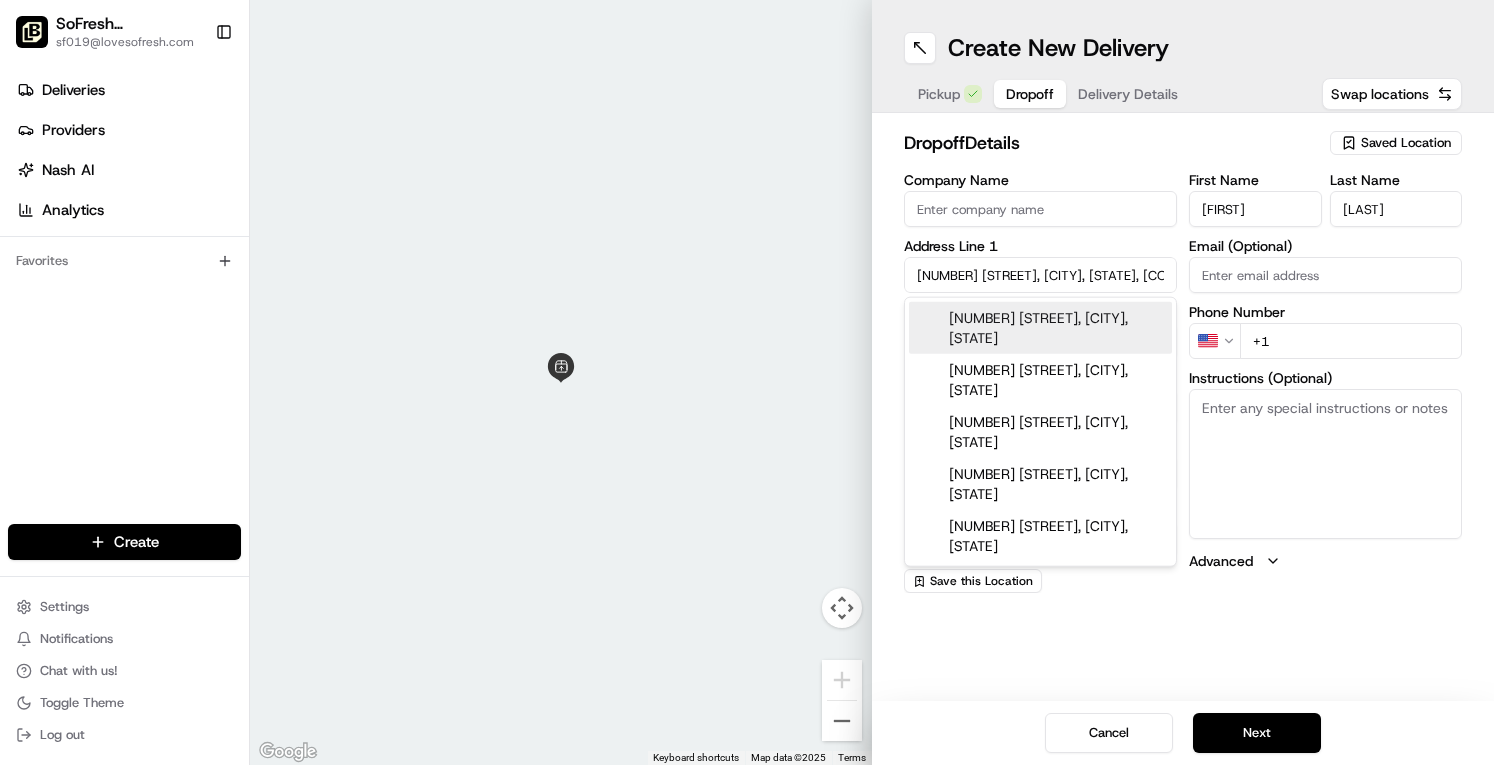type on "15164 Cortez Boulevard" 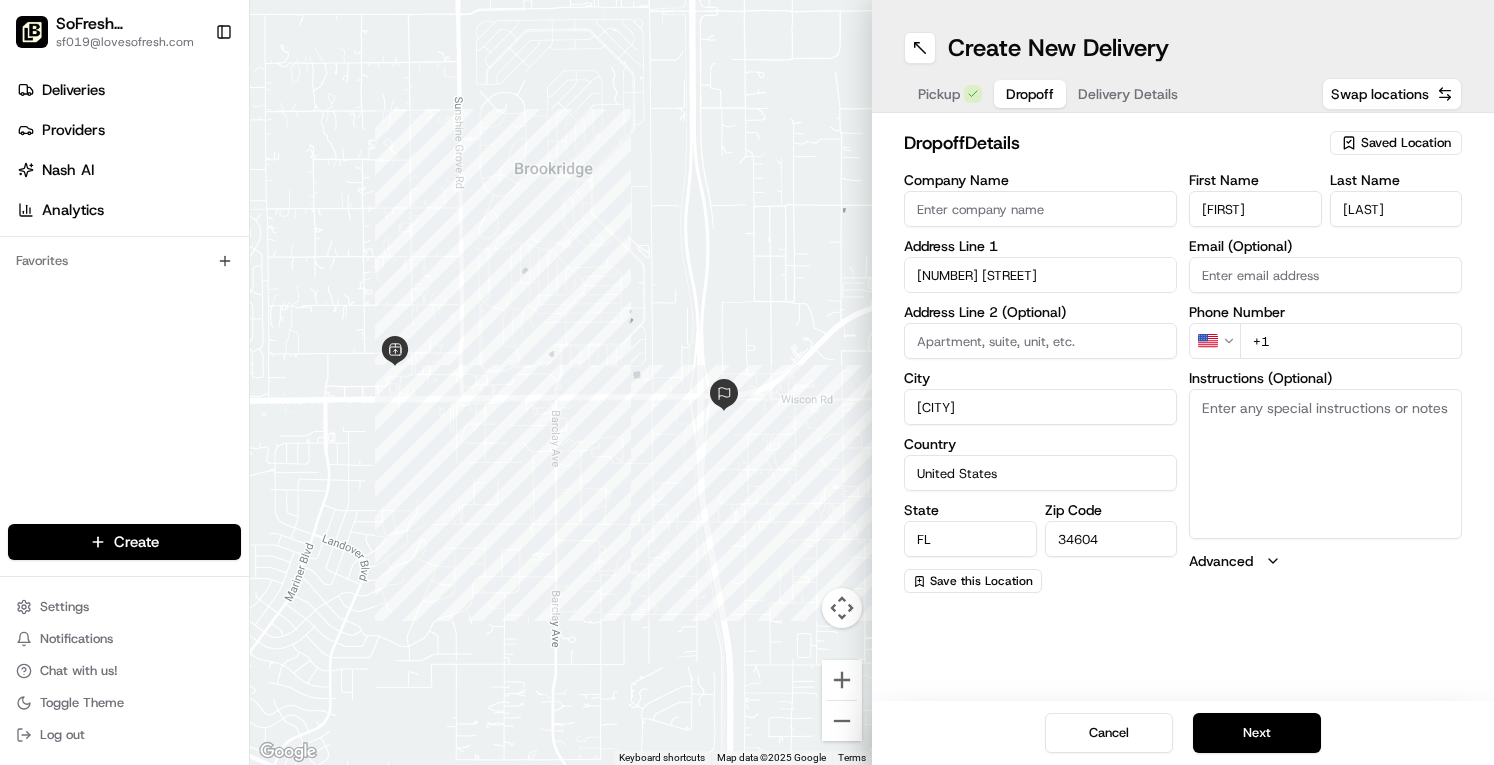 click on "+1" at bounding box center (1351, 341) 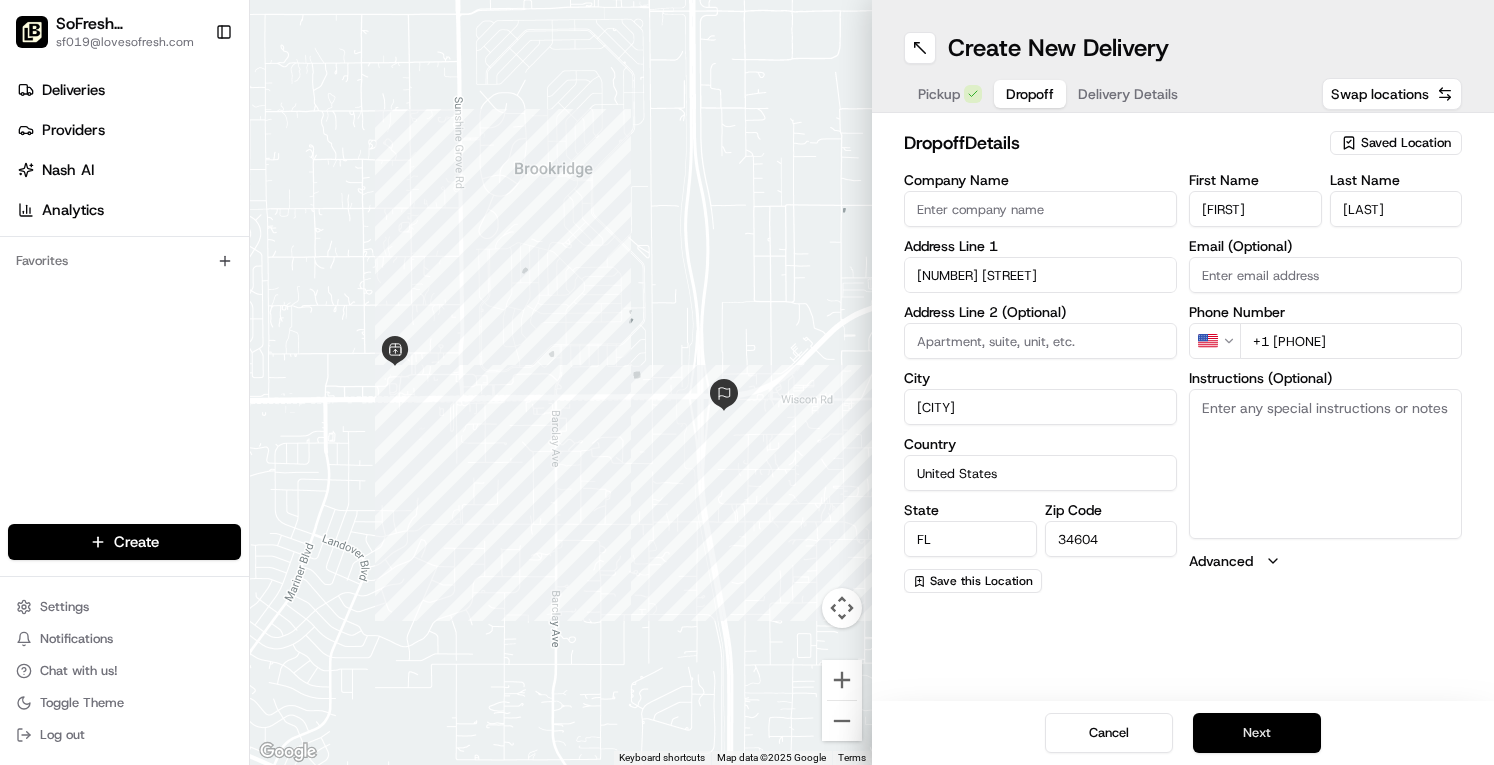type on "+1 863 445 4054" 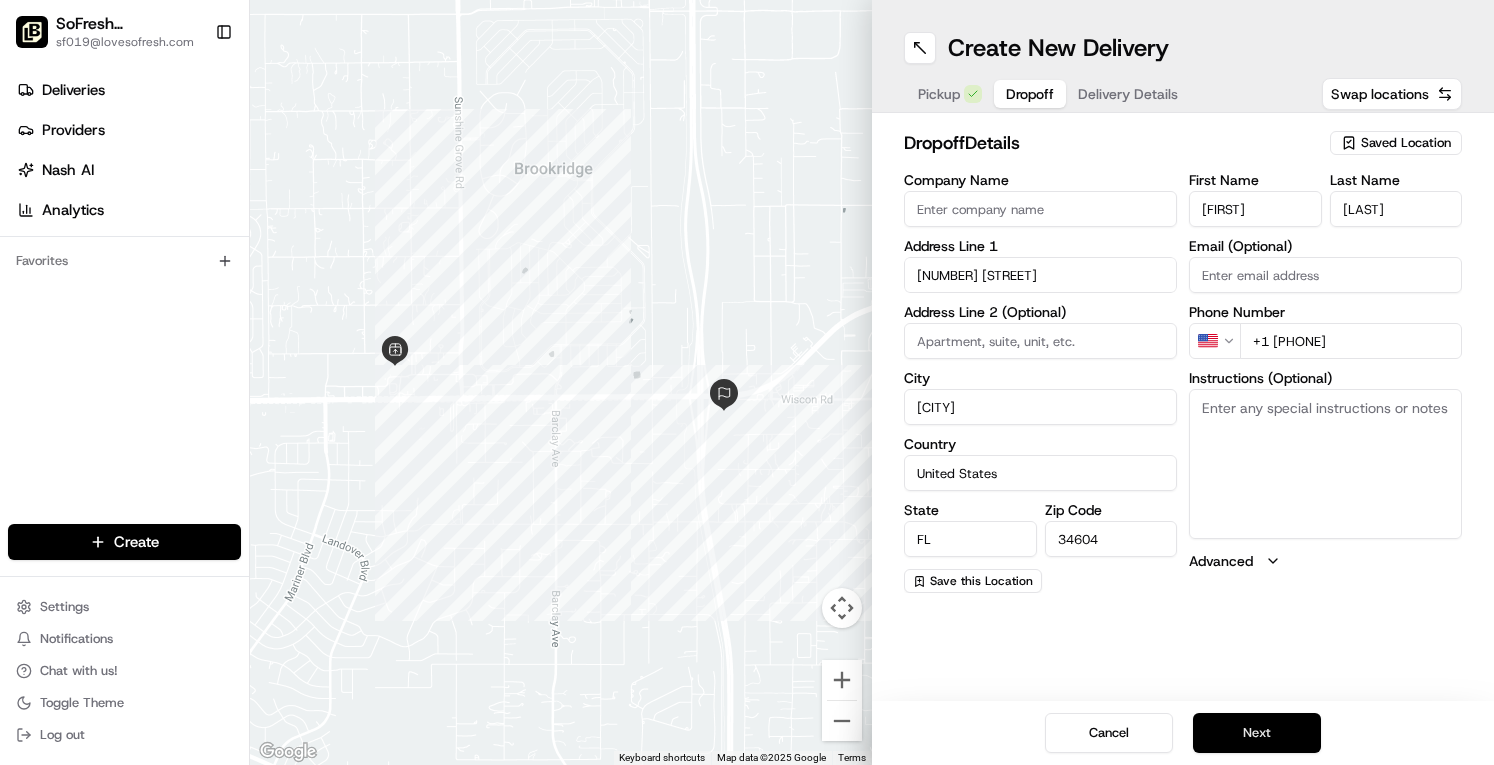 click on "Next" at bounding box center [1257, 733] 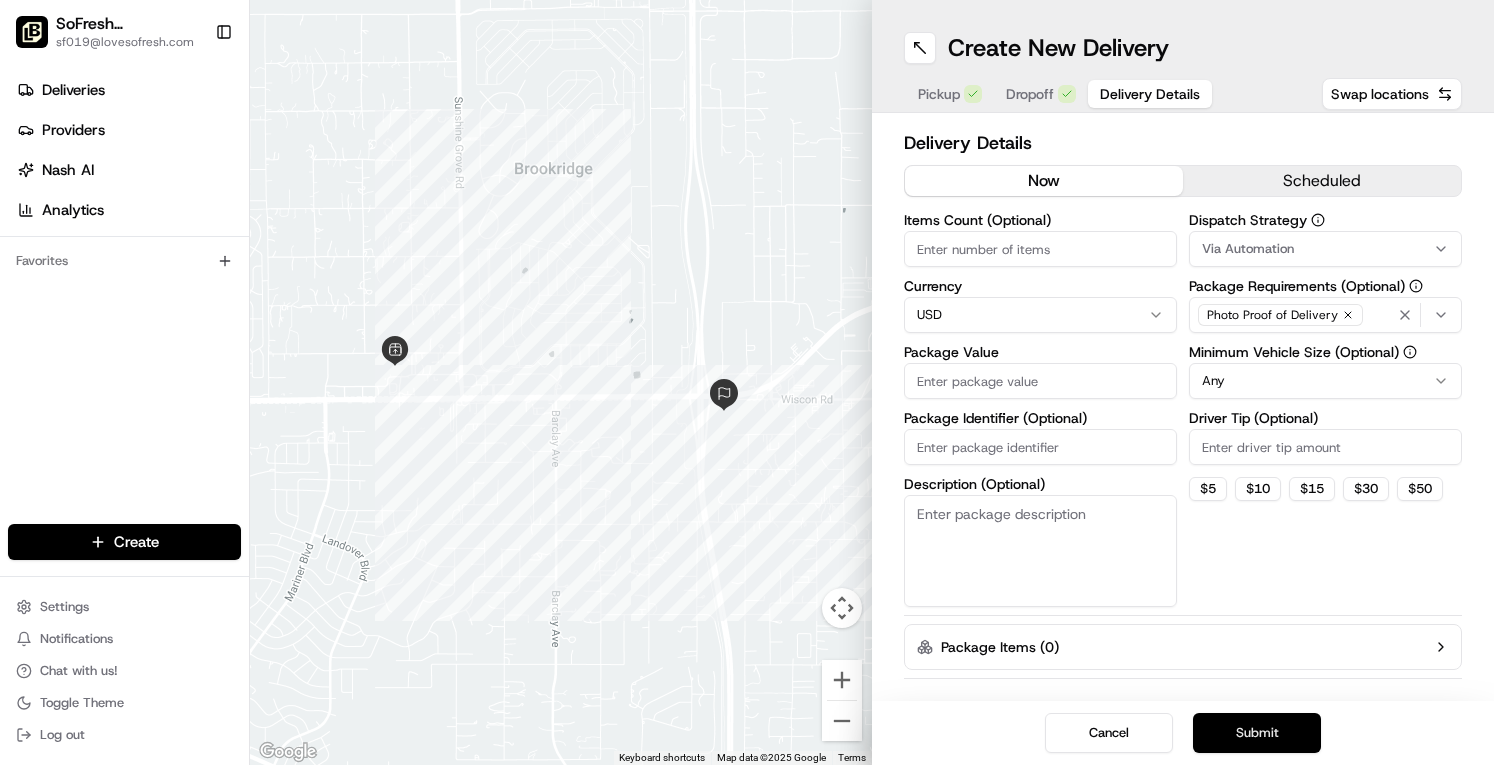 click on "Submit" at bounding box center [1257, 733] 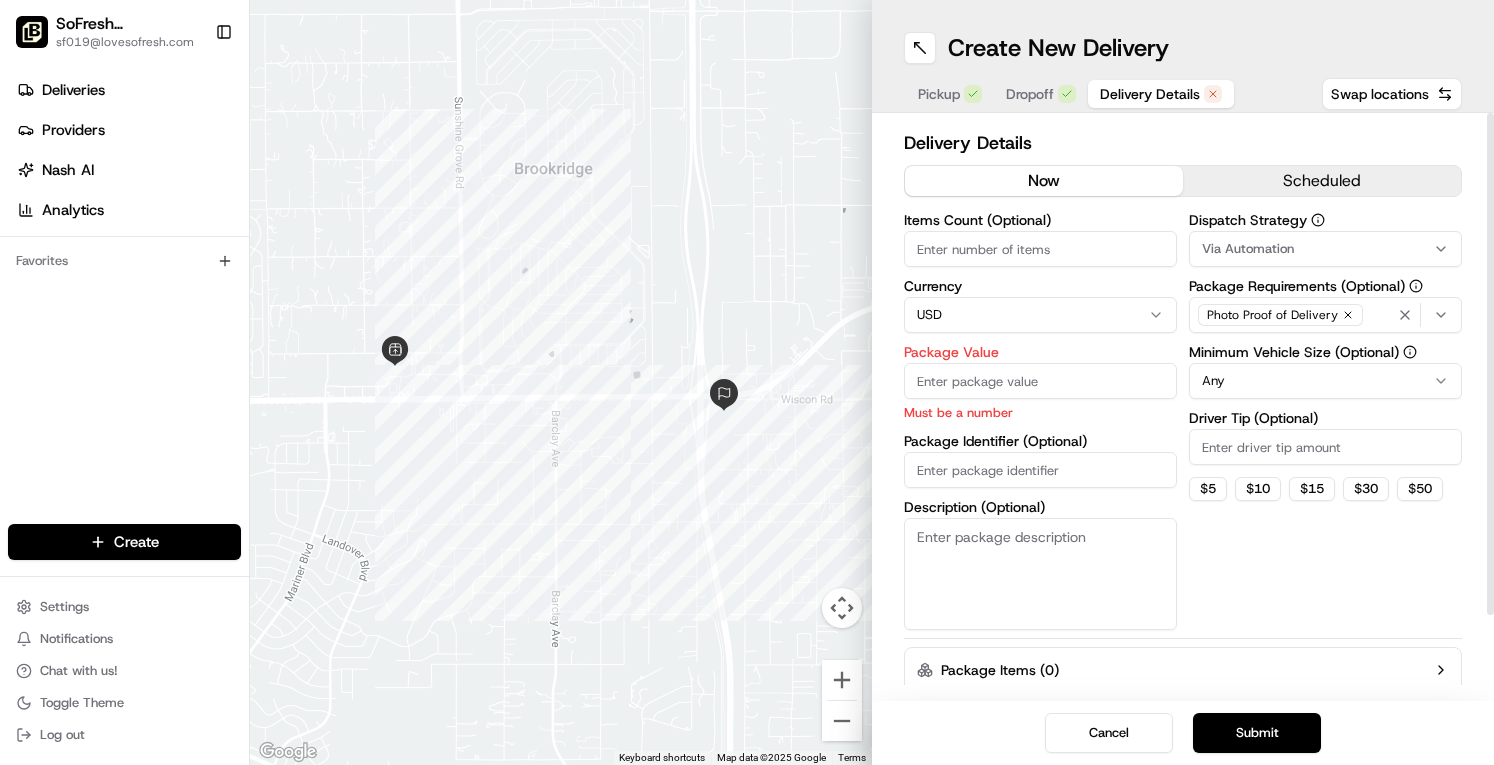 click on "Package Value" at bounding box center (1040, 381) 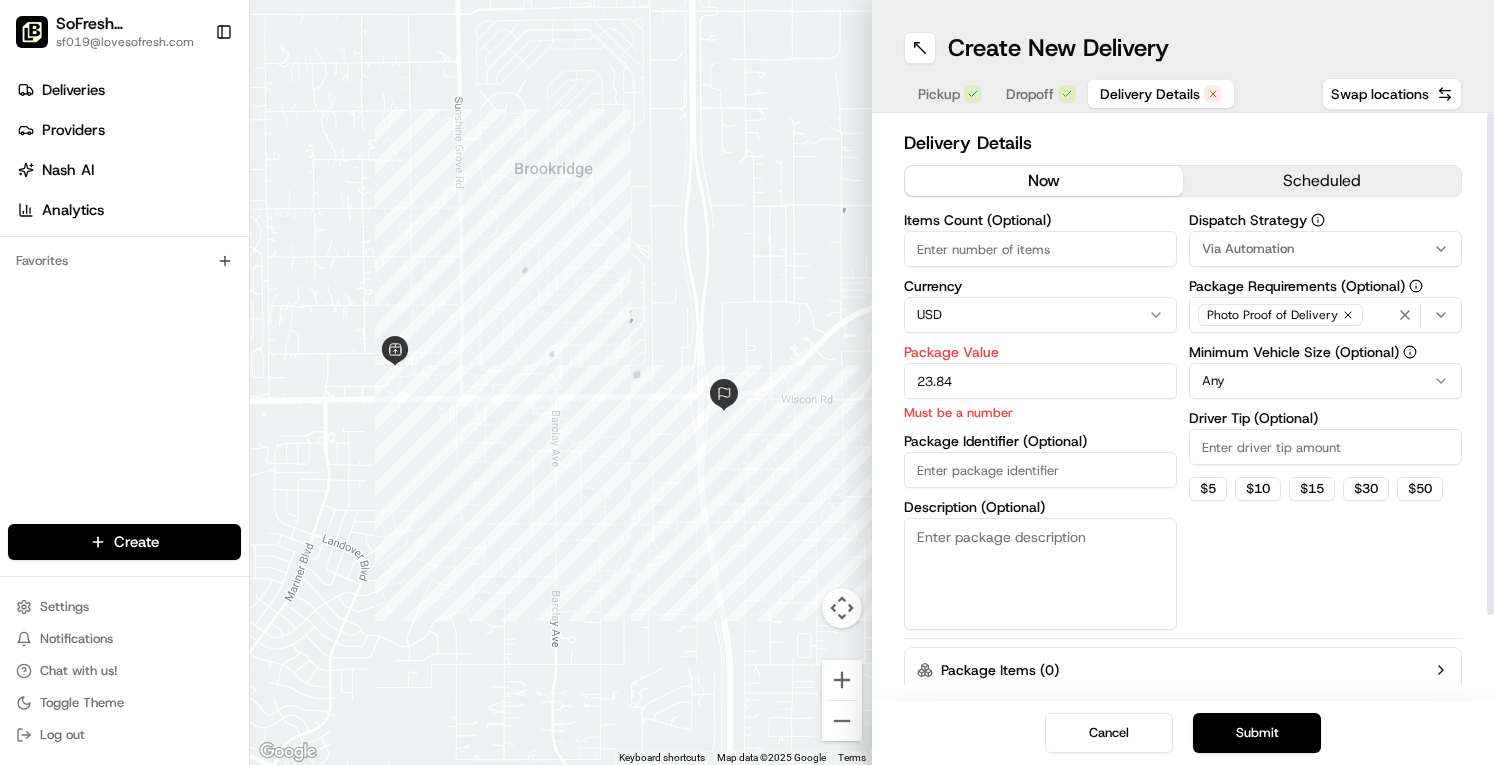 type on "23.84" 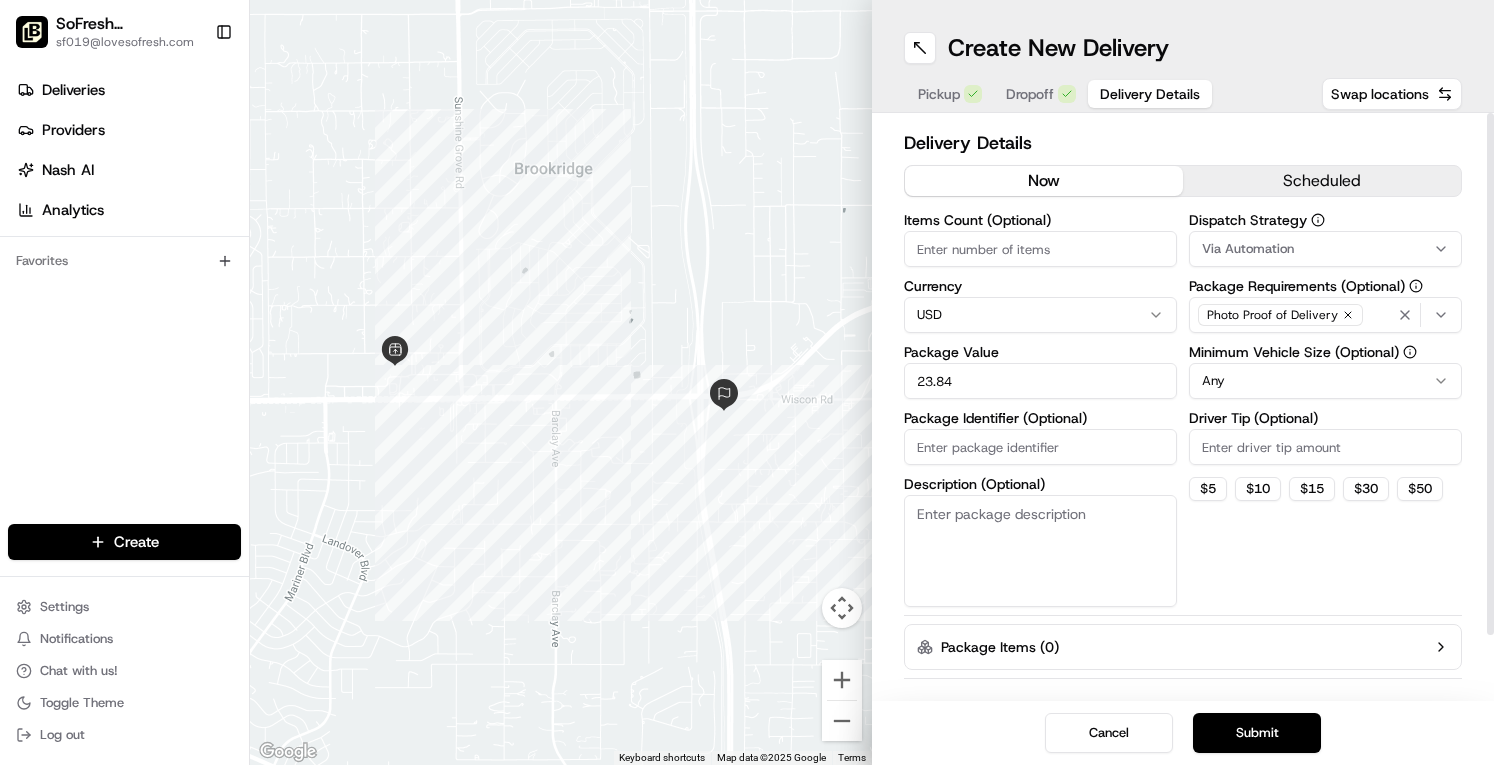 click on "Items Count (Optional) Currency USD Package Value 23.84 Package Identifier (Optional) Description (Optional)" at bounding box center [1040, 410] 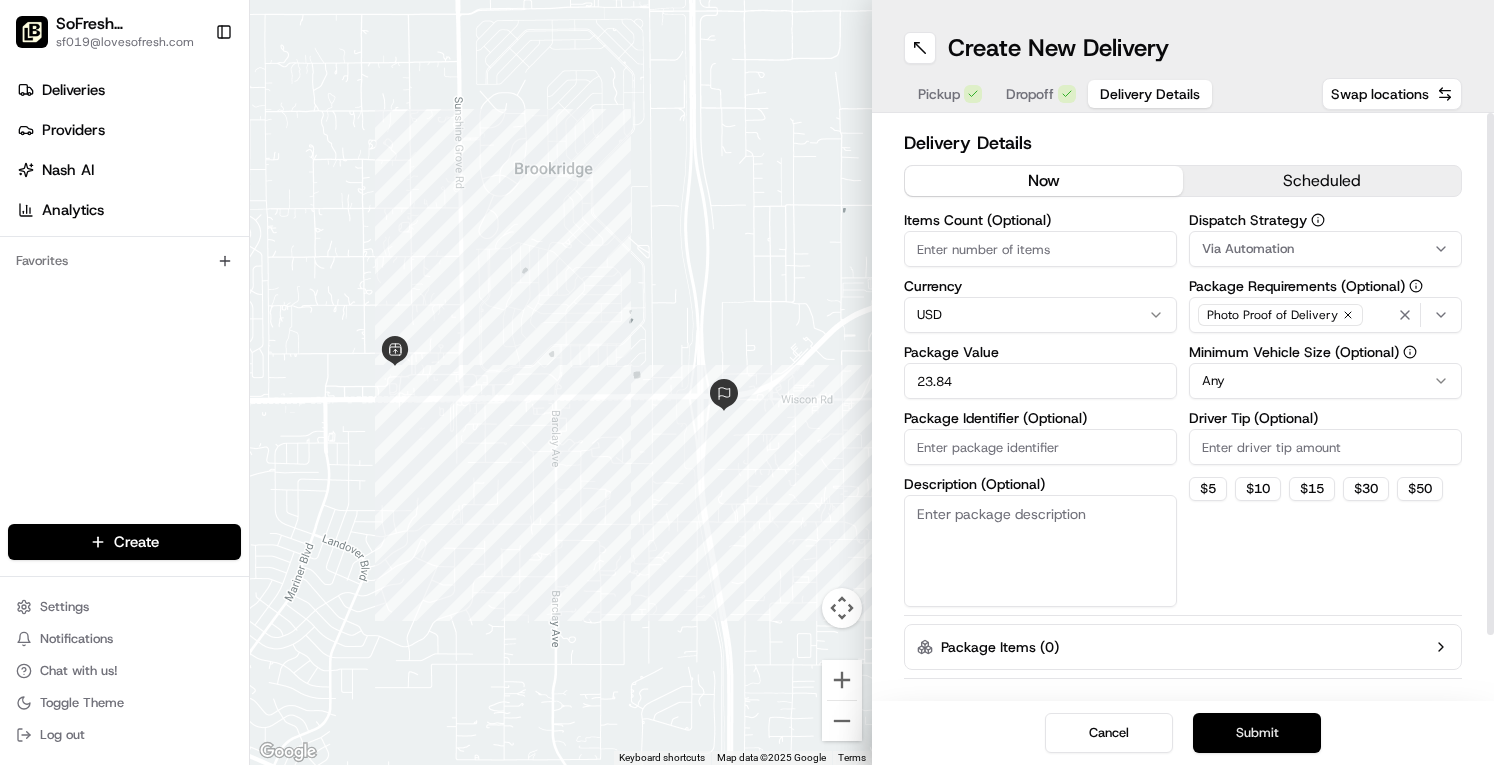 click on "Submit" at bounding box center [1257, 733] 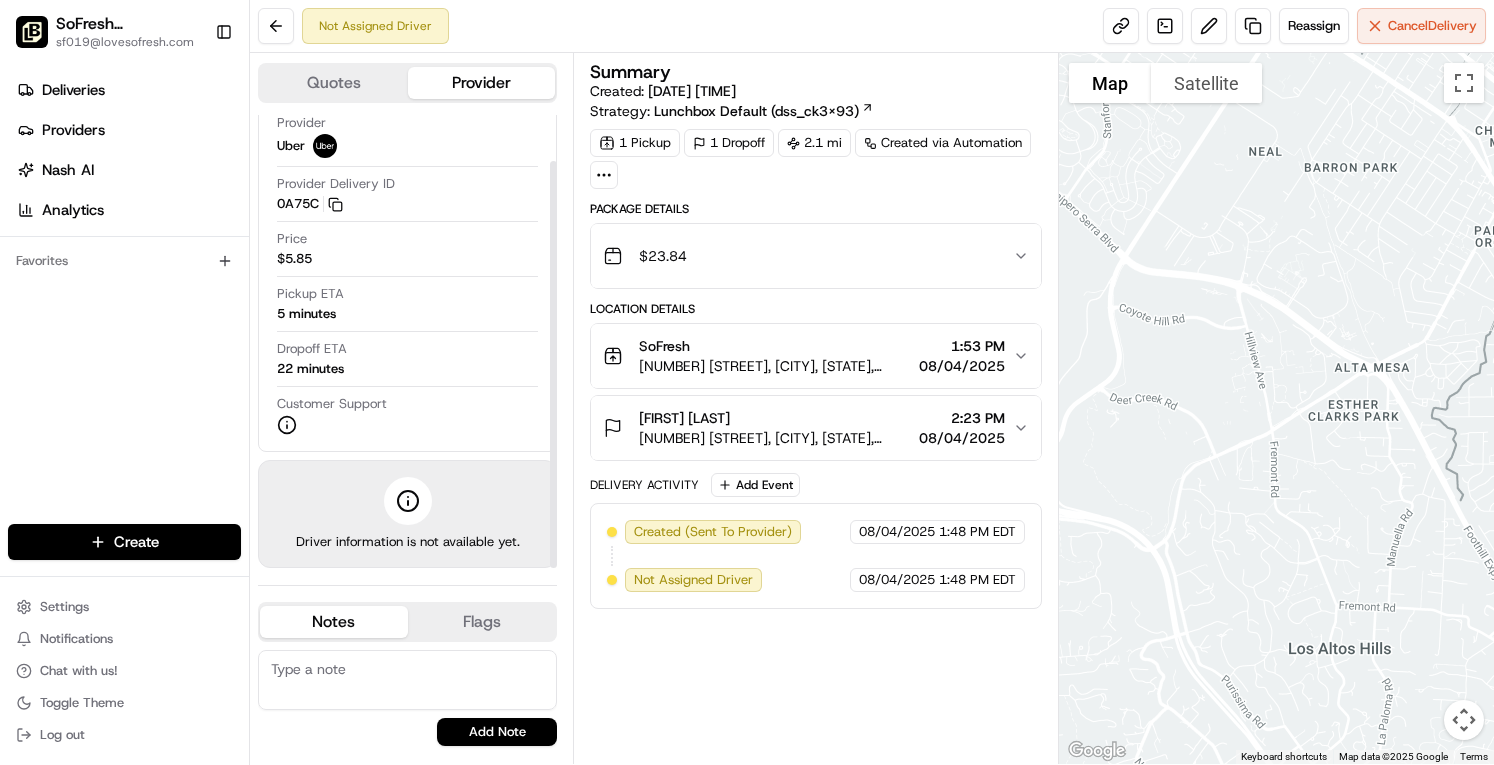 scroll, scrollTop: 0, scrollLeft: 0, axis: both 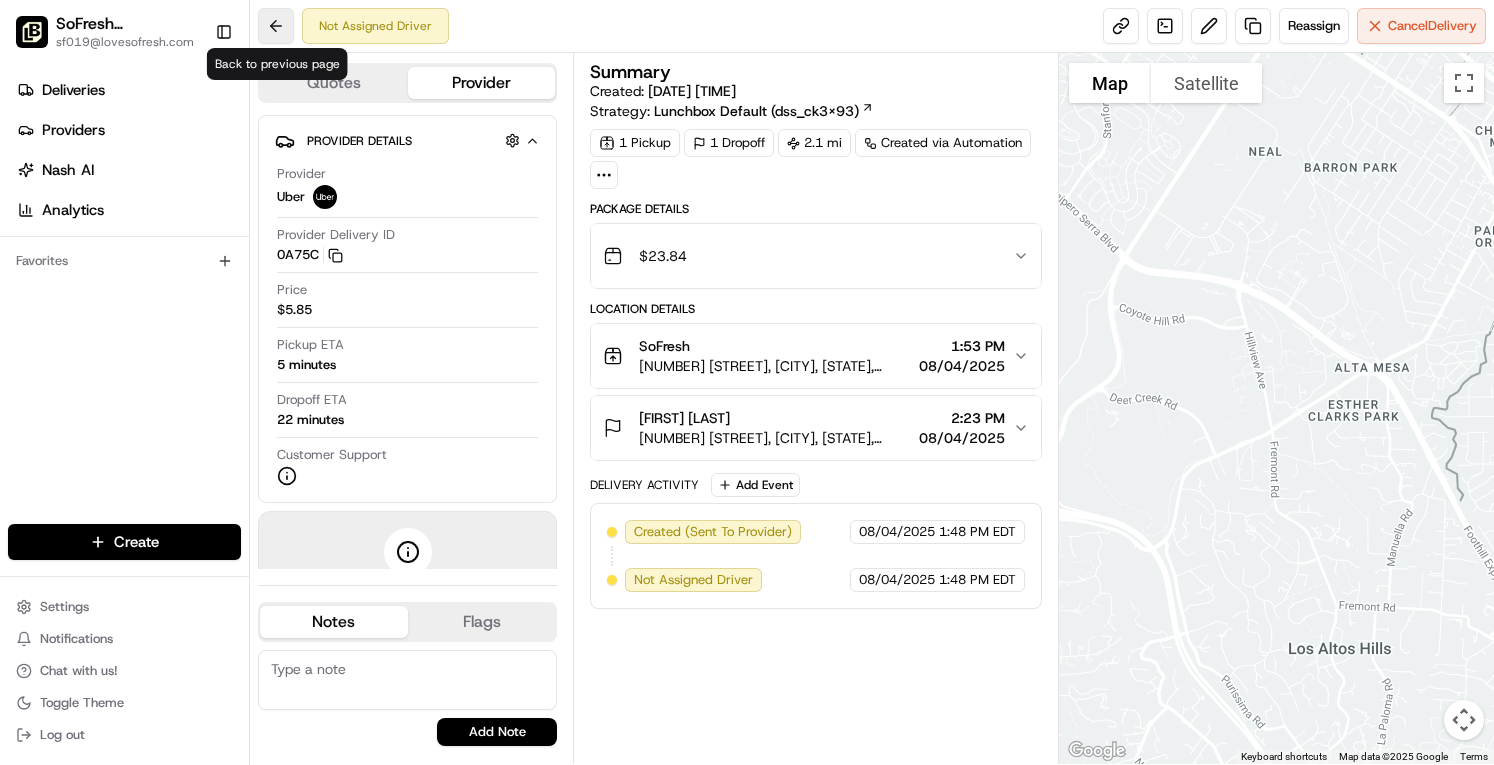 click at bounding box center (276, 26) 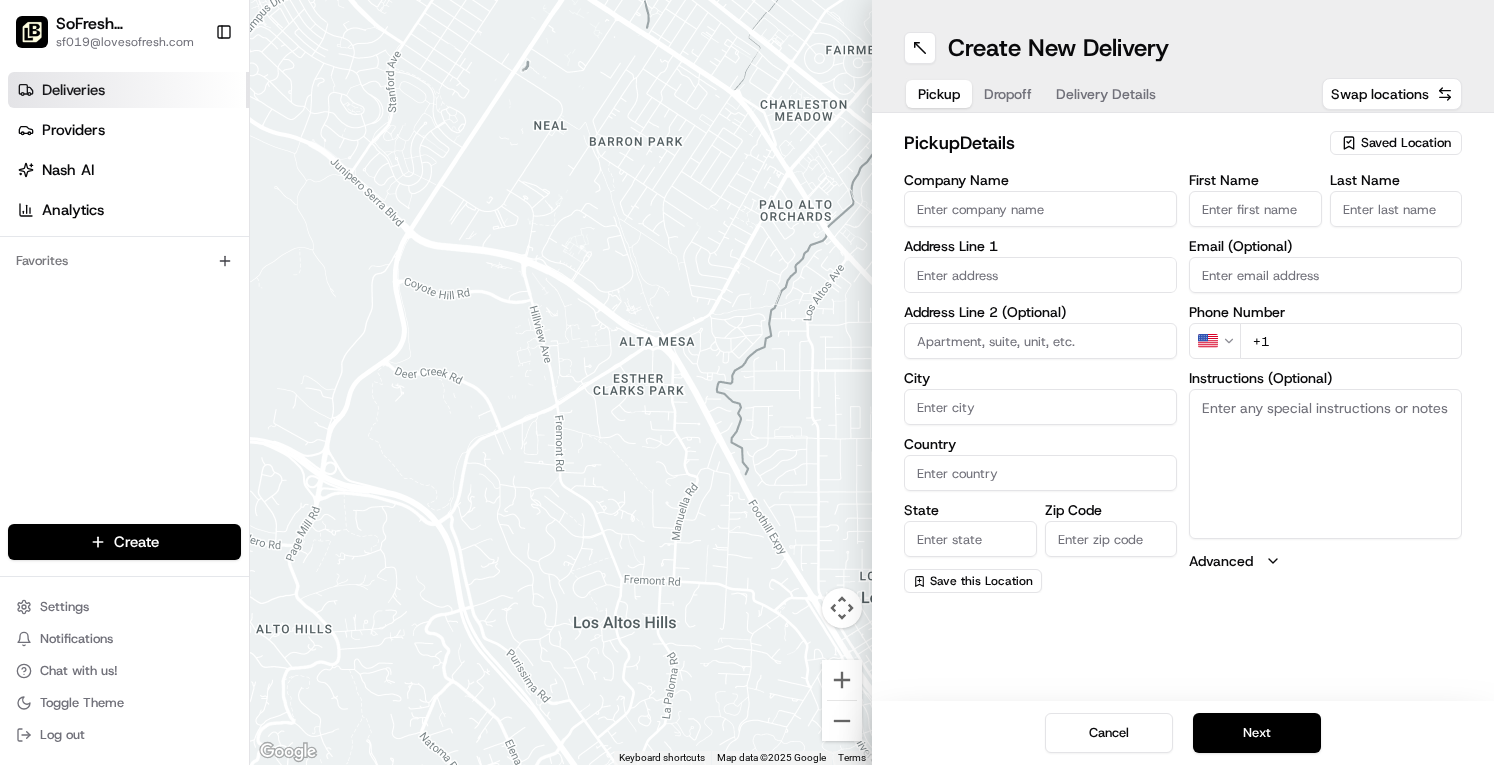 click on "Deliveries" at bounding box center [128, 90] 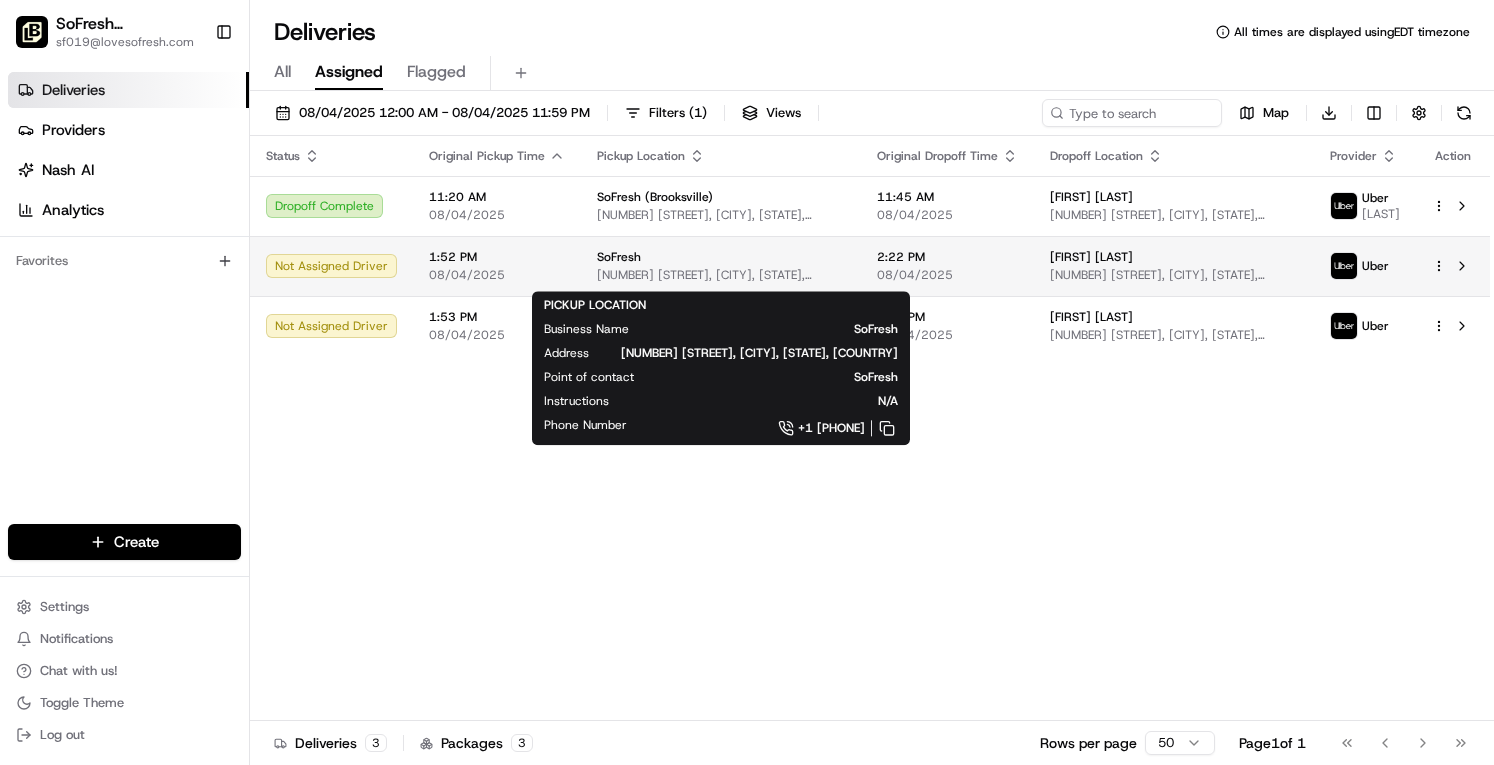 click on "SoFresh" at bounding box center [721, 257] 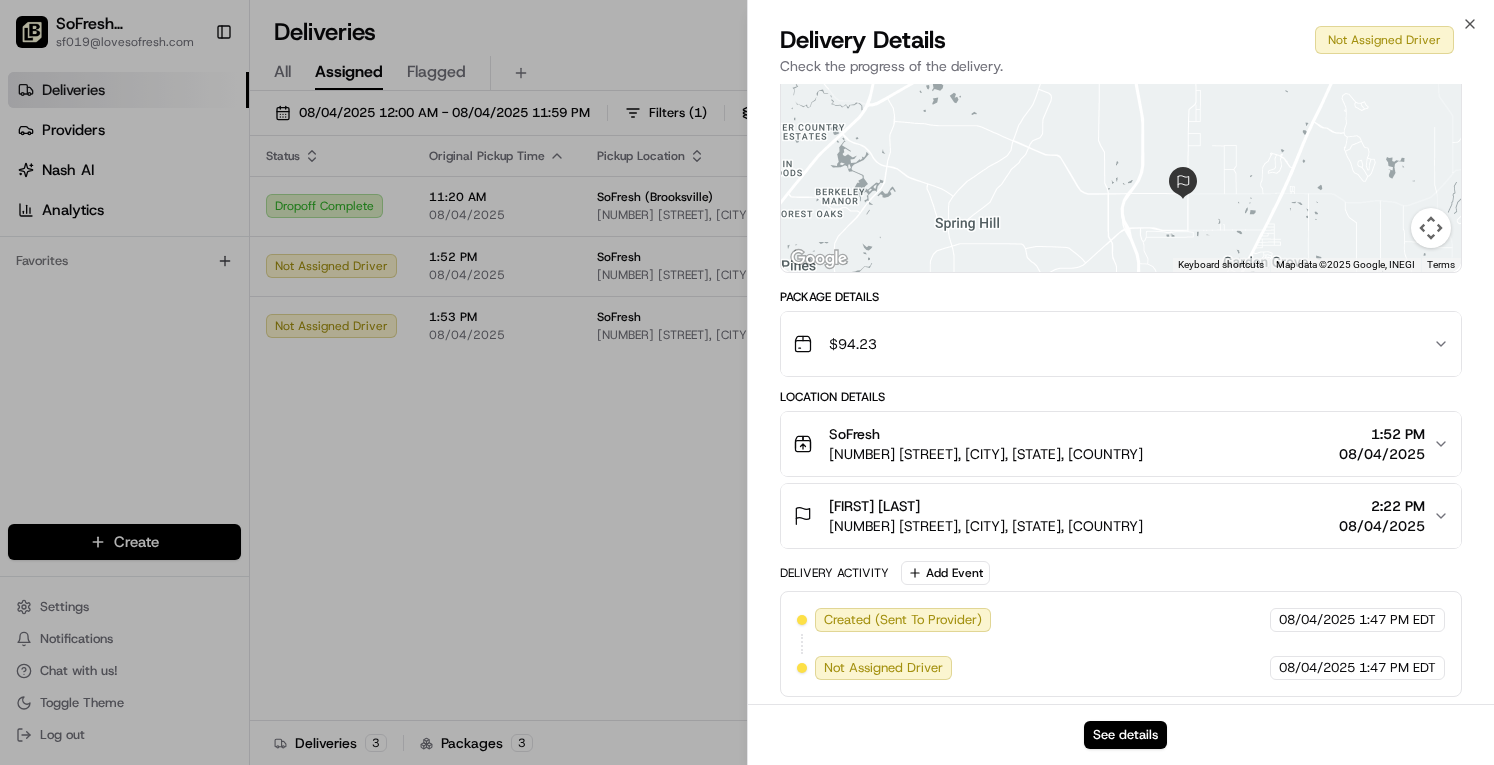 scroll, scrollTop: 0, scrollLeft: 0, axis: both 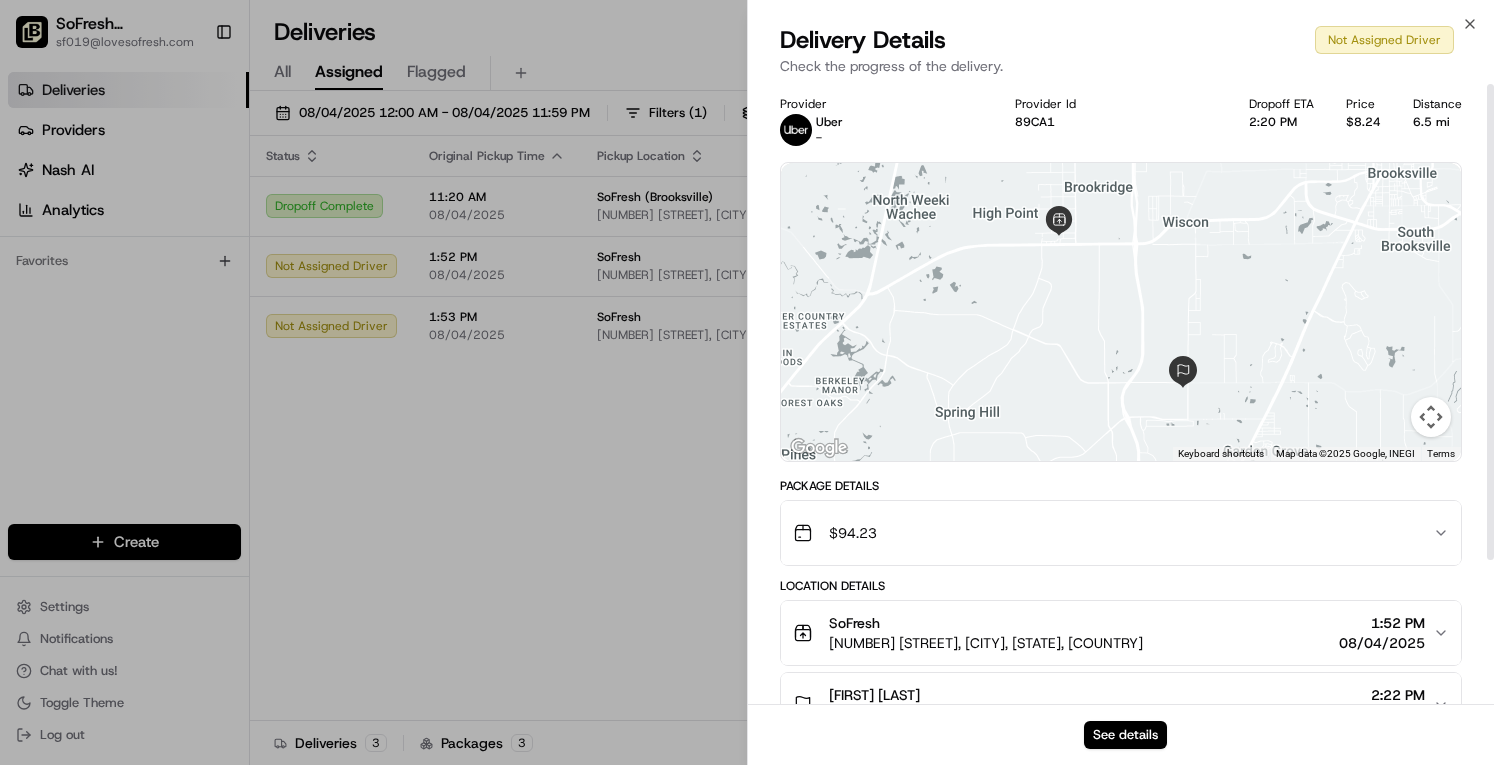 click on "$ 94.23" at bounding box center [1113, 533] 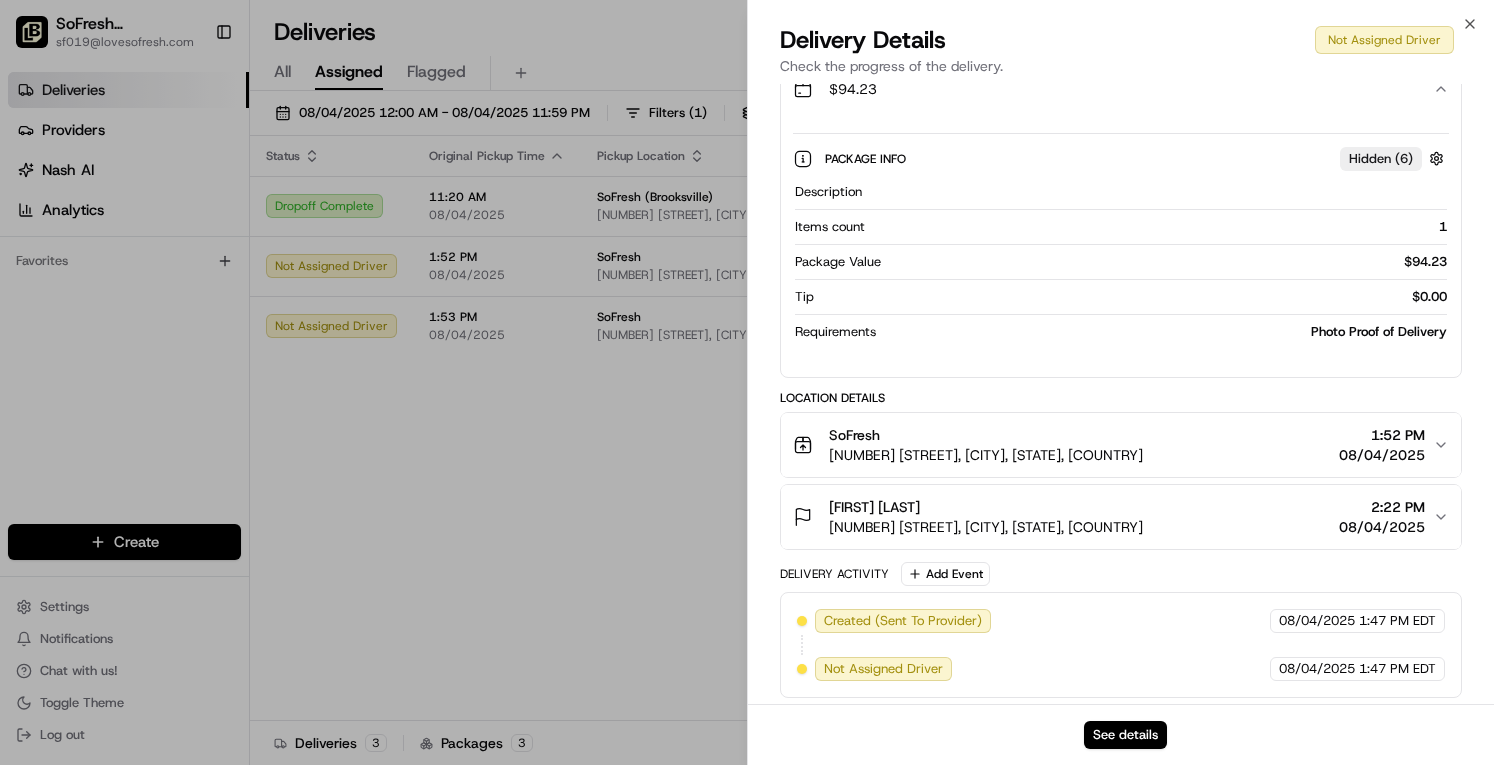 scroll, scrollTop: 330, scrollLeft: 0, axis: vertical 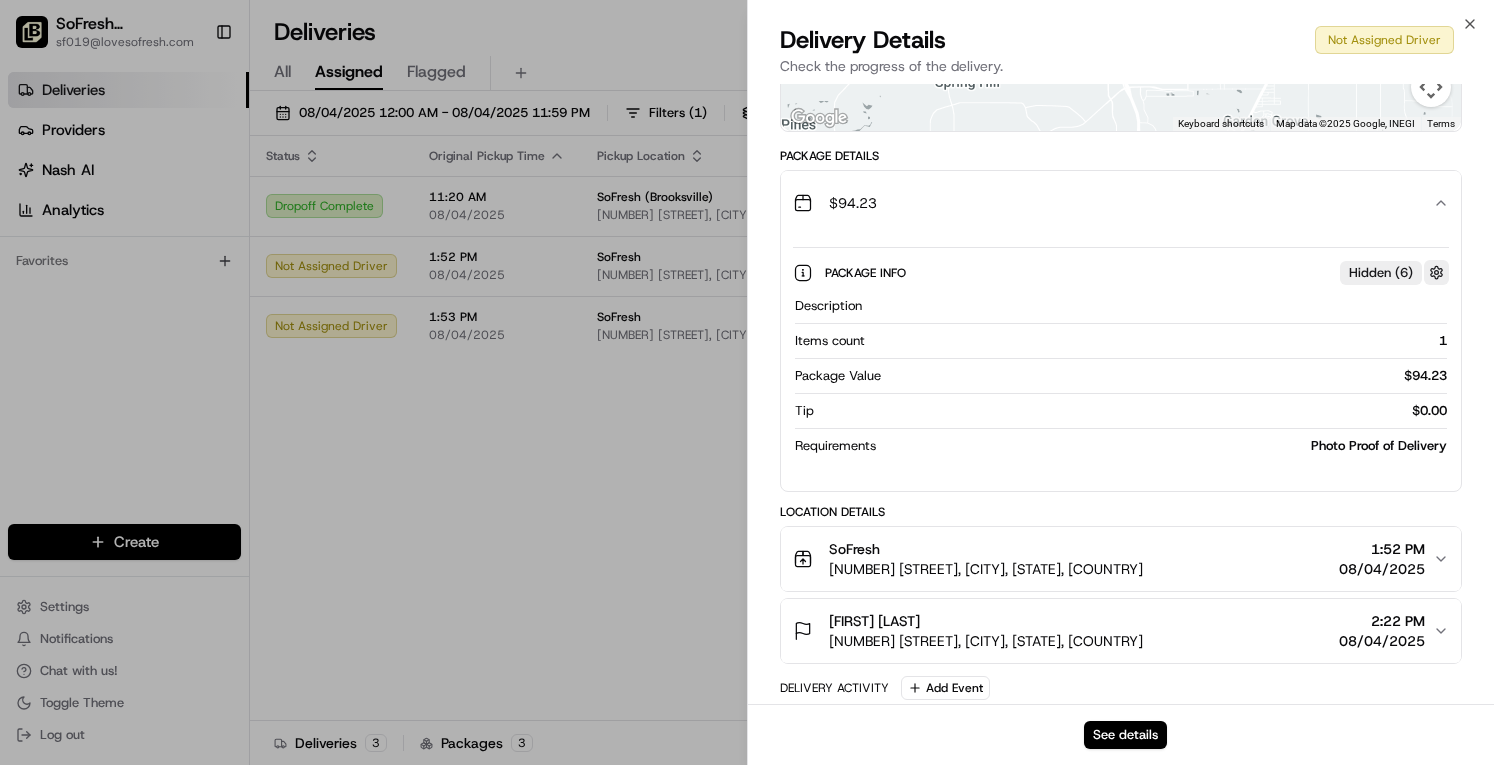 click at bounding box center (1436, 272) 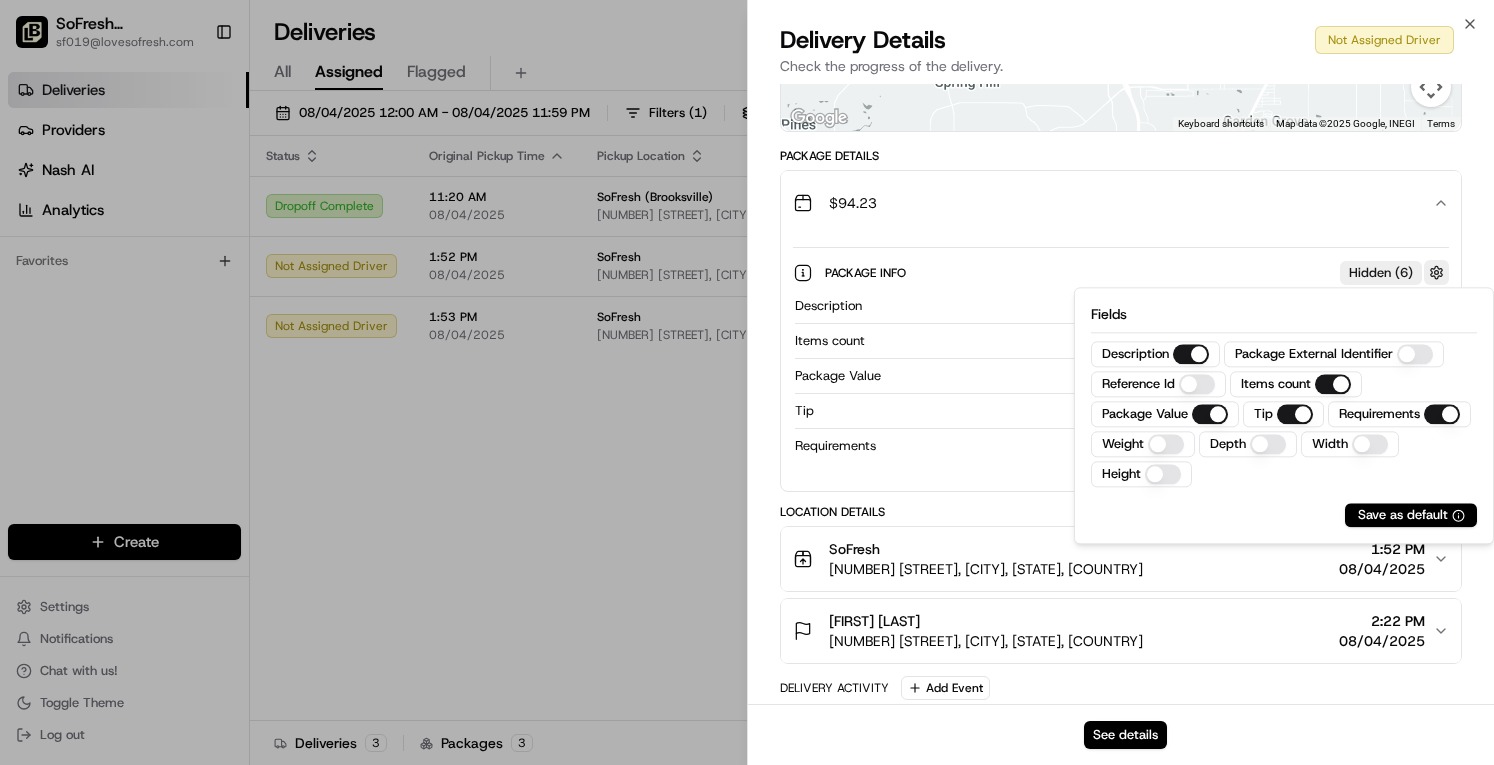 click at bounding box center (1436, 272) 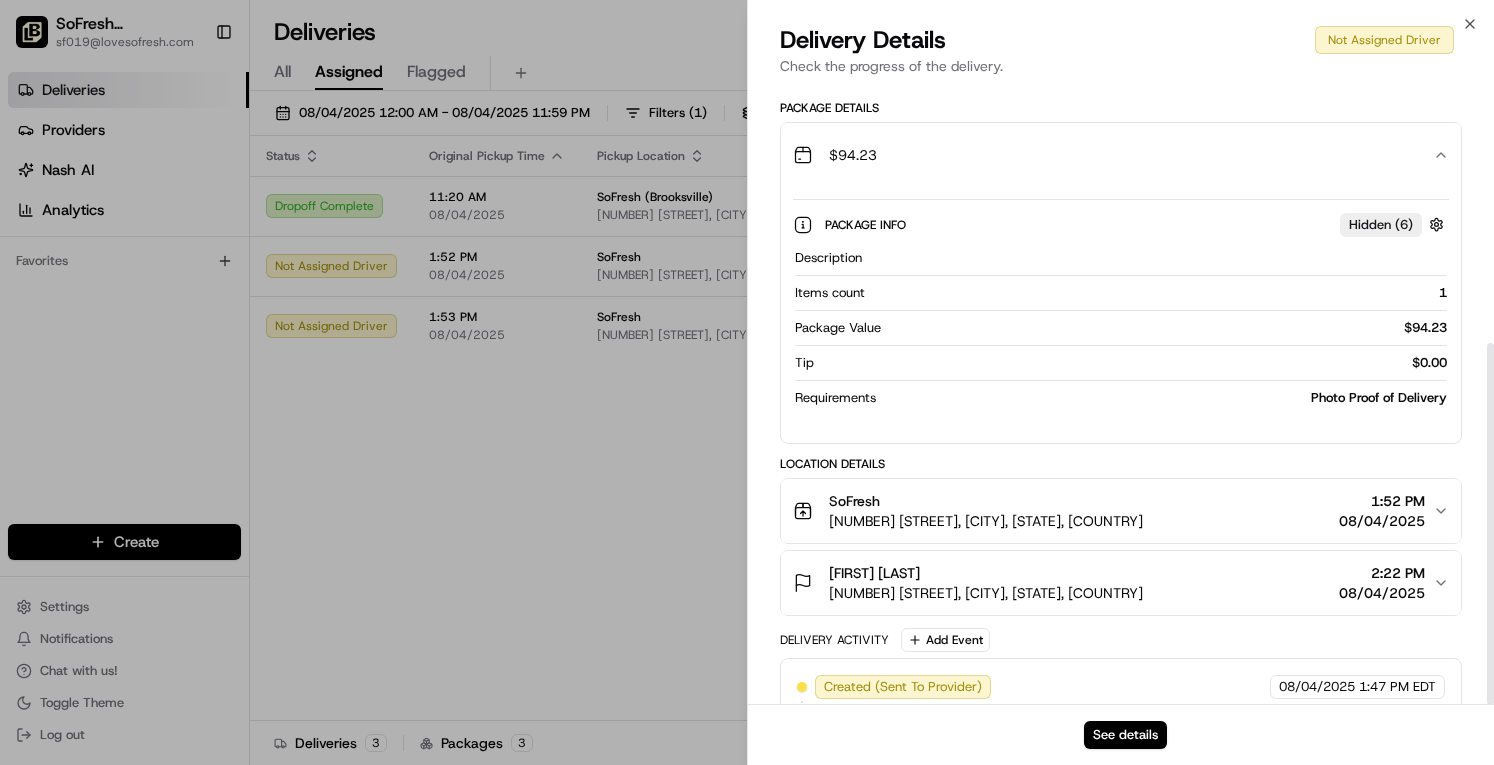 scroll, scrollTop: 444, scrollLeft: 0, axis: vertical 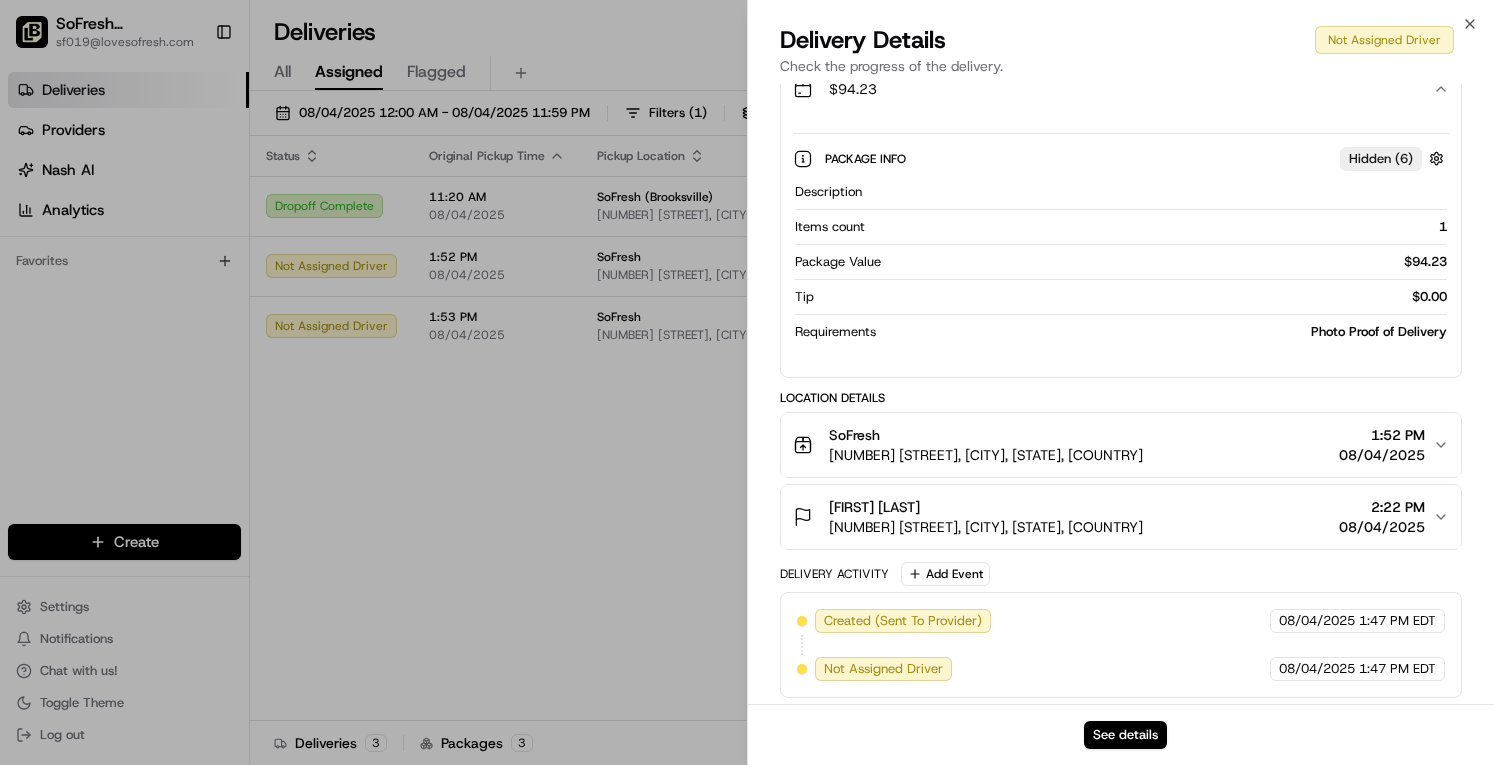 click on "See details" at bounding box center (1121, 734) 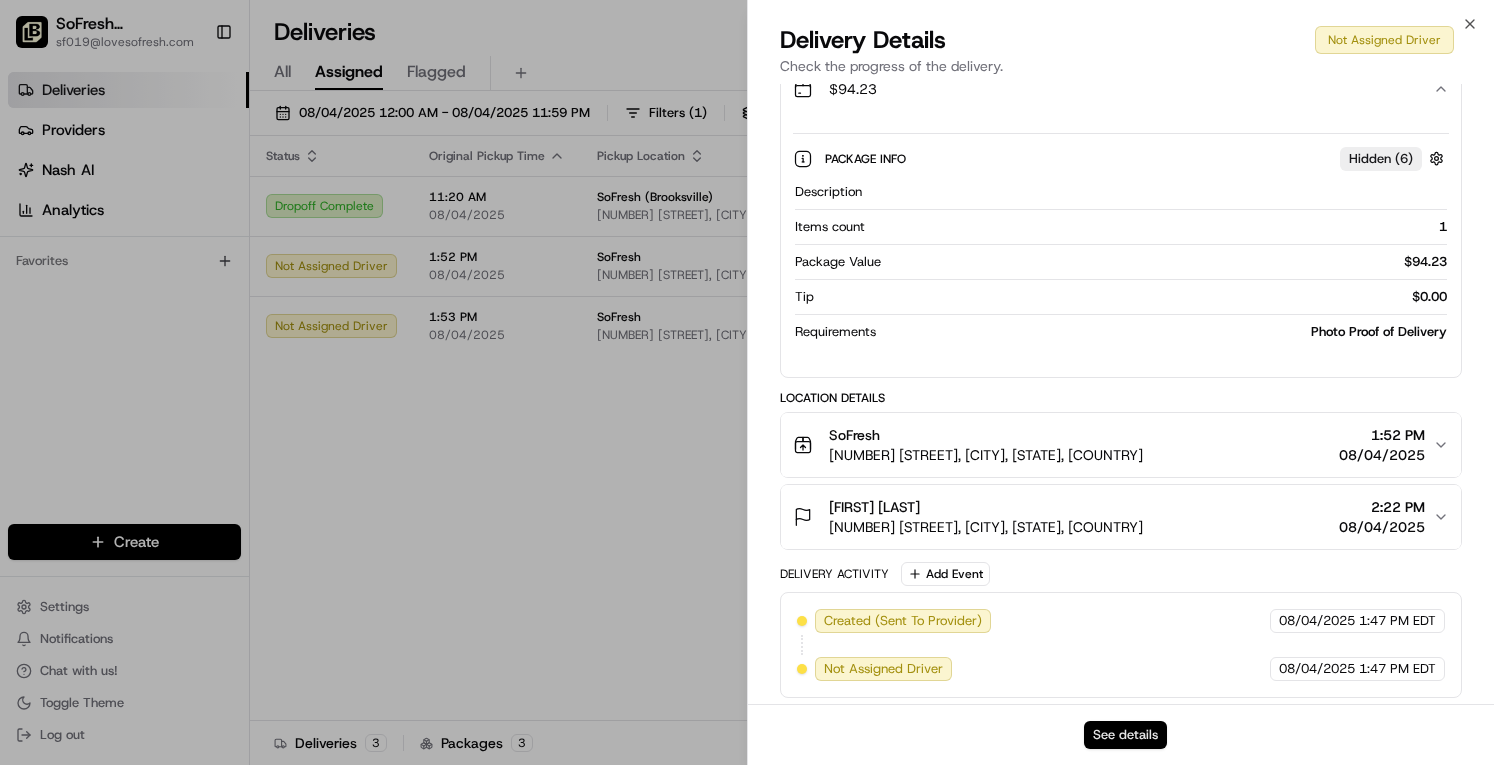 click on "See details" at bounding box center (1125, 735) 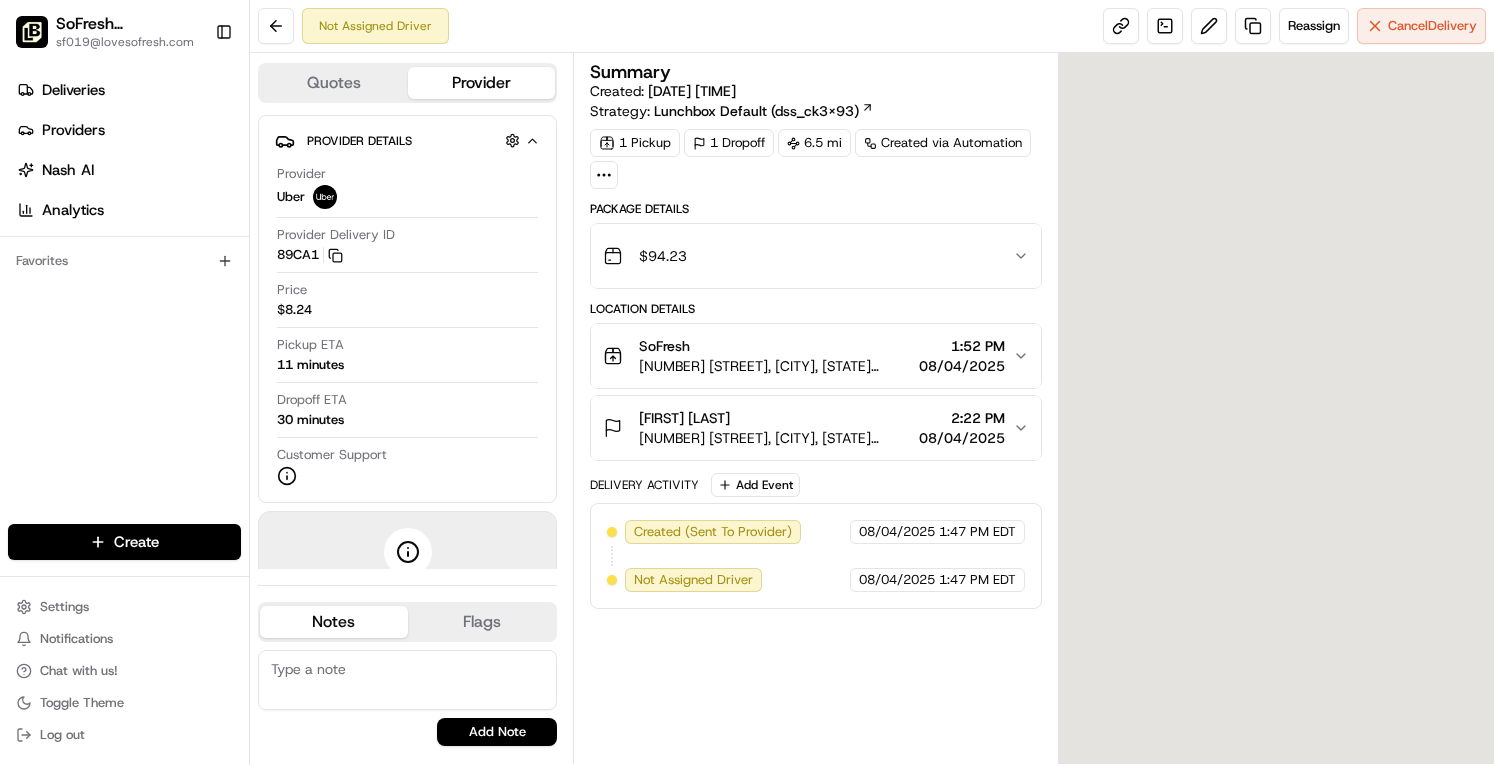 scroll, scrollTop: 0, scrollLeft: 0, axis: both 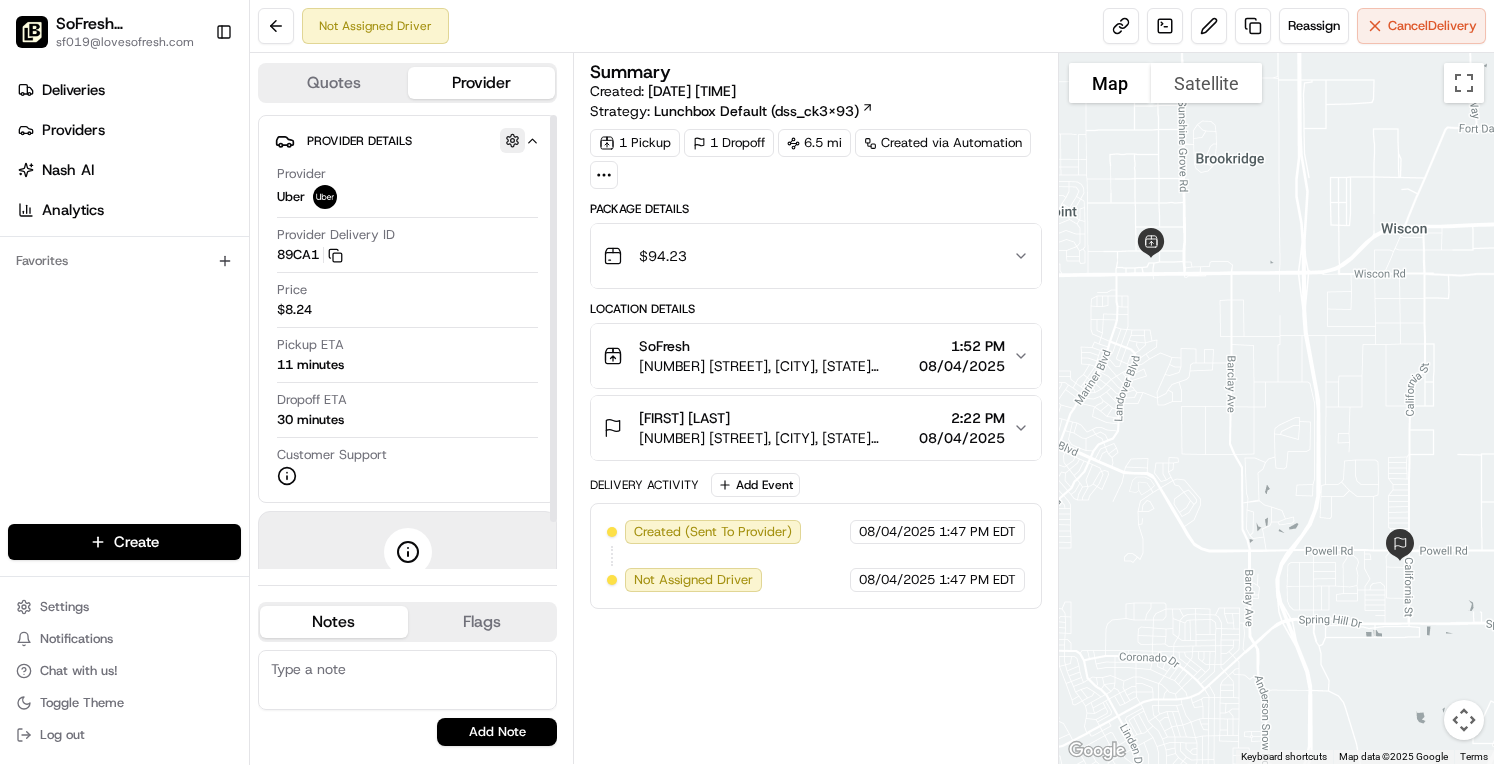 click at bounding box center (512, 140) 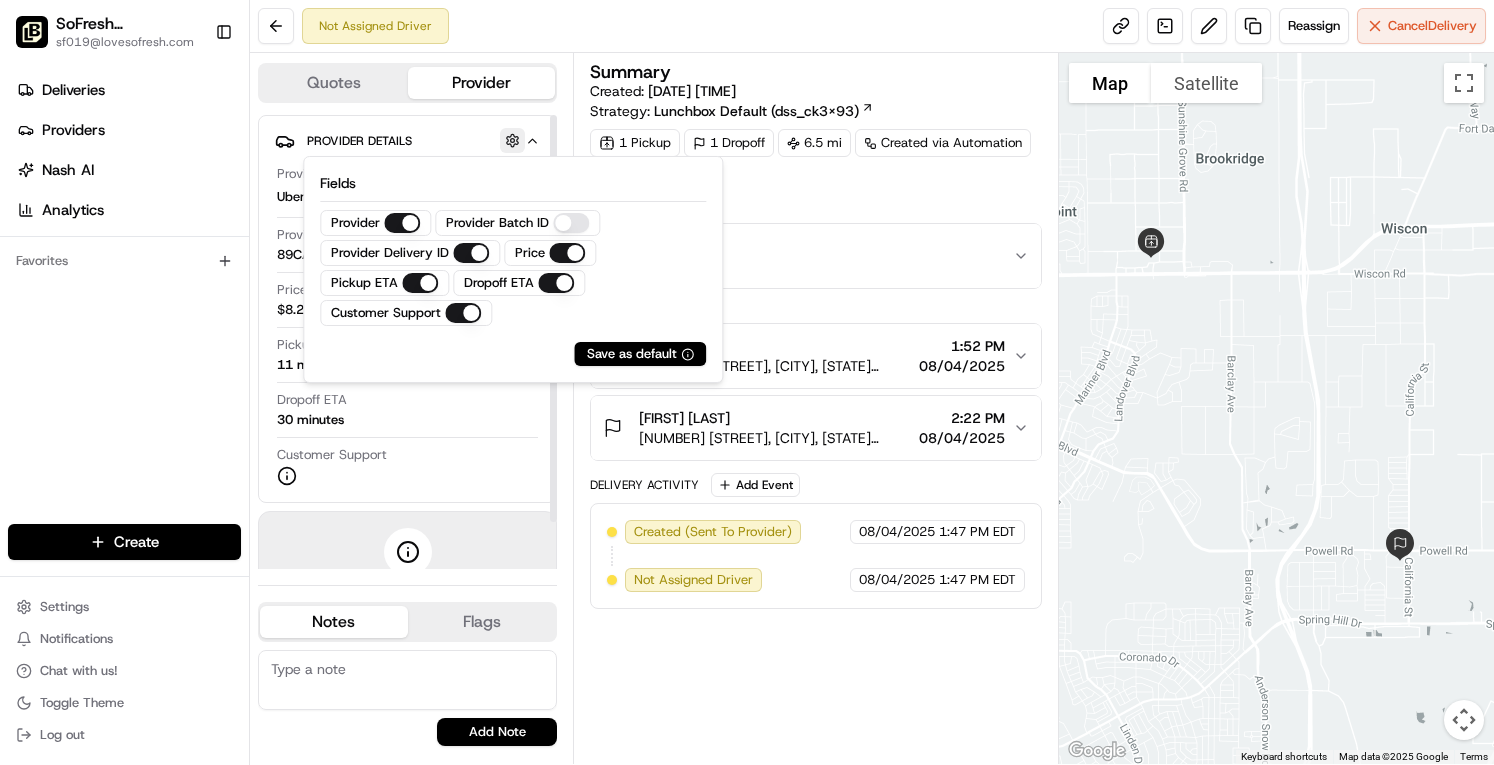 click at bounding box center [512, 140] 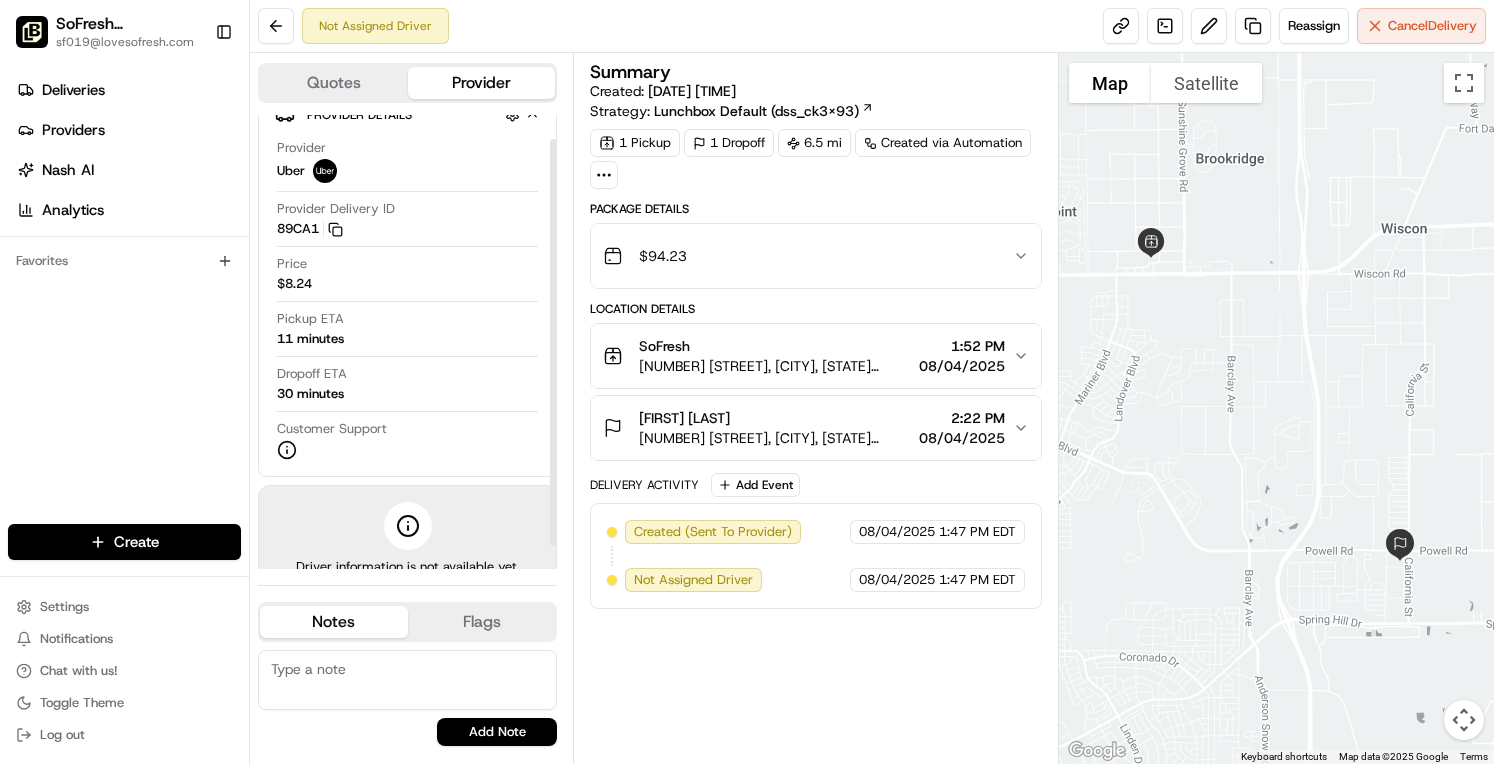 scroll, scrollTop: 0, scrollLeft: 0, axis: both 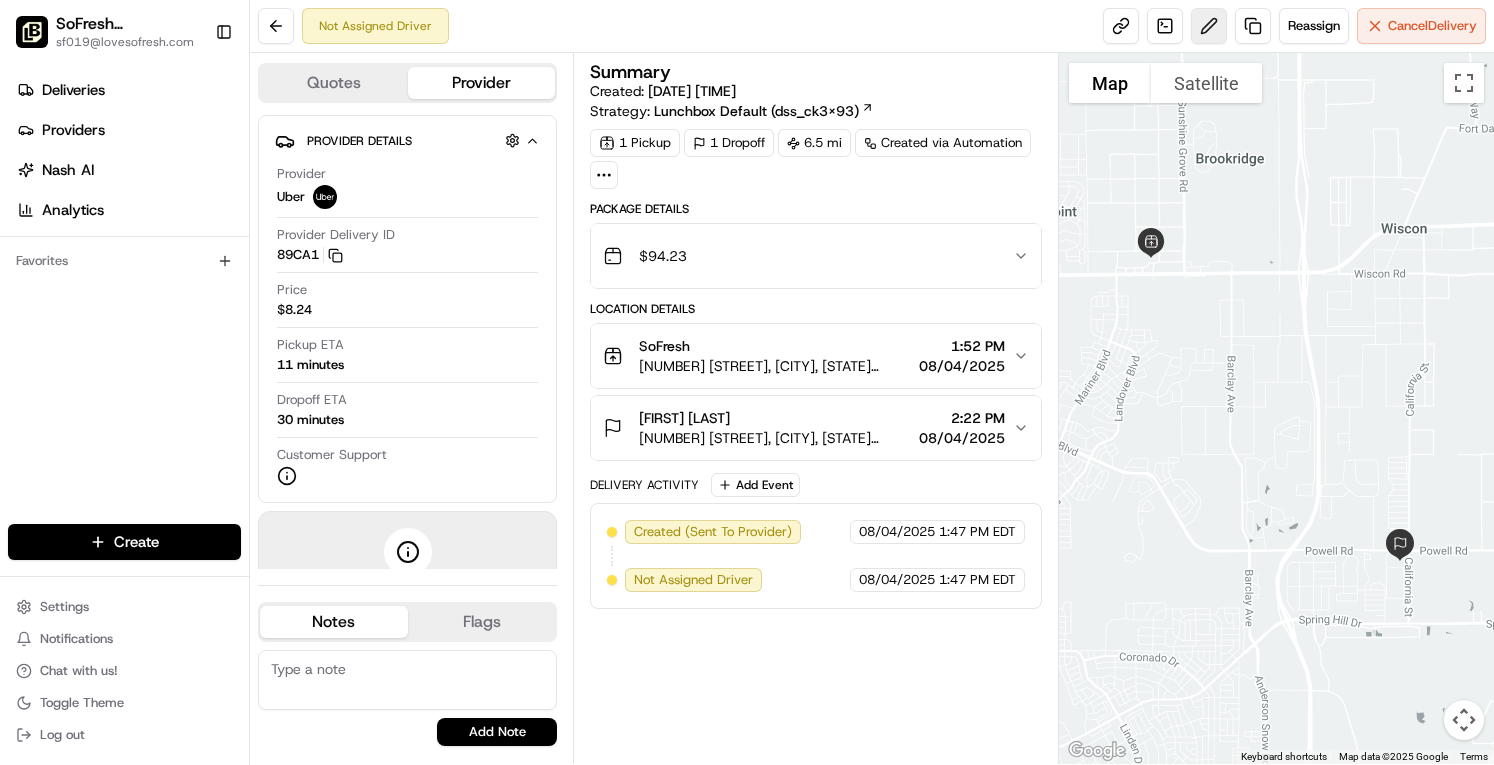 click at bounding box center [1209, 26] 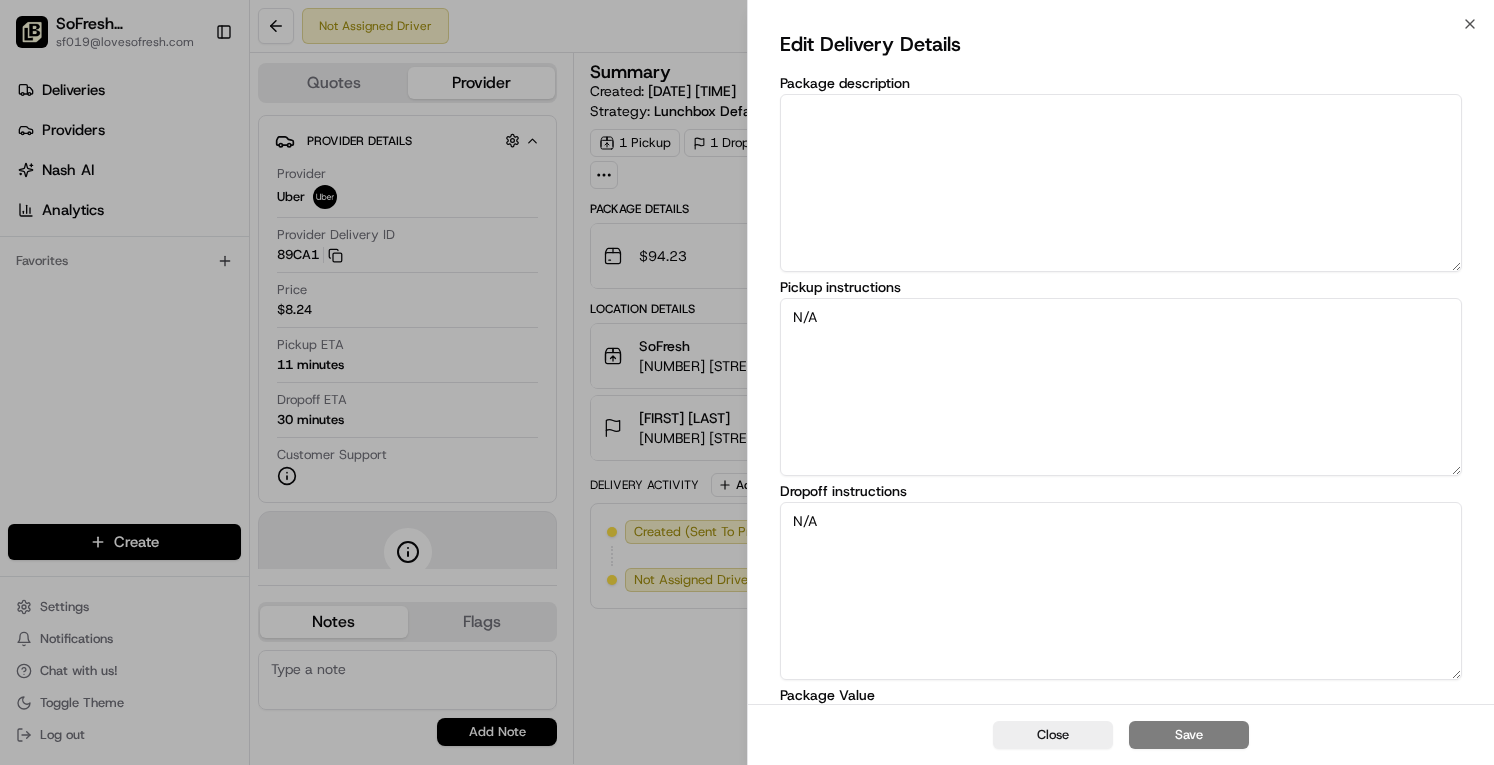scroll, scrollTop: 163, scrollLeft: 0, axis: vertical 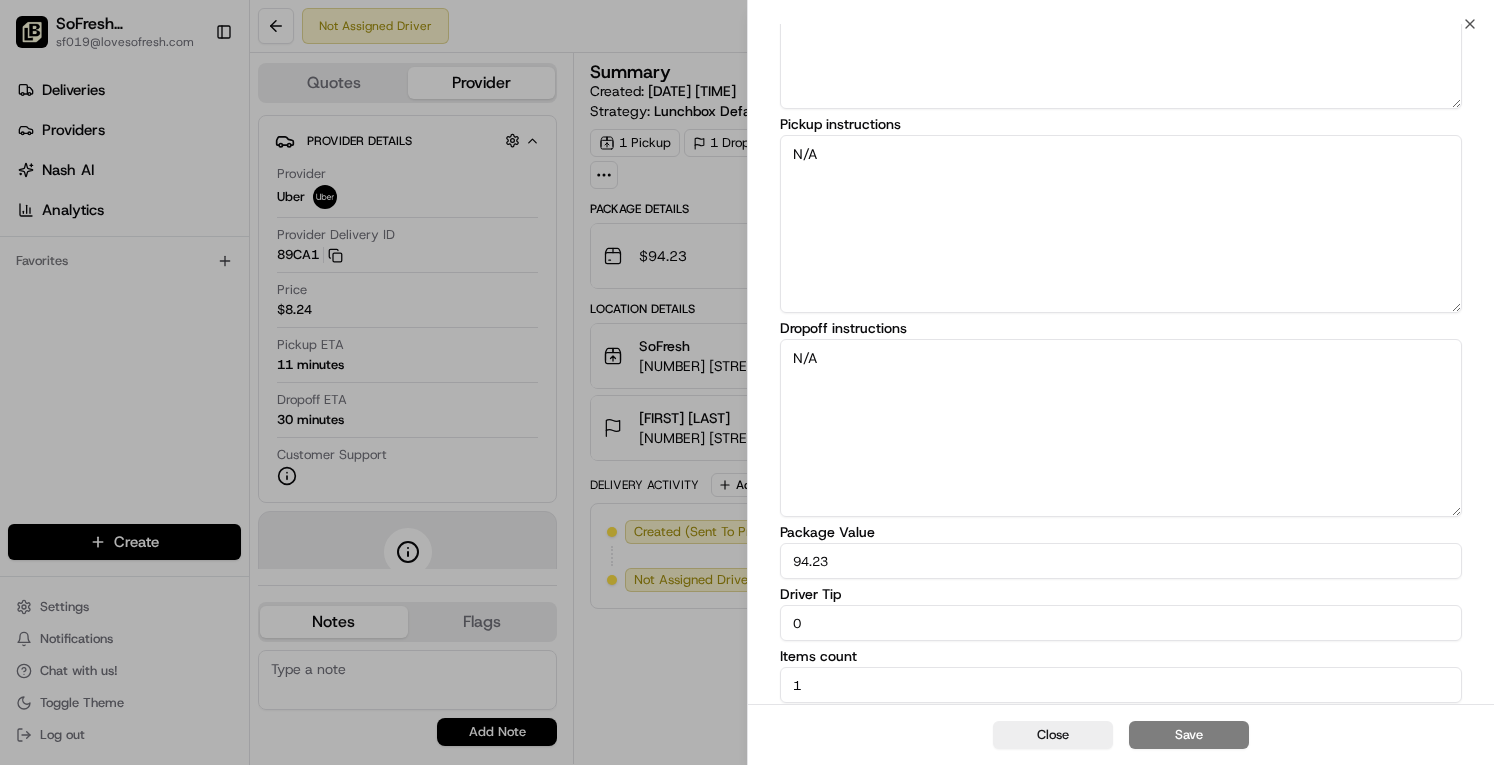 click on "0" at bounding box center (1121, 623) 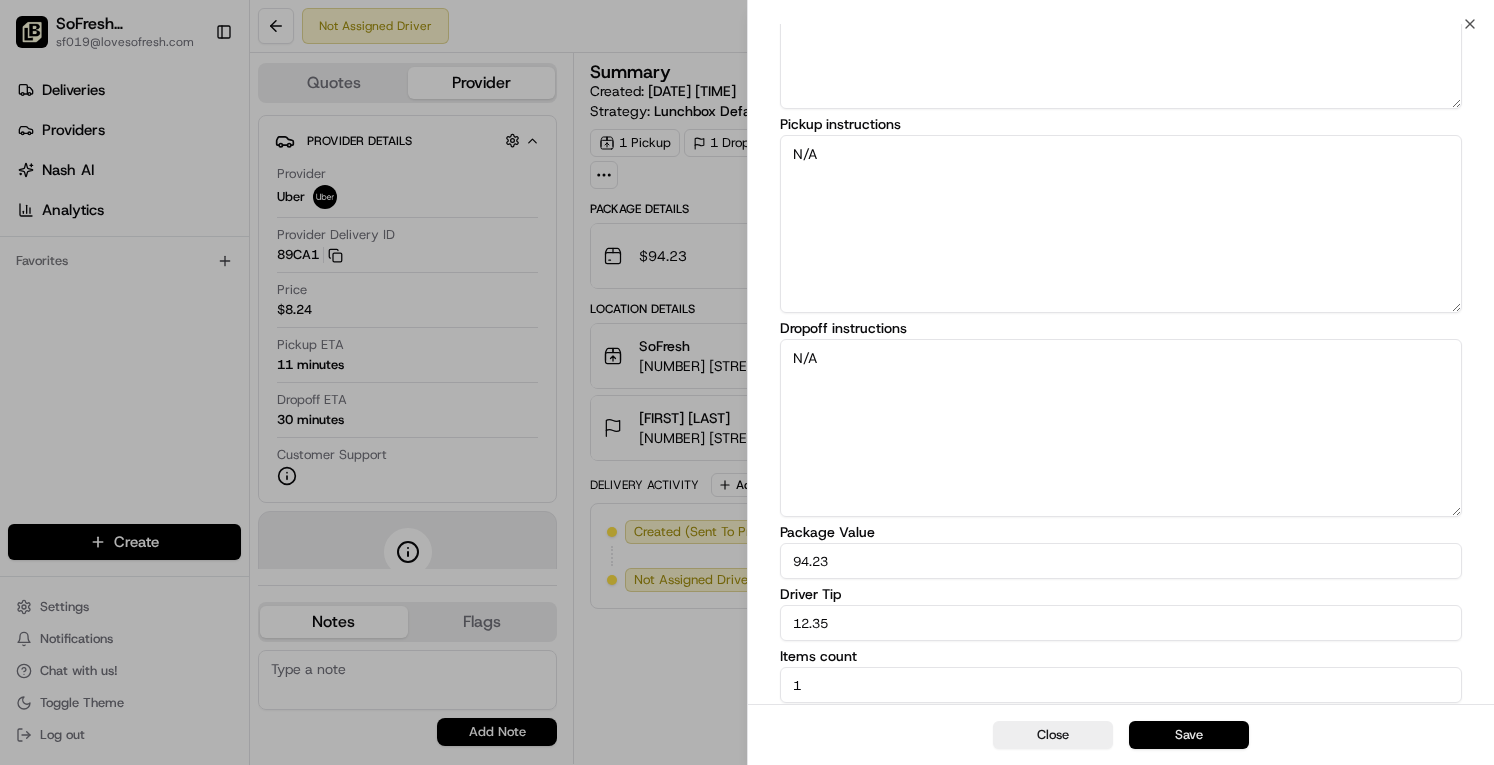 type on "12.35" 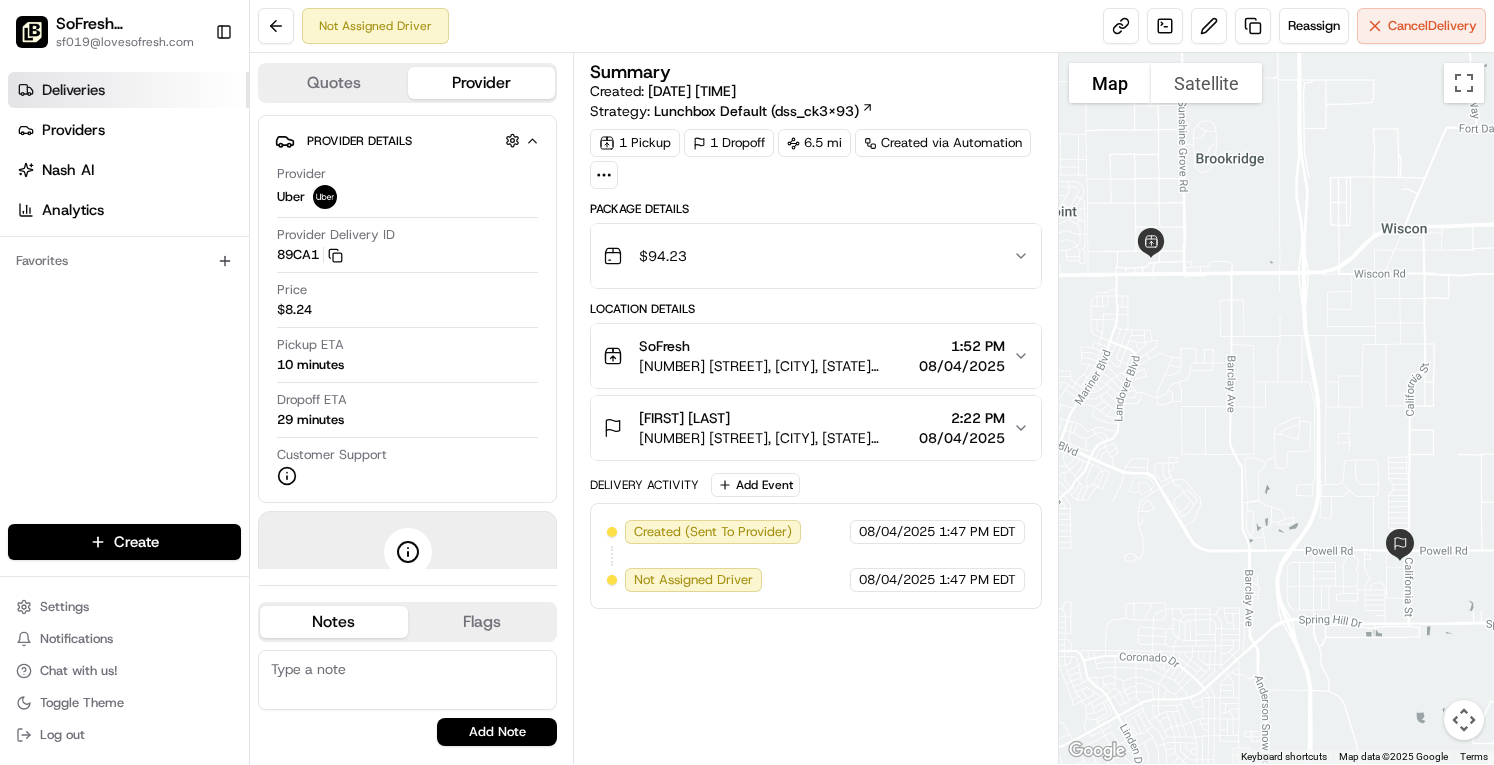 click on "Deliveries" at bounding box center [128, 90] 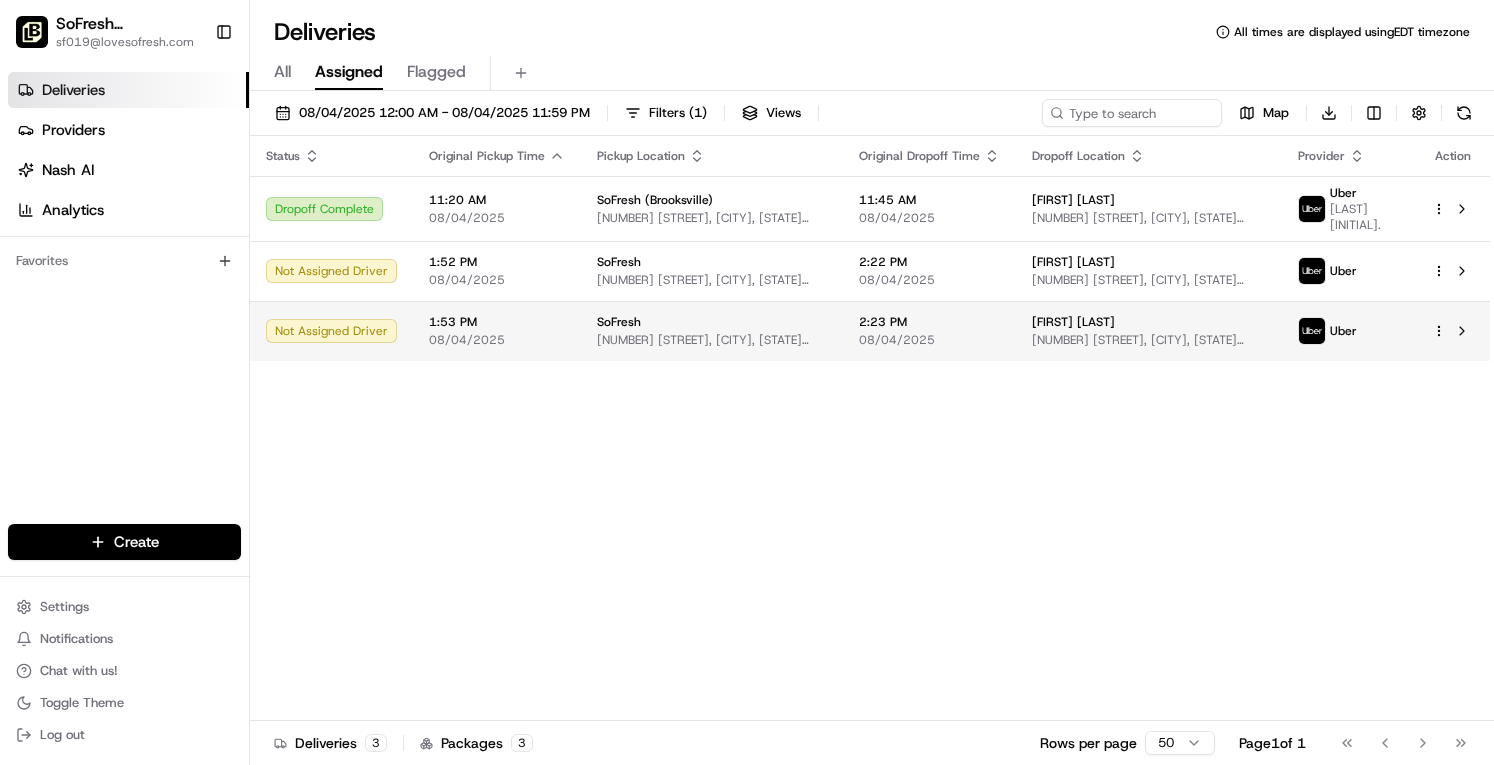 click on "08/04/2025" at bounding box center (929, 340) 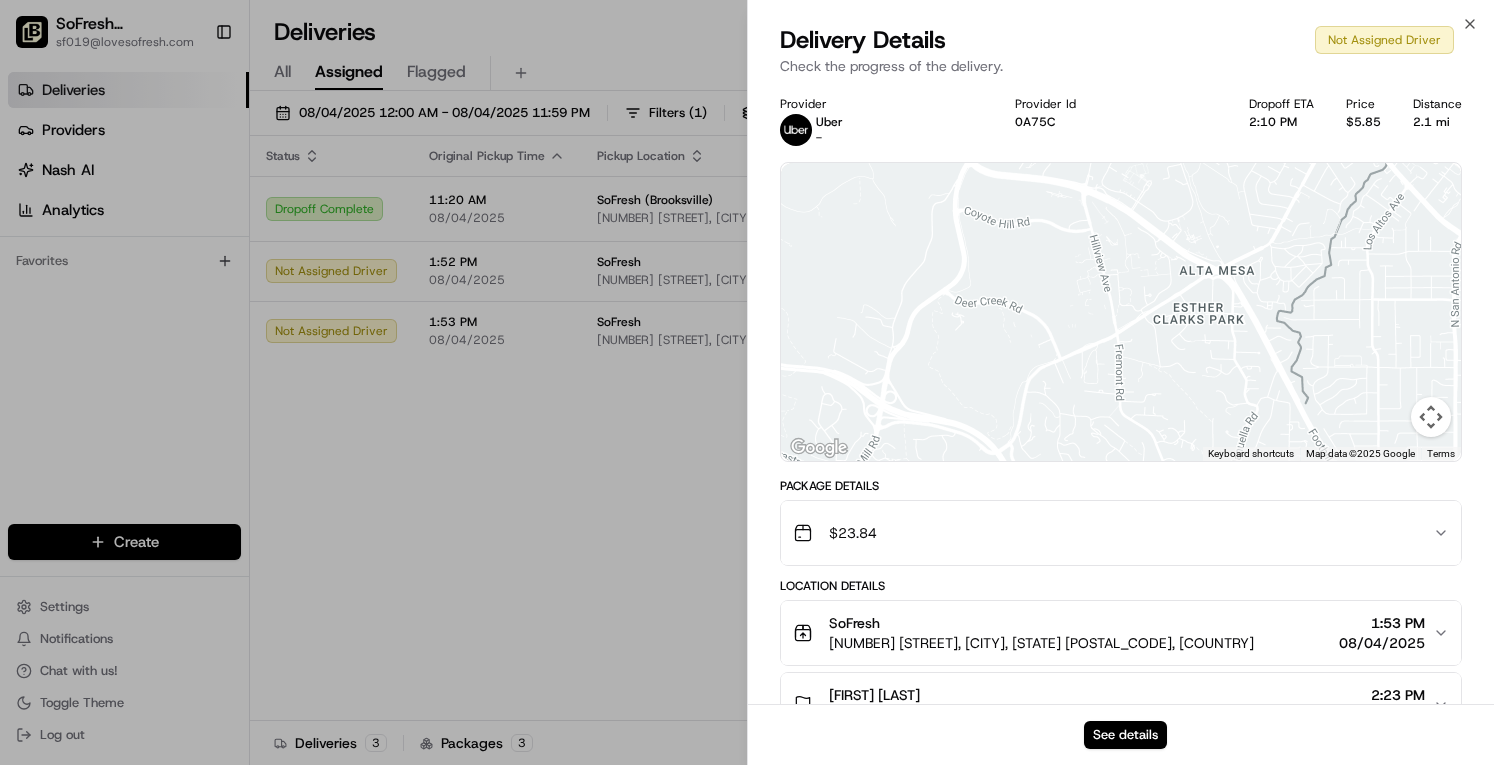 scroll, scrollTop: 189, scrollLeft: 0, axis: vertical 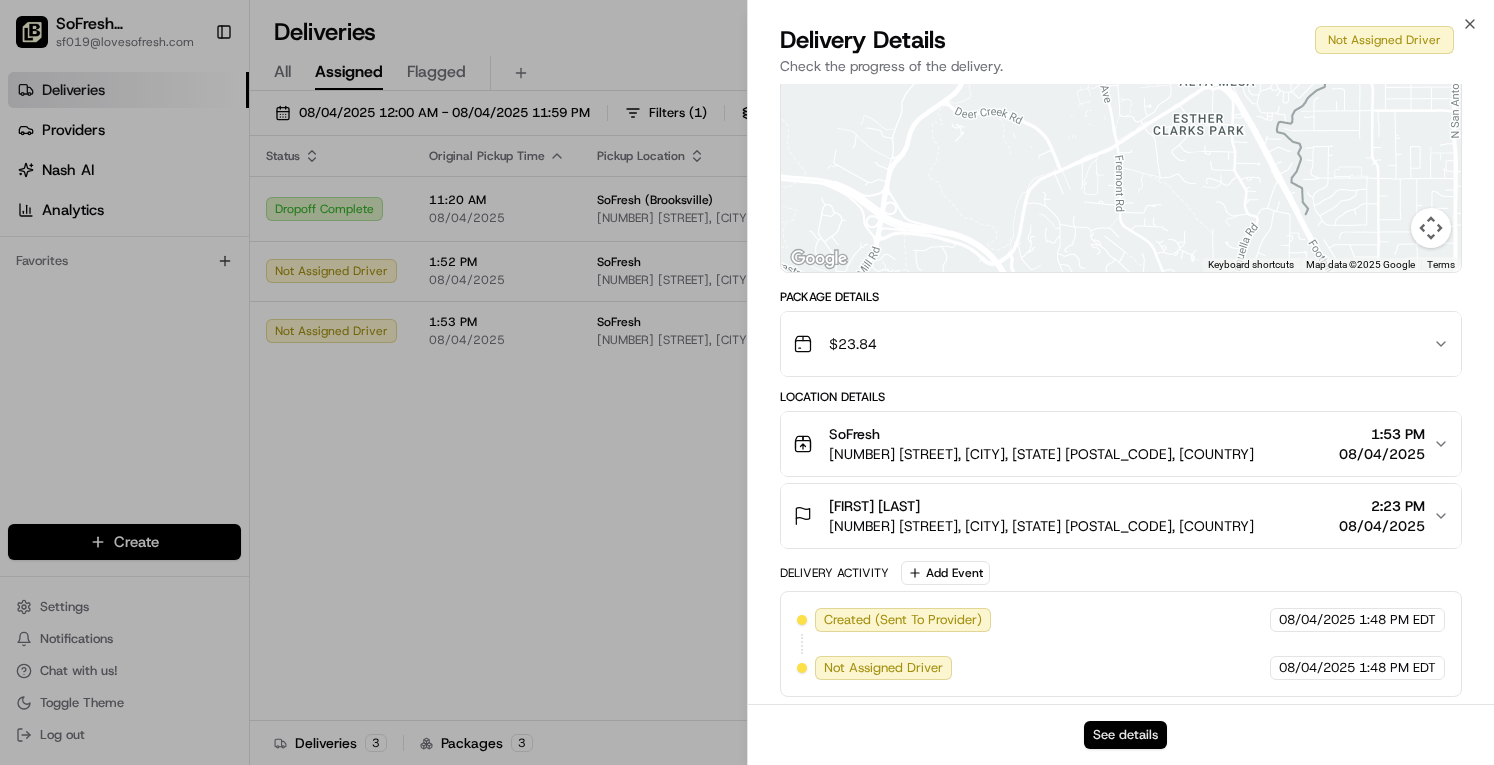 click on "See details" at bounding box center (1125, 735) 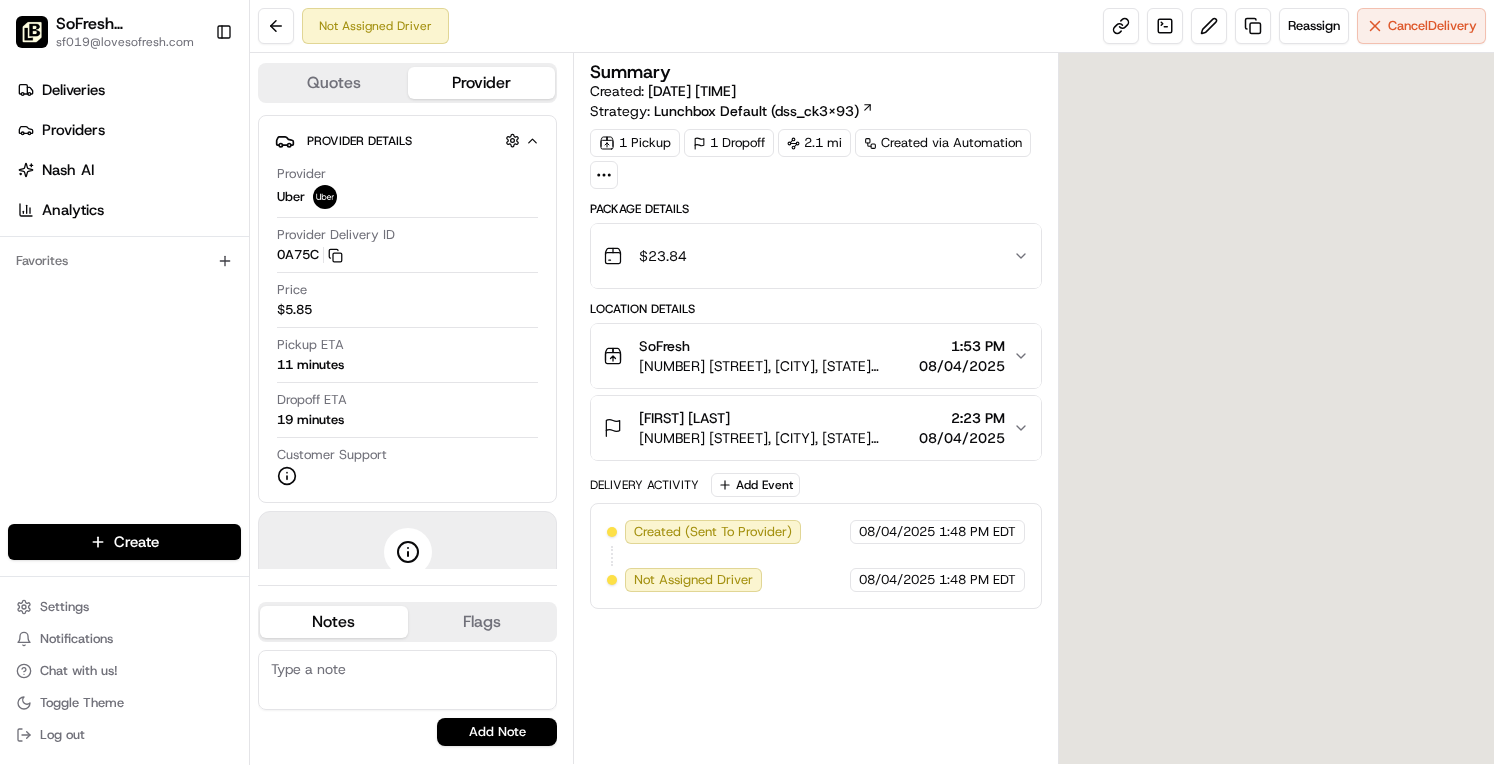 scroll, scrollTop: 0, scrollLeft: 0, axis: both 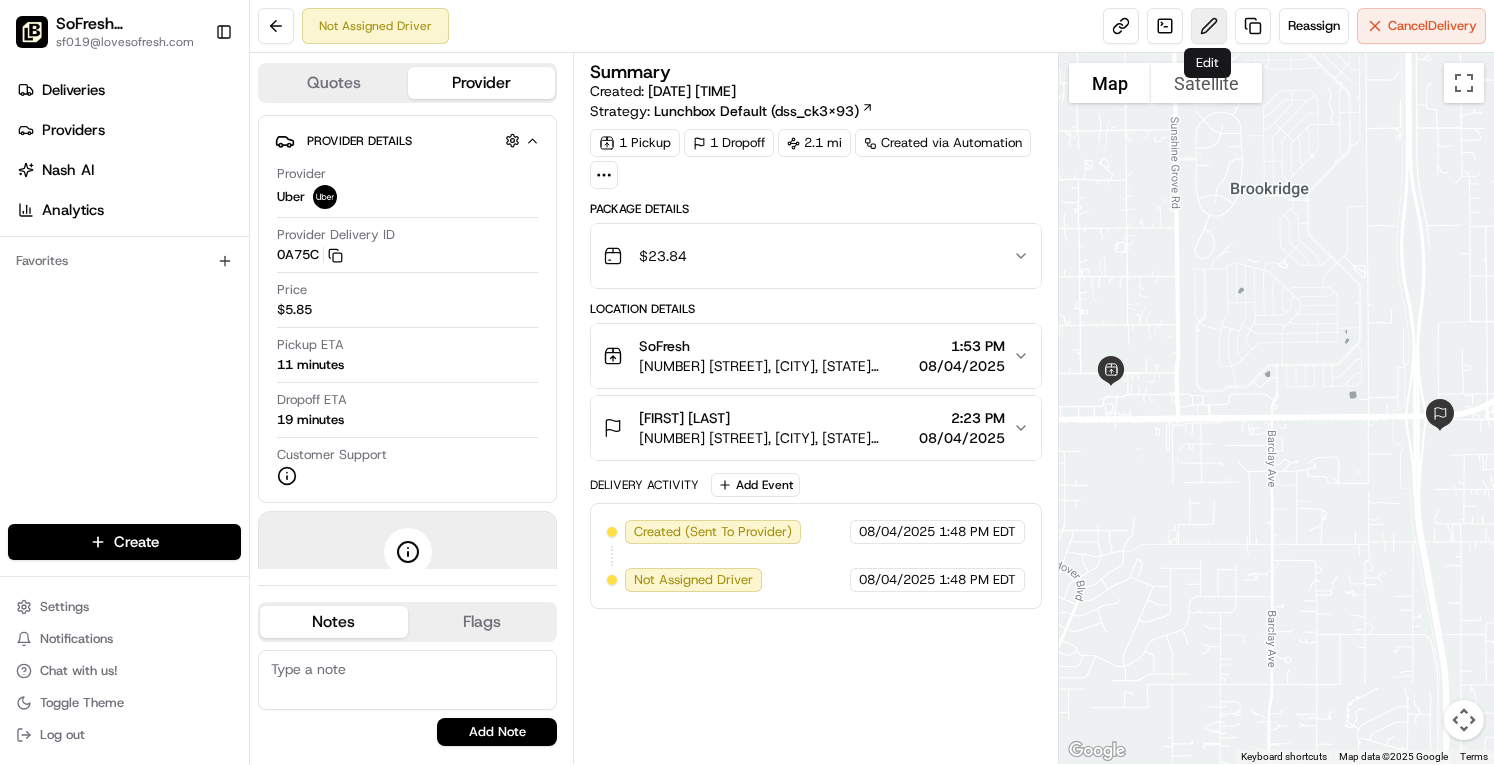 click at bounding box center [1209, 26] 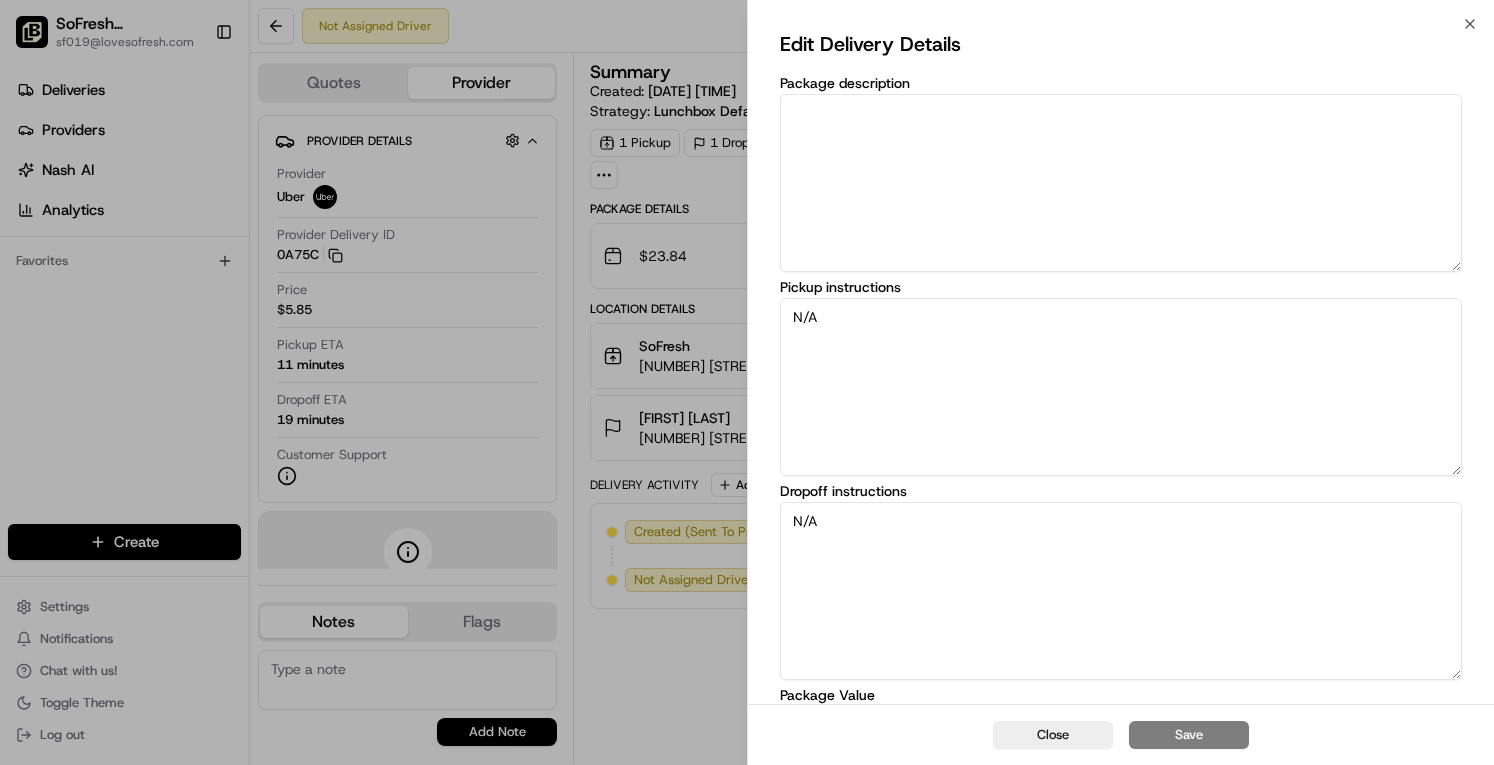 scroll, scrollTop: 163, scrollLeft: 0, axis: vertical 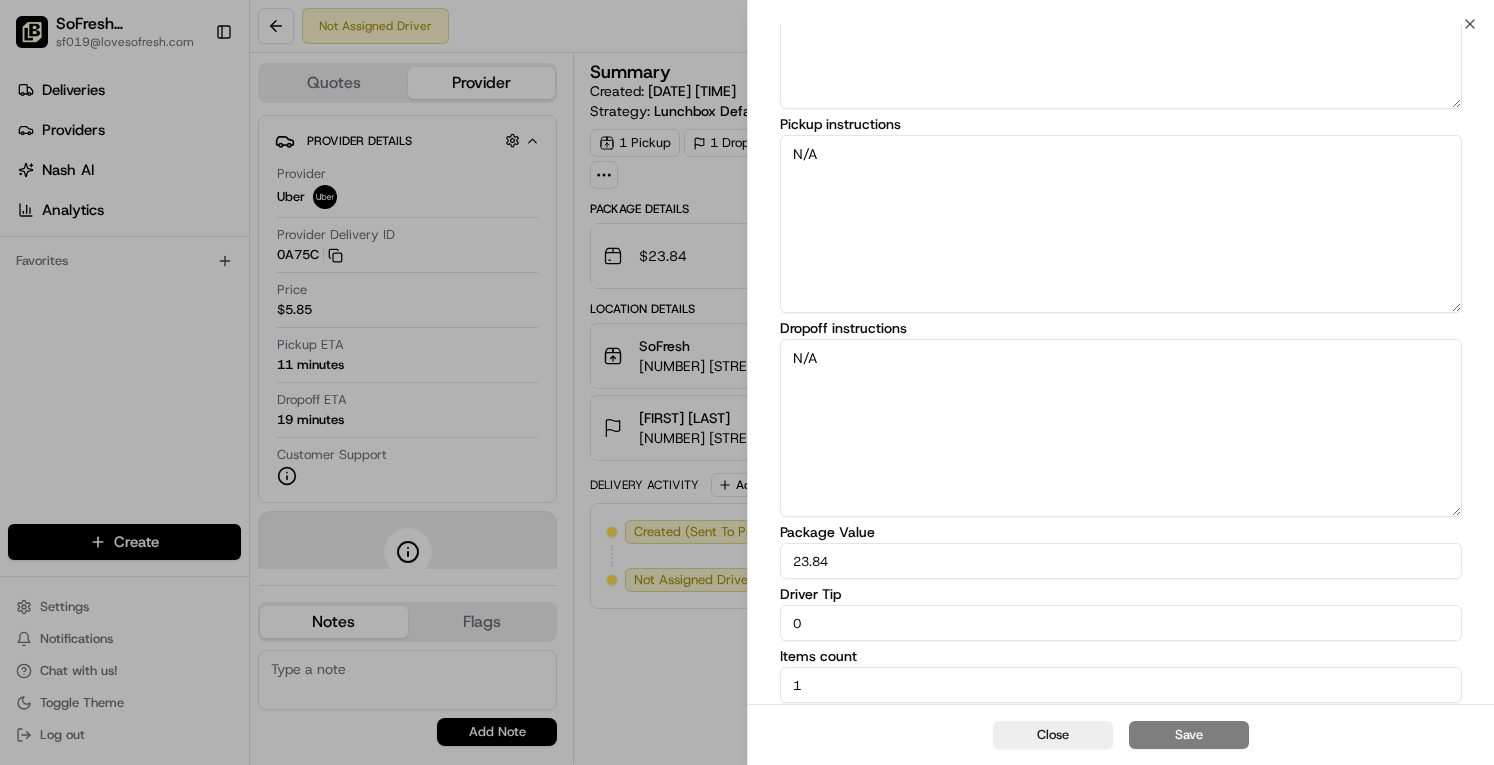 click on "0" at bounding box center [1121, 623] 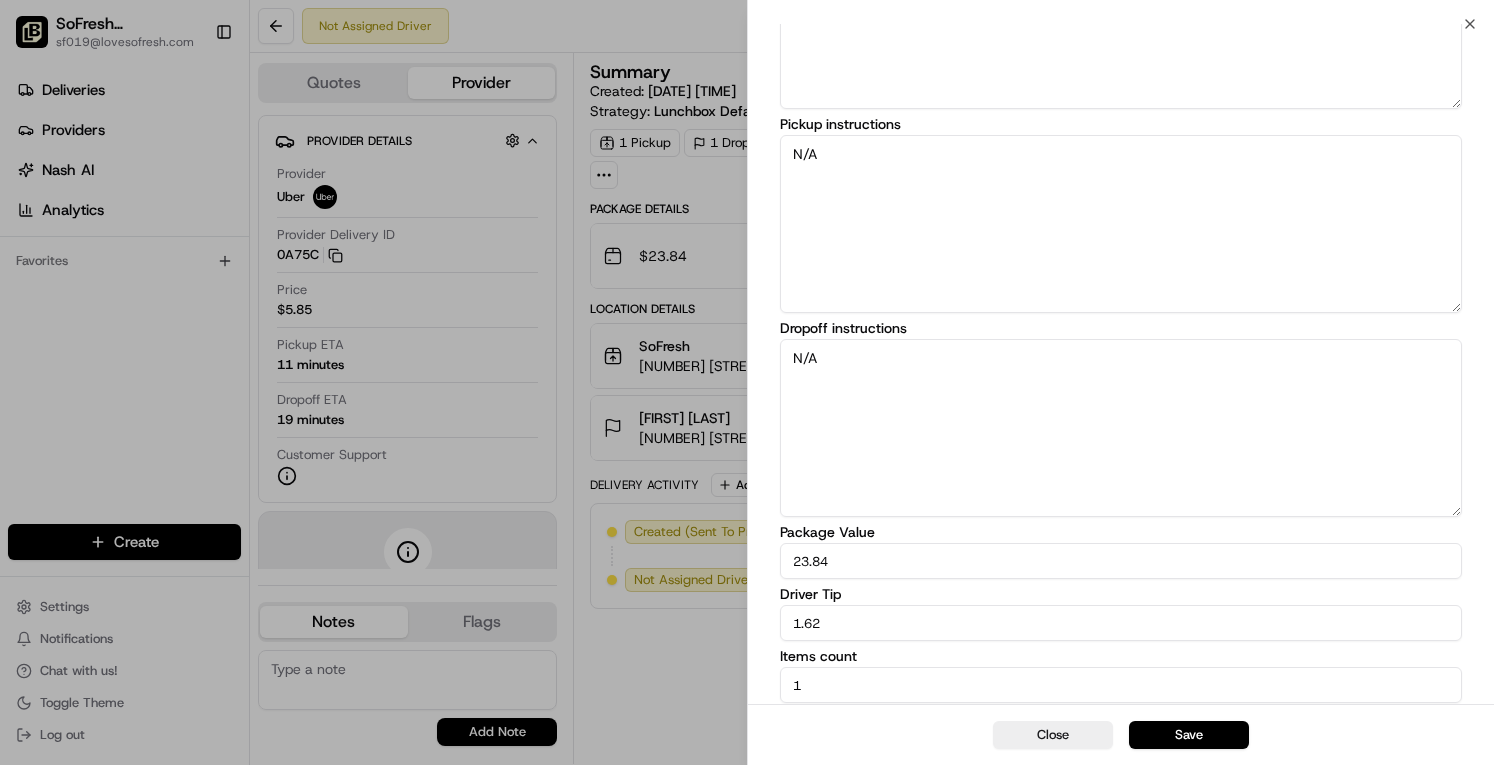 type on "1.62" 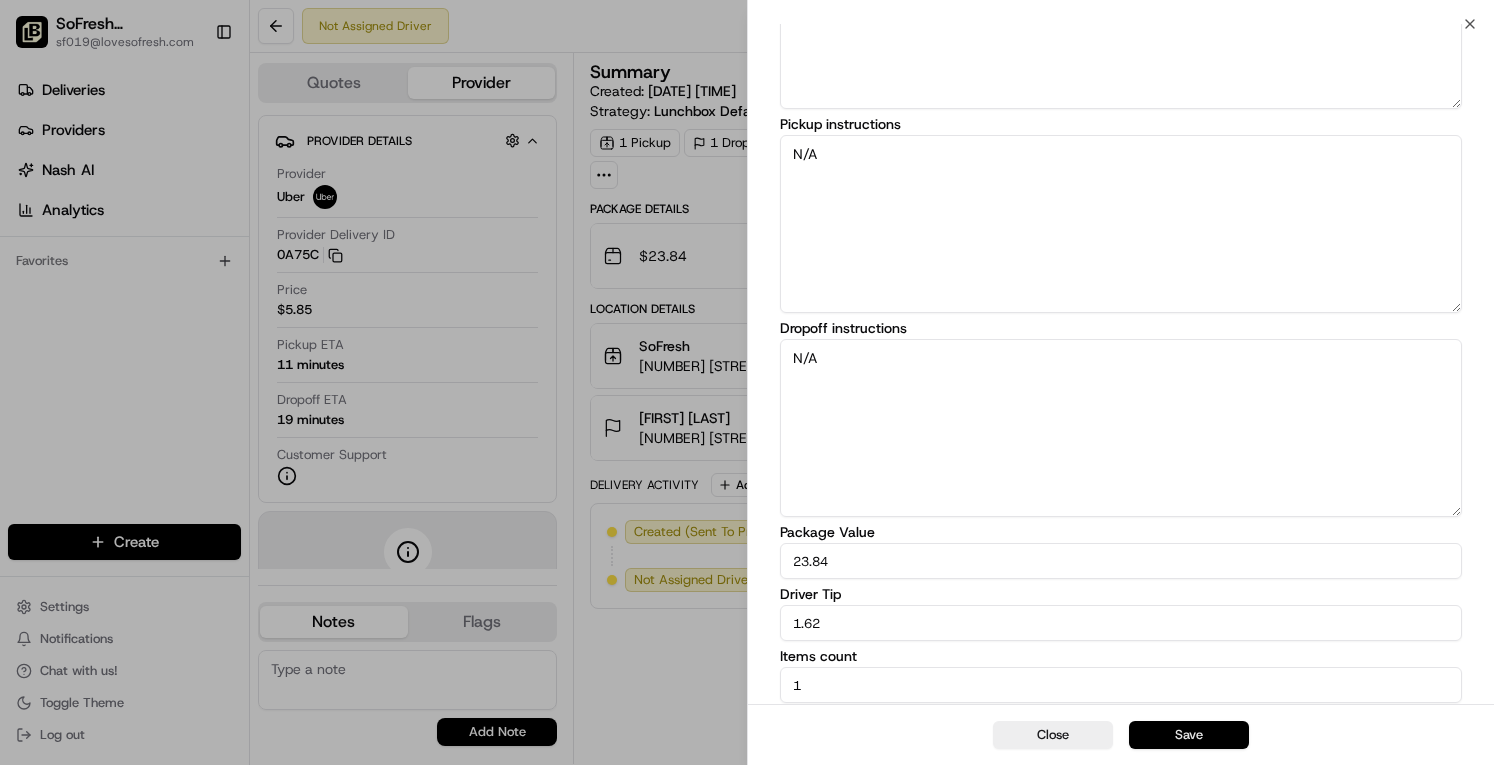 click on "Save" at bounding box center (1189, 735) 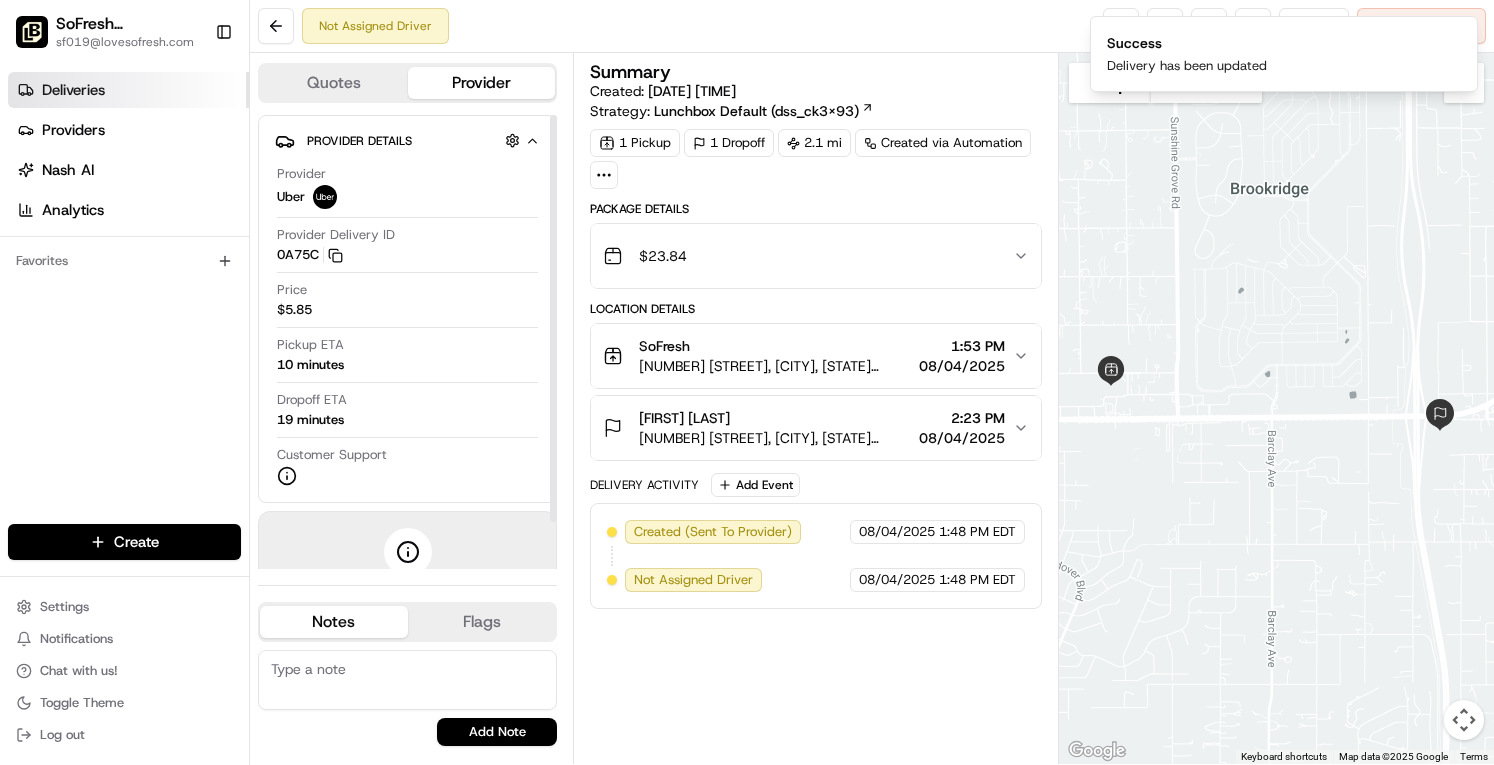 click on "Deliveries" at bounding box center [128, 90] 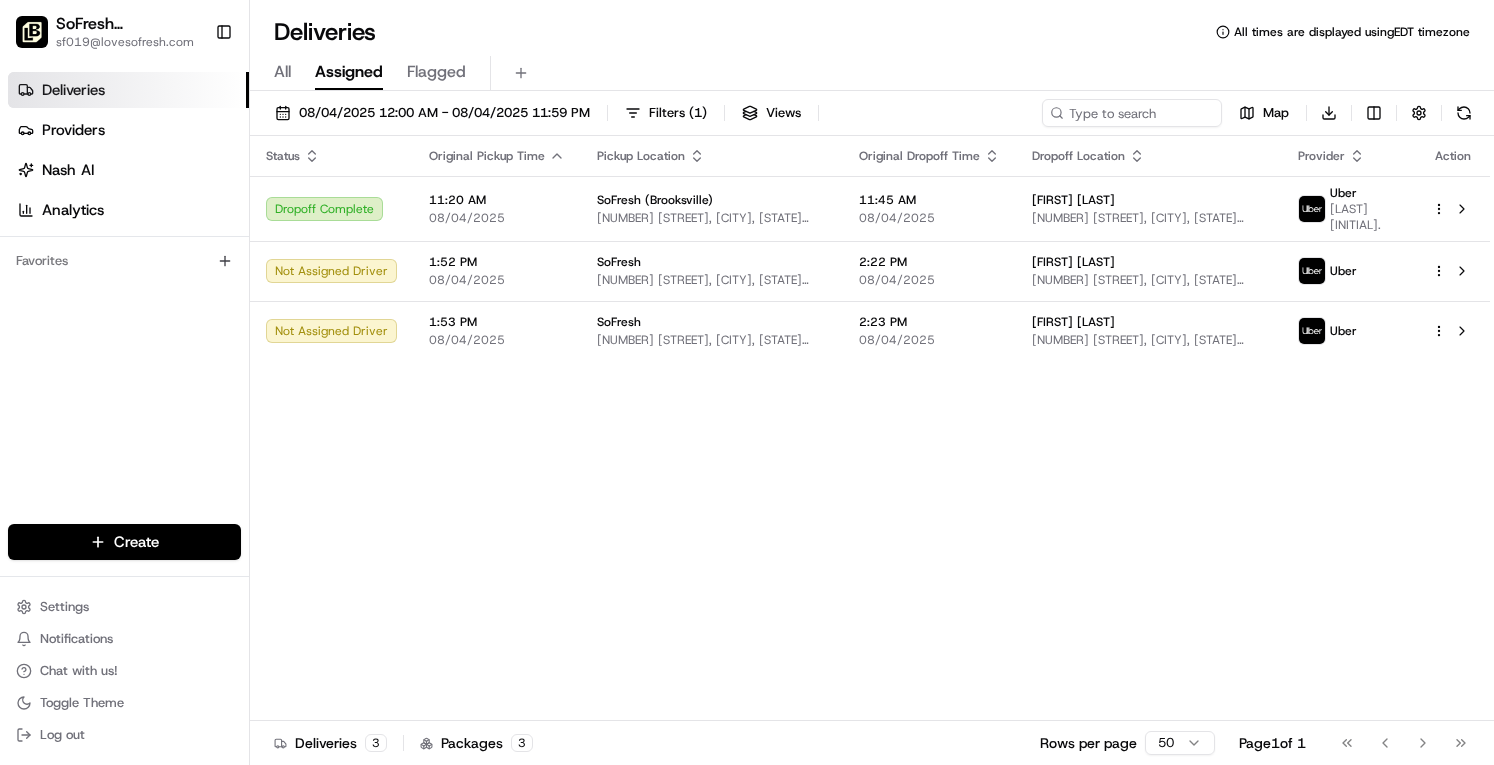 scroll, scrollTop: 0, scrollLeft: 0, axis: both 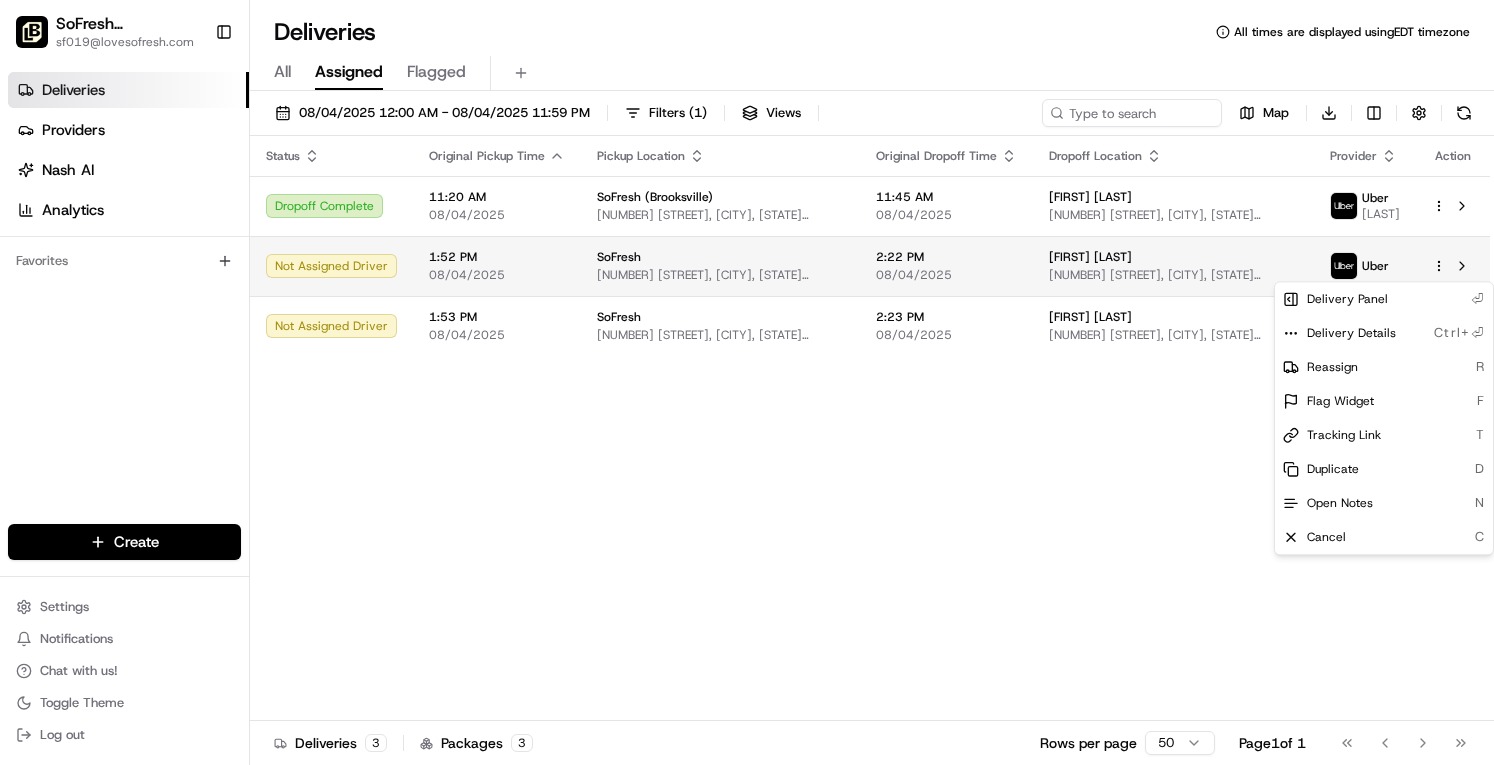 click on "SoFresh (Brooksville) sf019@lovesofresh.com Toggle Sidebar Deliveries Providers Nash AI Analytics Favorites Main Menu Members & Organization Organization Users Roles Preferences Customization Tracking Orchestration Automations Dispatch Strategy Locations Pickup Locations Dropoff Locations Billing Billing Refund Requests Integrations Notification Triggers Webhooks API Keys Request Logs Create Settings Notifications Chat with us! Toggle Theme Log out Deliveries All times are displayed using  EDT   timezone All Assigned Flagged 08/04/2025 12:00 AM - 08/04/2025 11:59 PM Filters ( 1 ) Views Map Download Status Original Pickup Time Pickup Location Original Dropoff Time Dropoff Location Provider Action Dropoff Complete 11:20 AM 08/04/2025 SoFresh (Brooksville) 7175 Coastal Blvd, Brooksville, FL 34613, USA 11:45 AM 08/04/2025 Tara Gill 966 Candlelight Blvd, Brooksville, FL 34601, USA Uber ENDER R. Not Assigned Driver 1:52 PM 08/04/2025 SoFresh 7175 Coastal Blvd, Brooksville, FL 34613, USA 2:22 PM Uber" at bounding box center (747, 382) 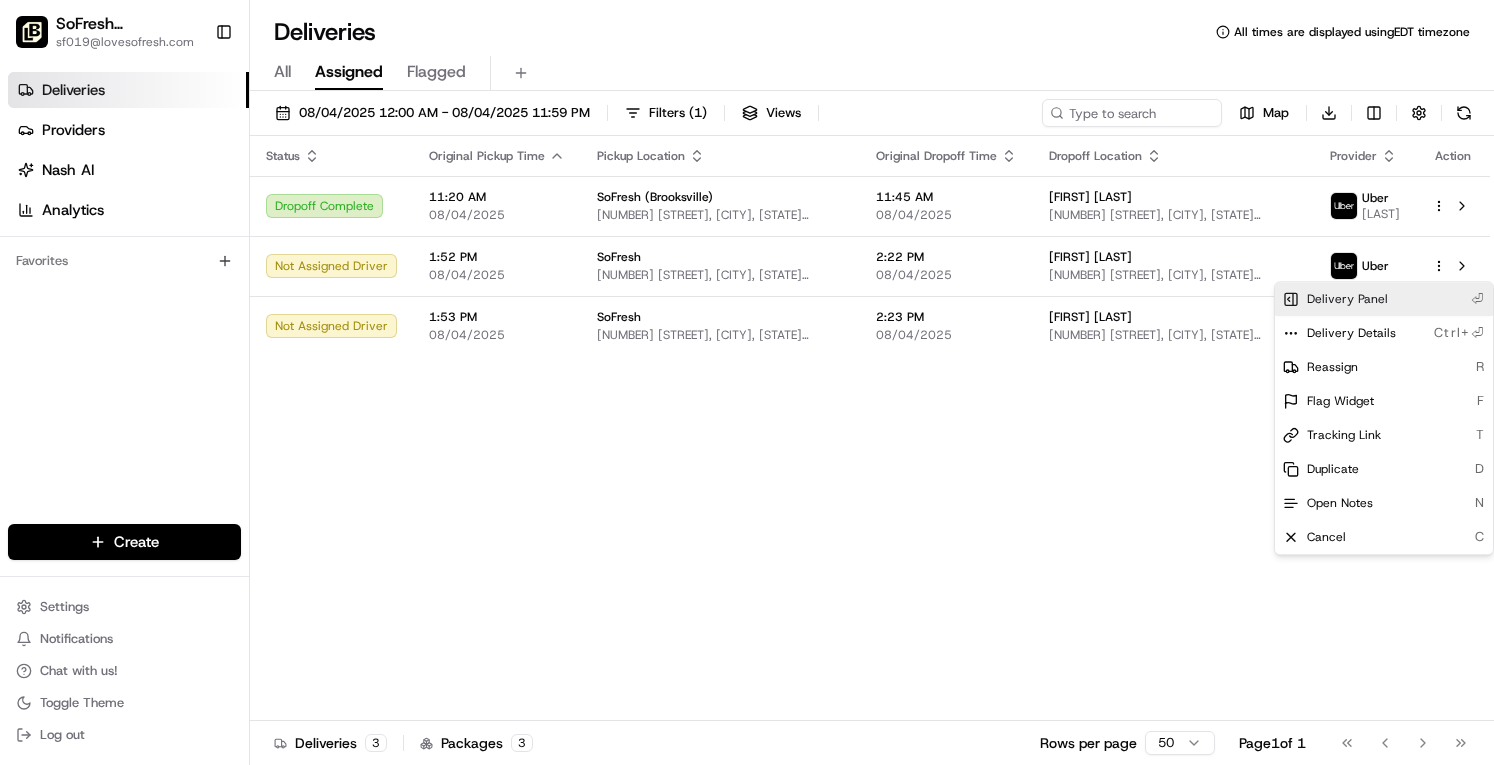 click on "Delivery Panel ⏎" at bounding box center [1384, 299] 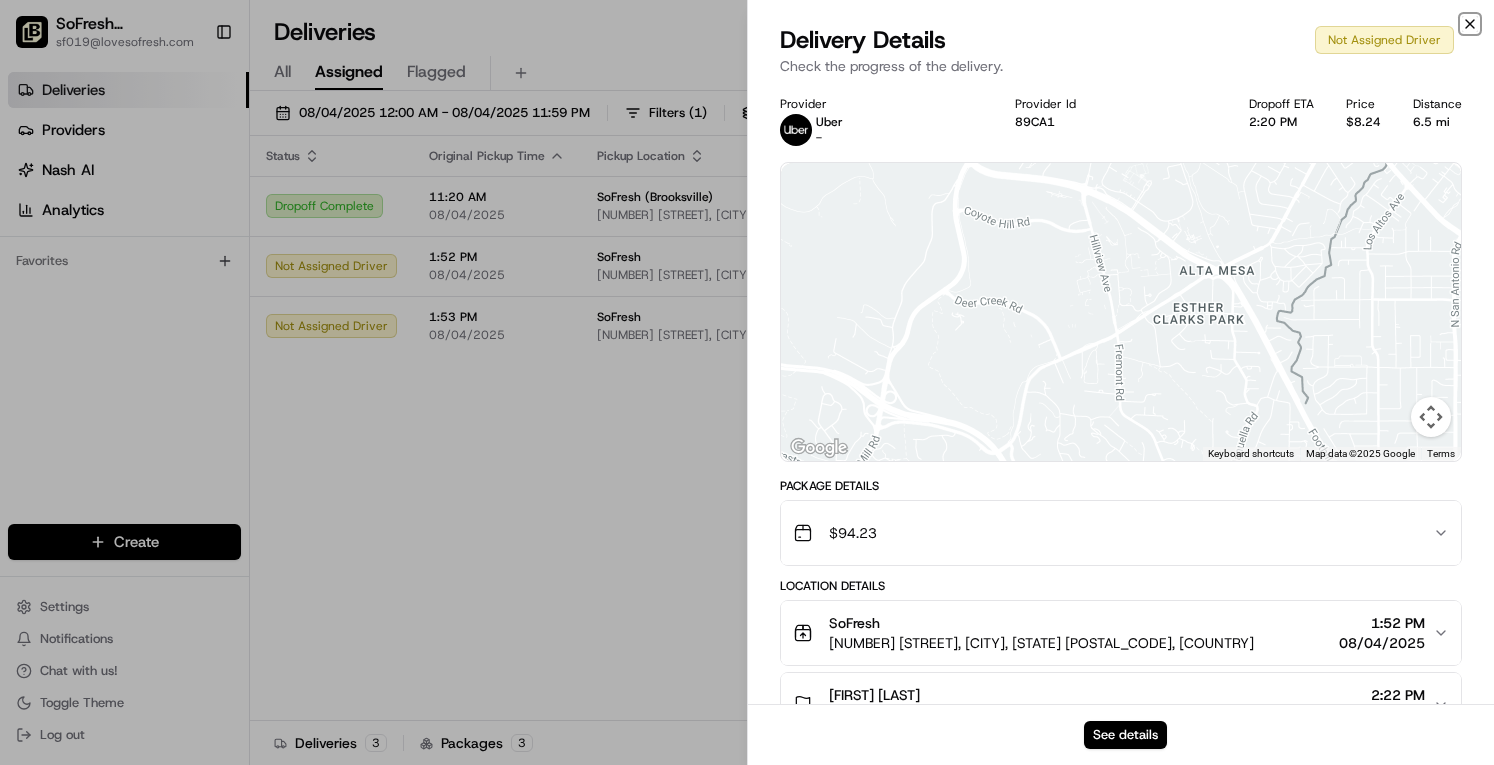 click 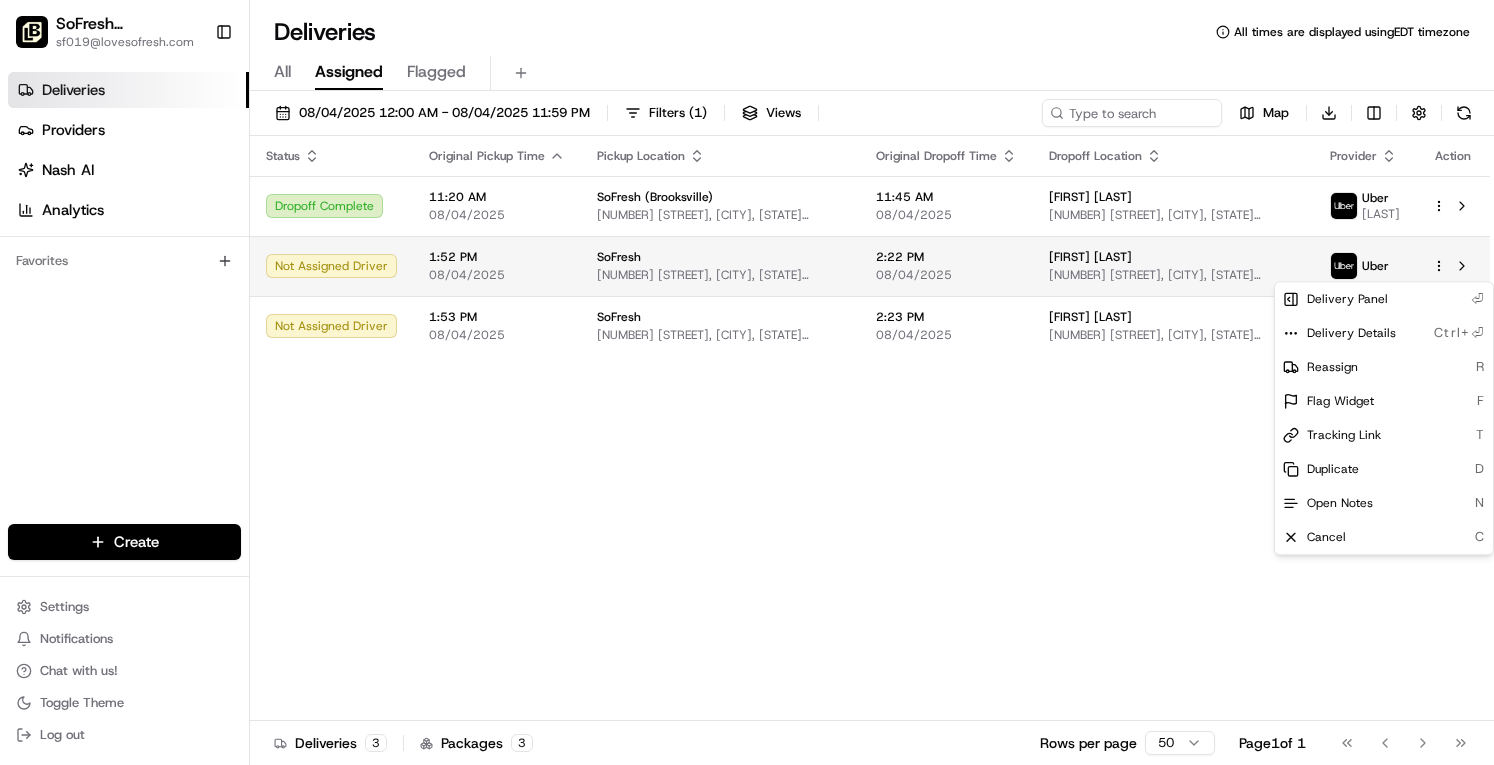 click on "[NUMBER] [STREET], [CITY], [STATE] [POSTAL_CODE], [COUNTRY]" at bounding box center [1173, 275] 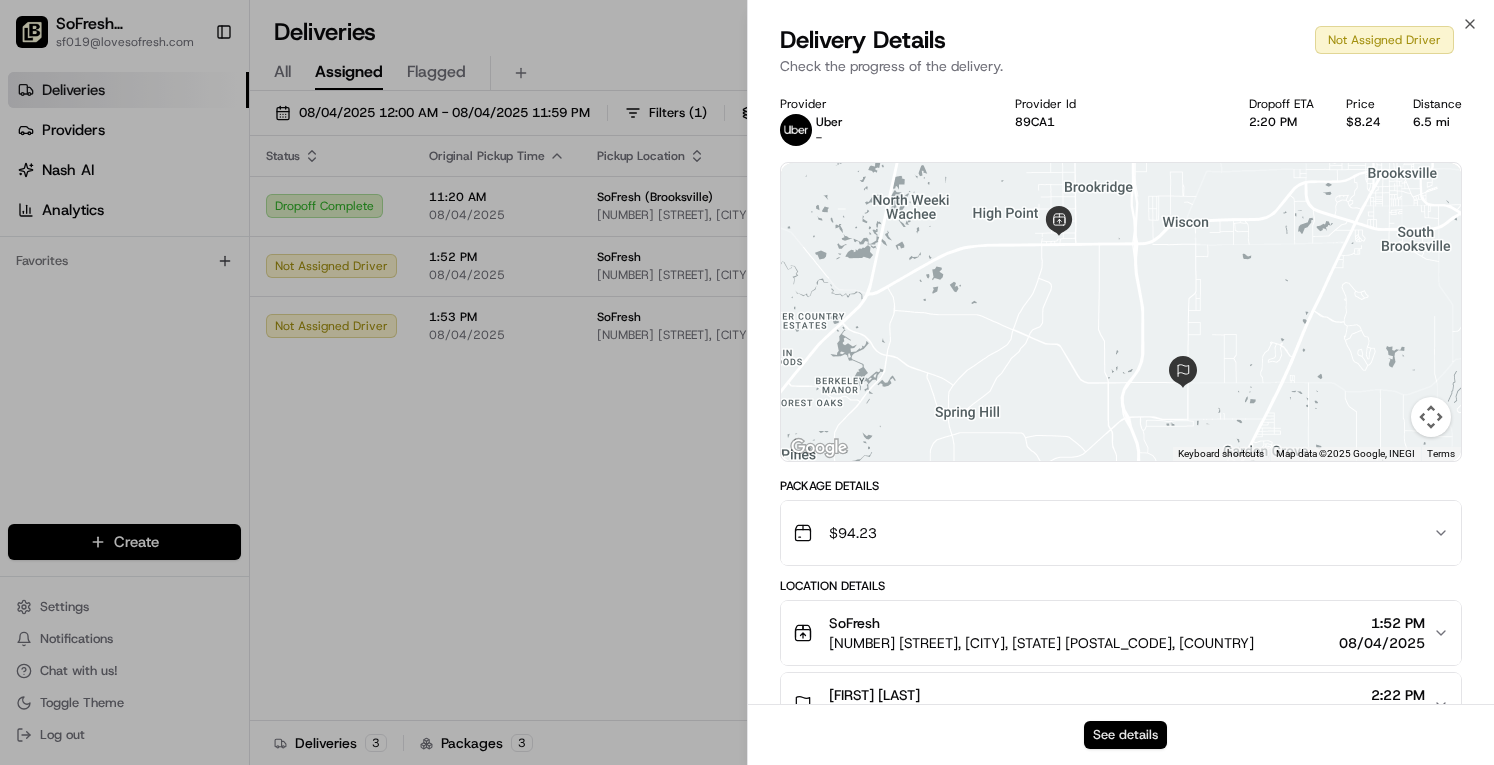 click on "See details" at bounding box center (1125, 735) 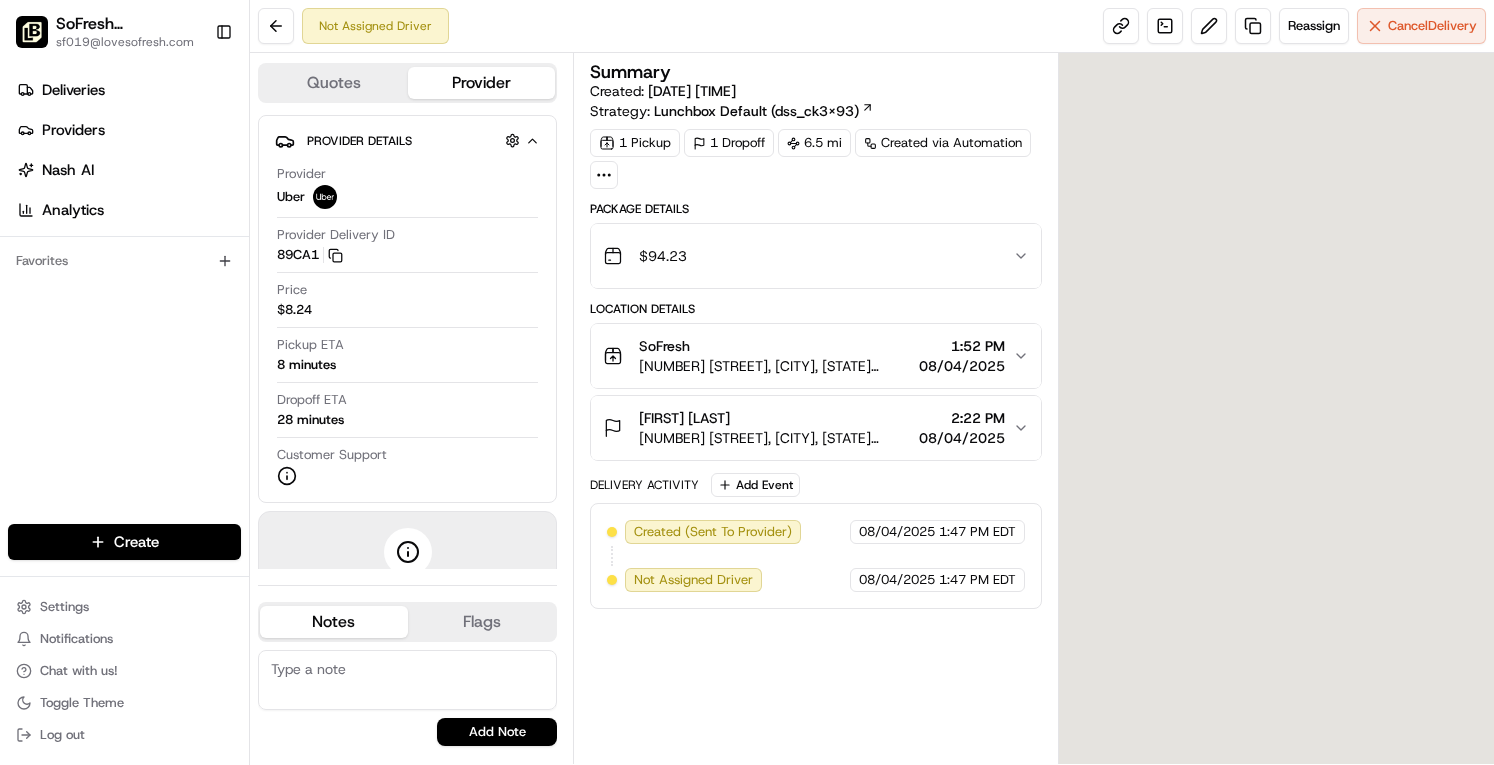 scroll, scrollTop: 0, scrollLeft: 0, axis: both 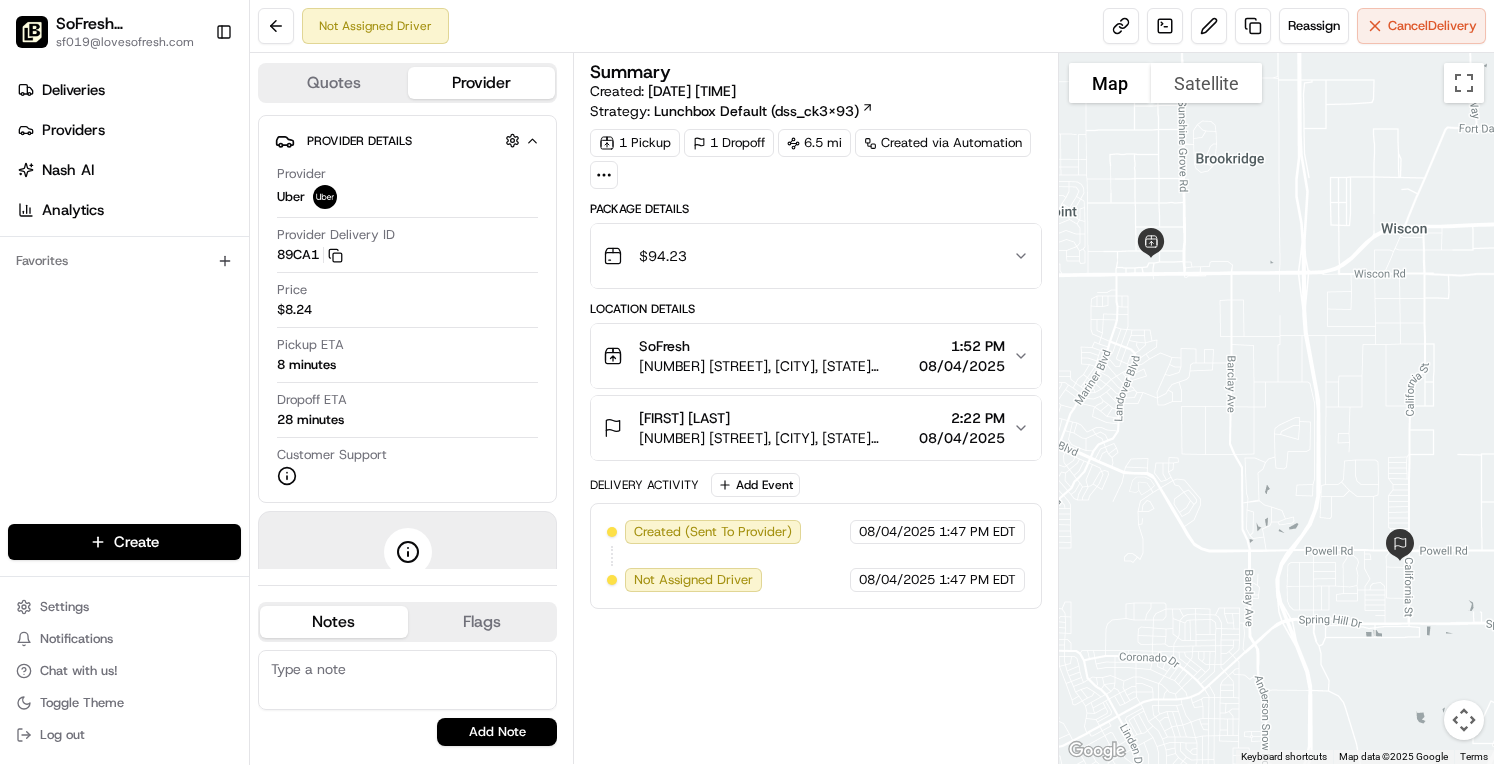 click on "Quotes" at bounding box center (334, 83) 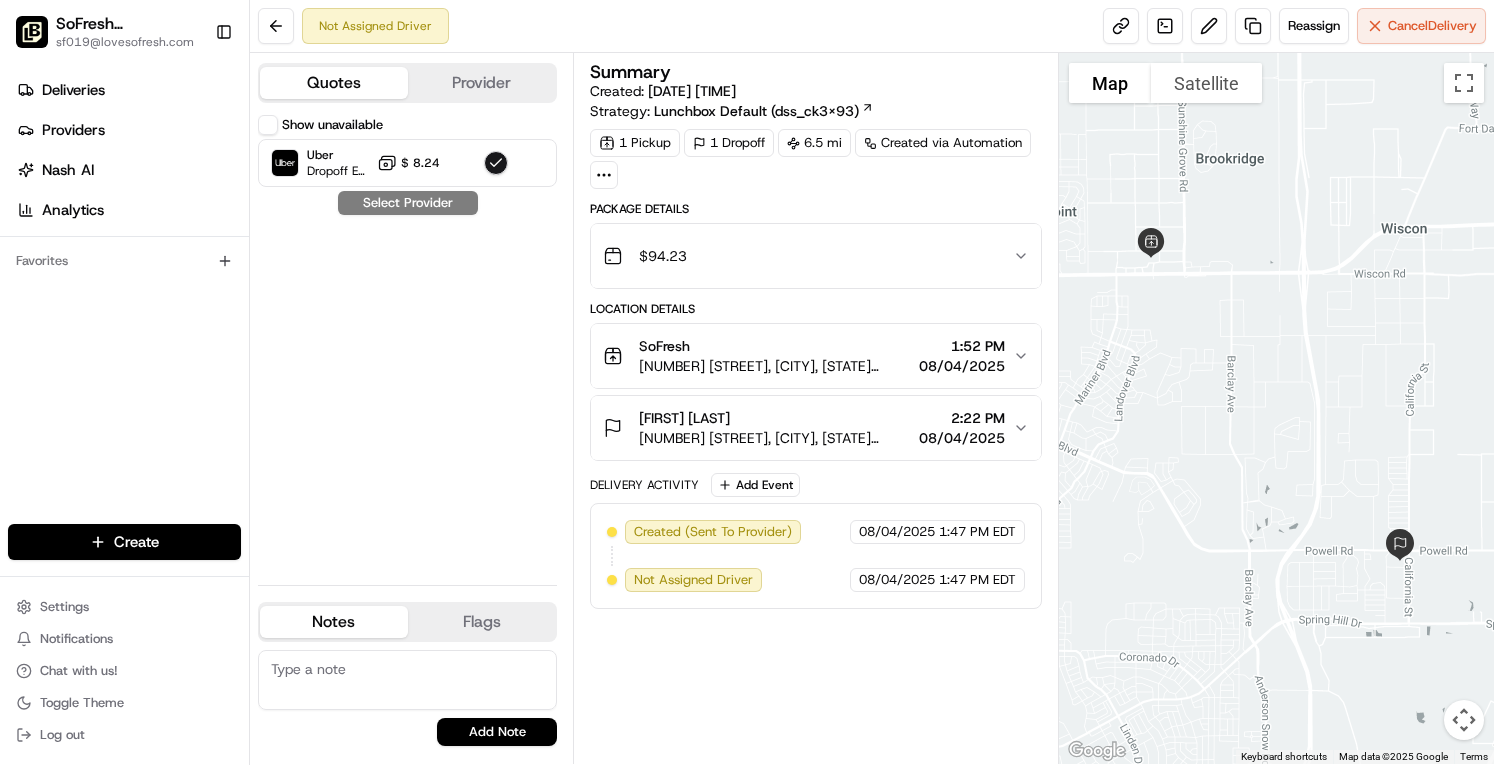 click on "Provider" at bounding box center (482, 83) 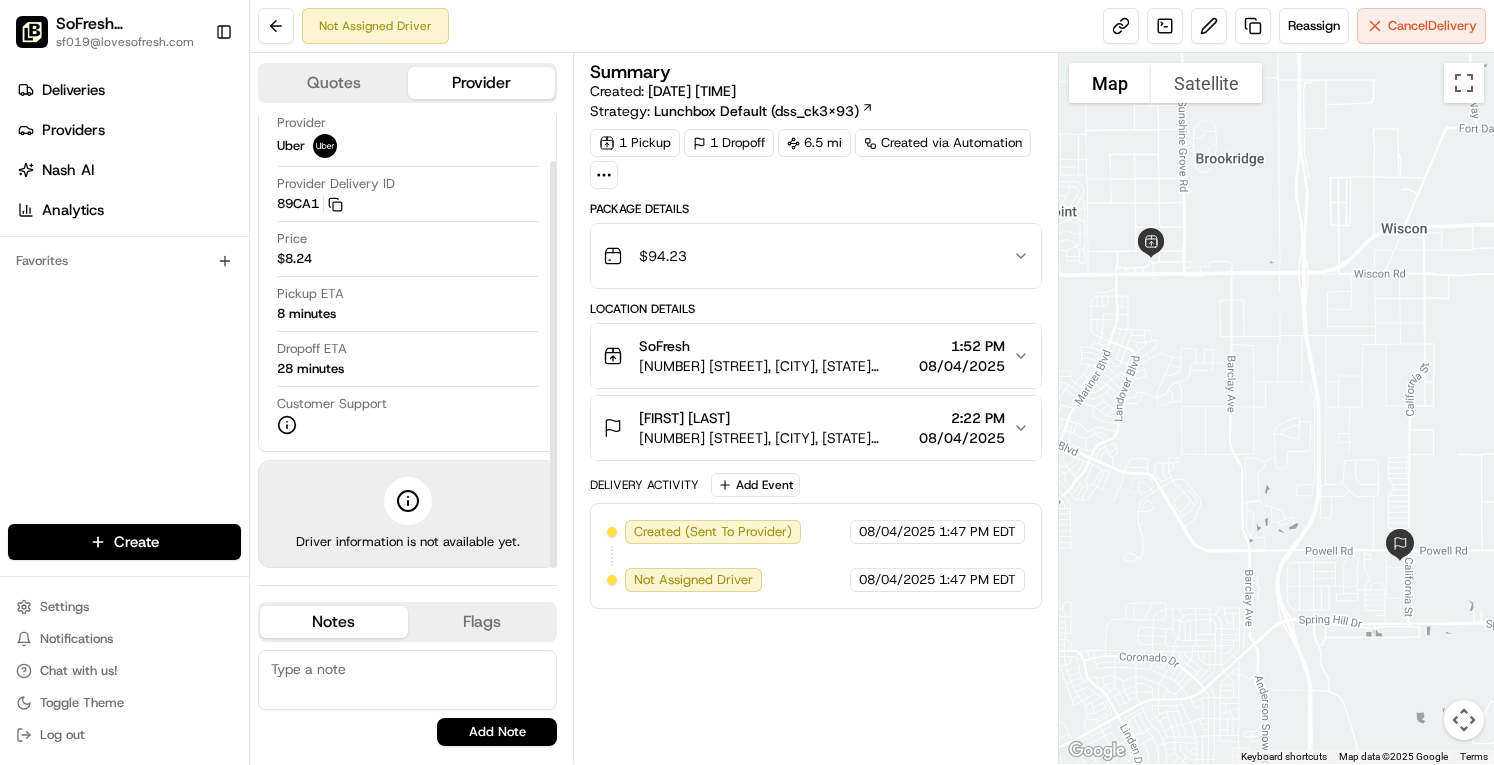 scroll, scrollTop: 0, scrollLeft: 0, axis: both 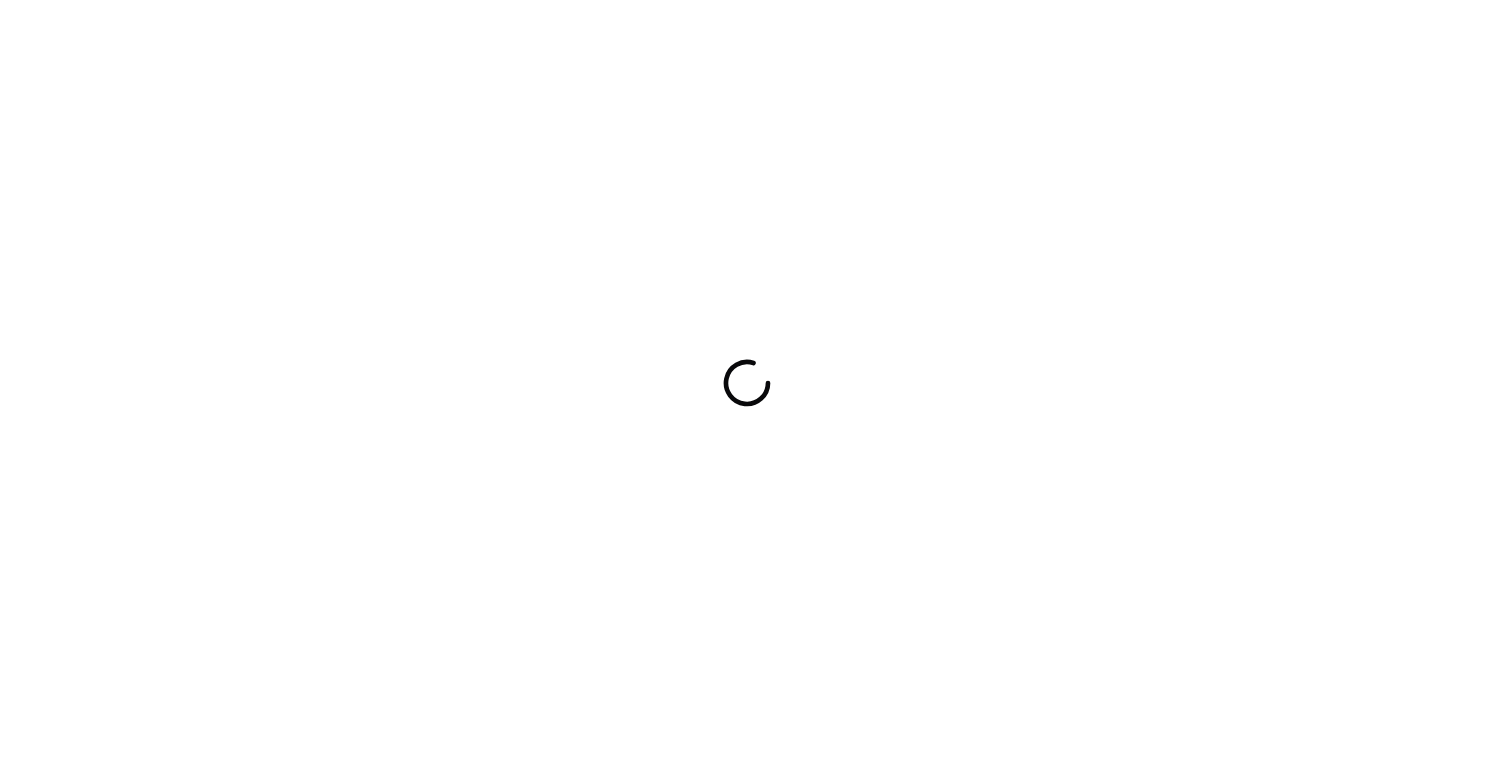 click at bounding box center (747, 382) 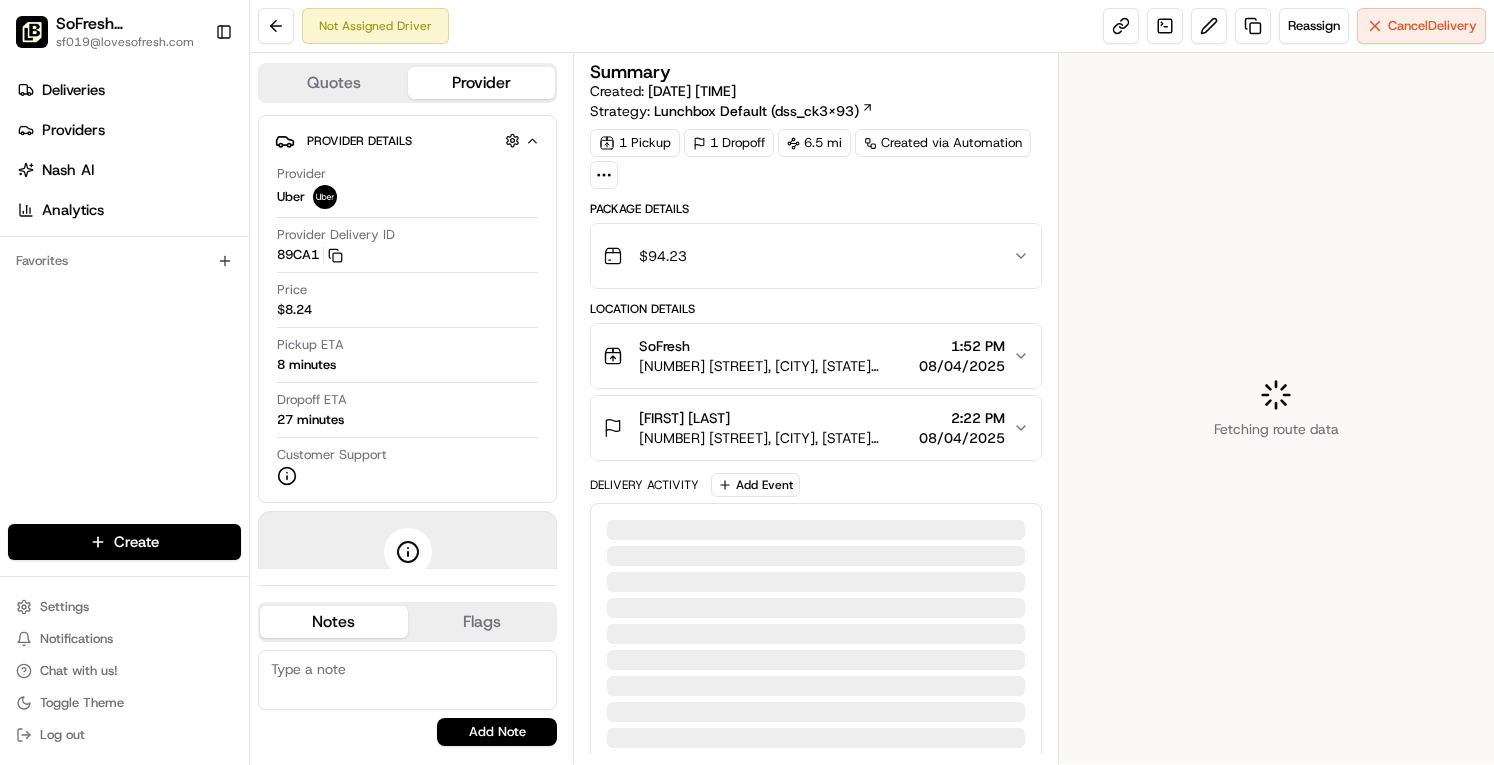 scroll, scrollTop: 0, scrollLeft: 0, axis: both 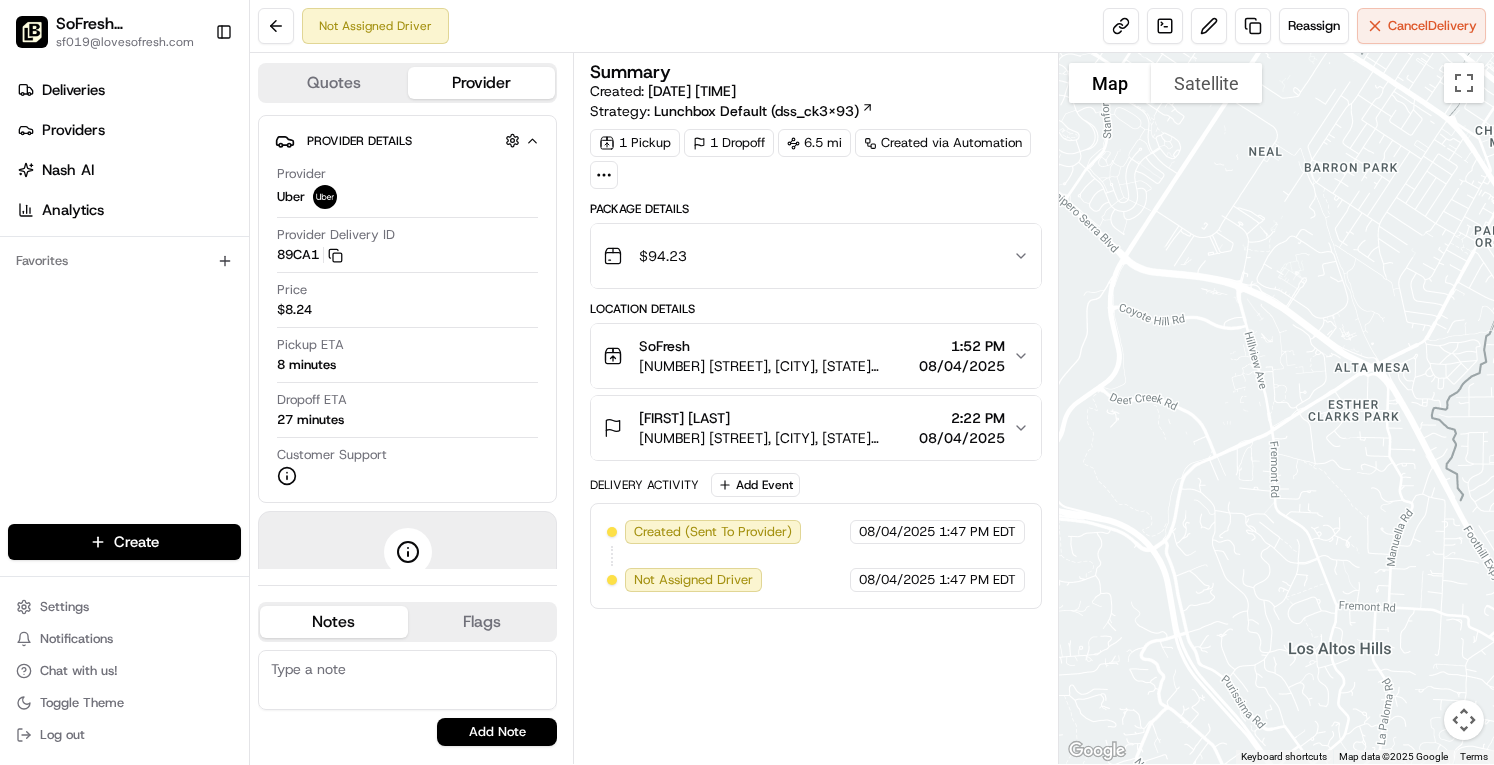 click on "Deliveries" at bounding box center [73, 90] 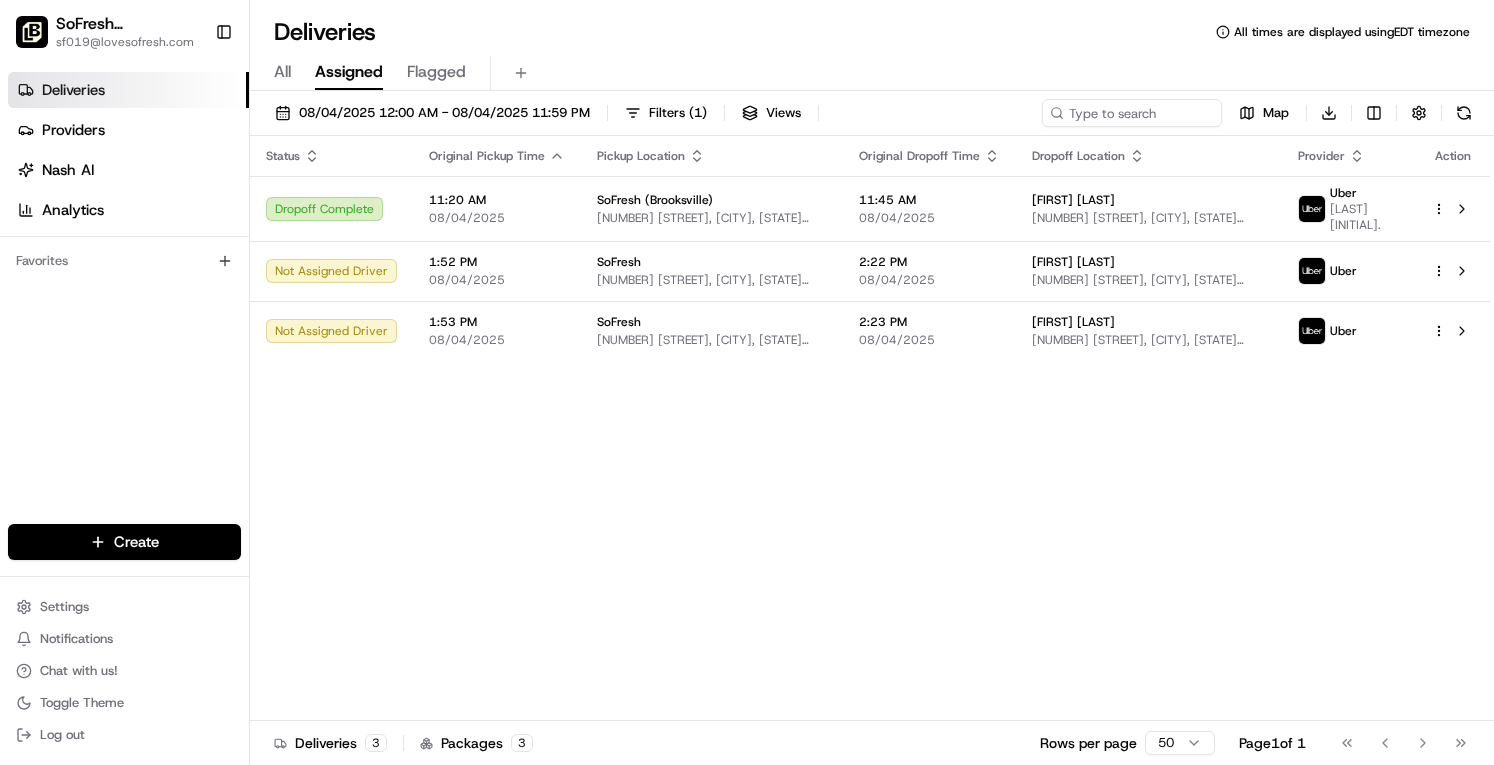 scroll, scrollTop: 0, scrollLeft: 0, axis: both 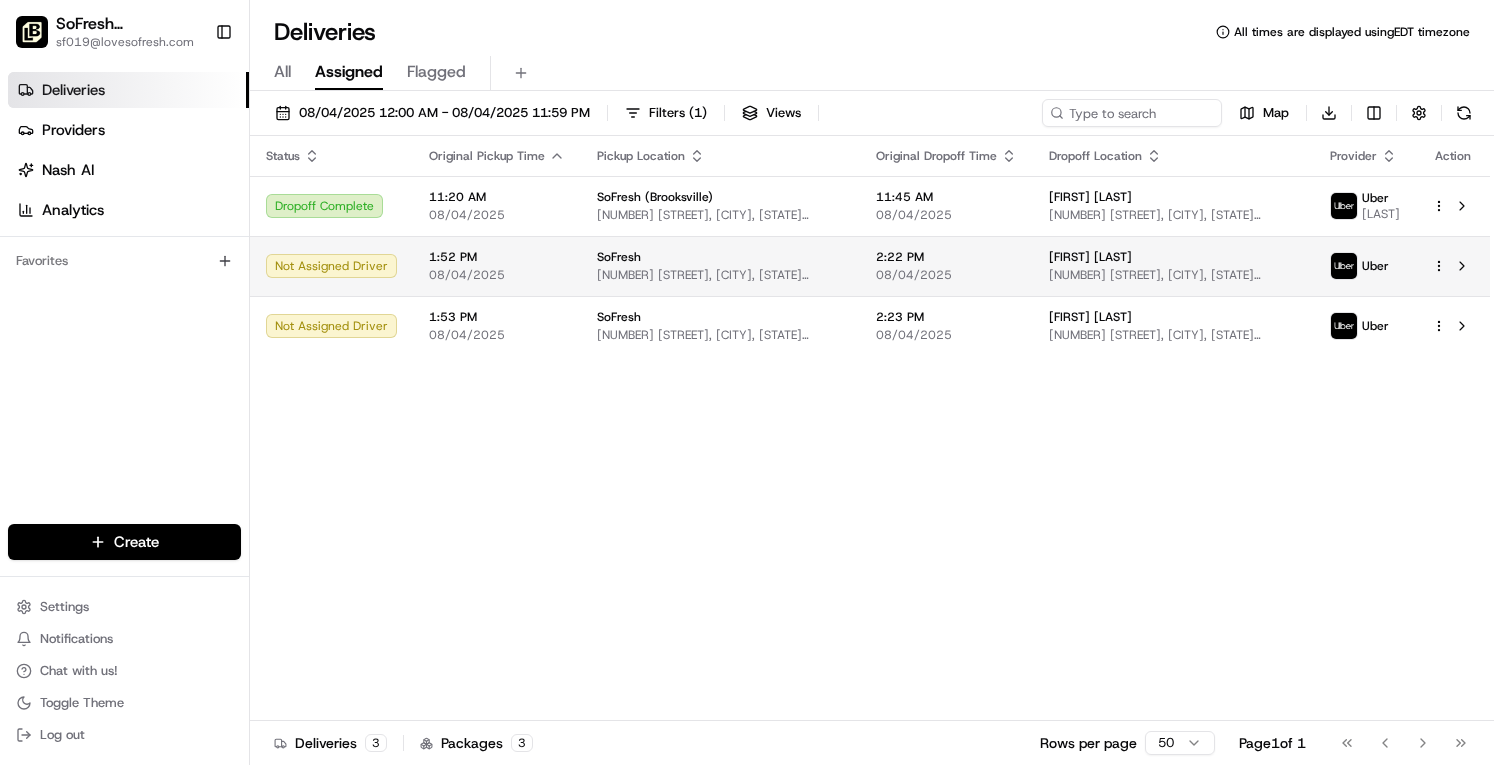 click on "Michelle Cruz 4135 California St, Spring Hill, FL 34604, USA" at bounding box center (1173, 266) 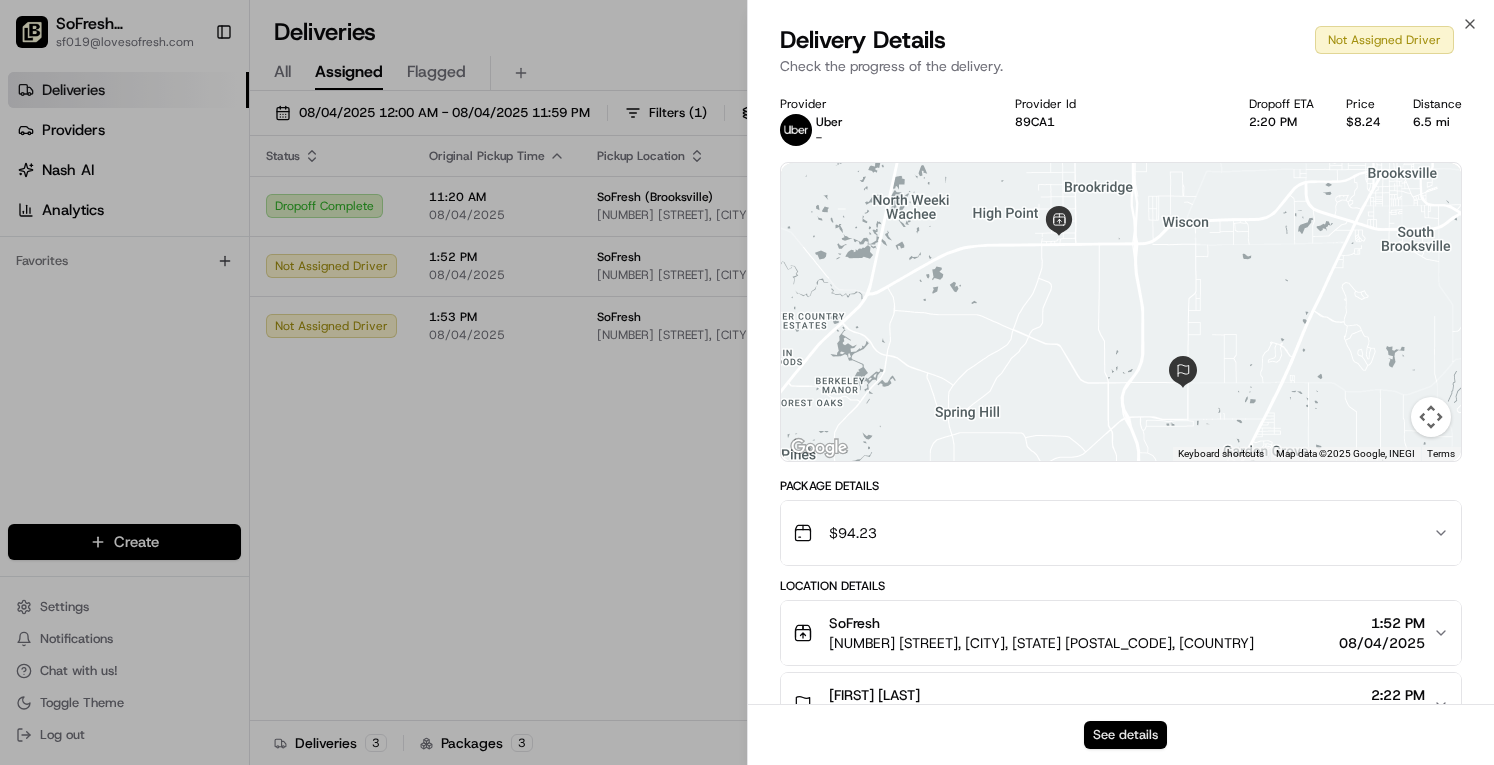 click on "See details" at bounding box center [1125, 735] 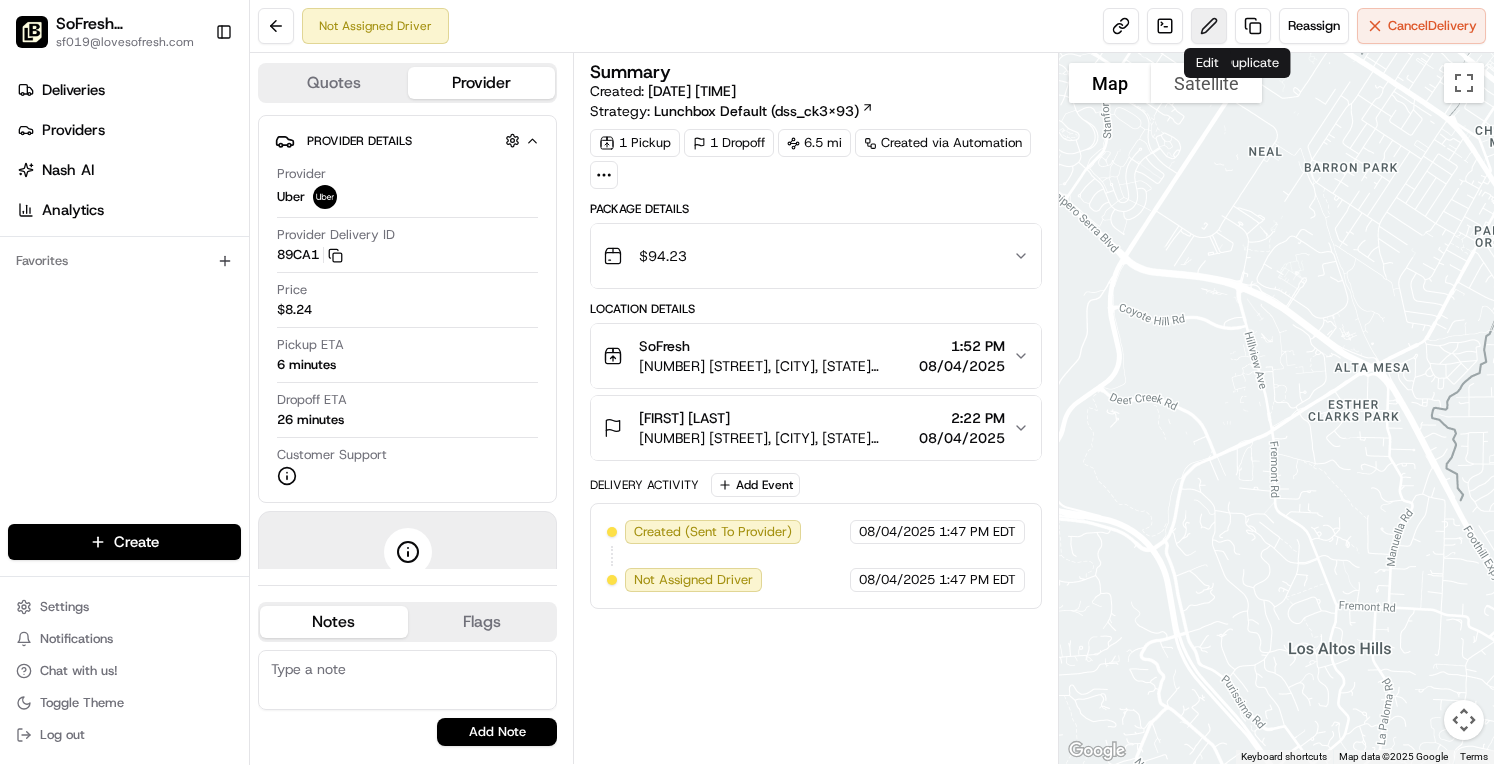 scroll, scrollTop: 0, scrollLeft: 0, axis: both 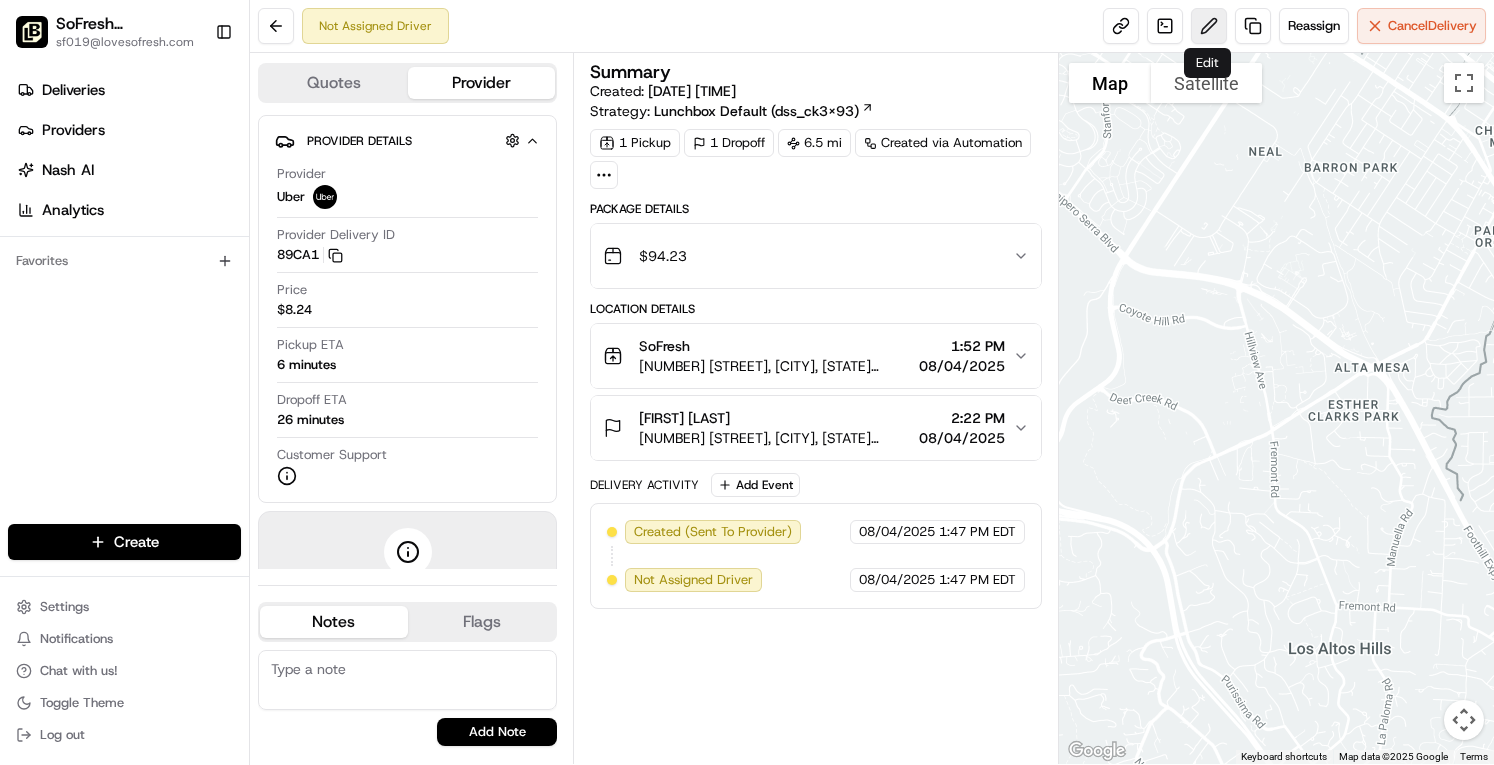 click at bounding box center (1209, 26) 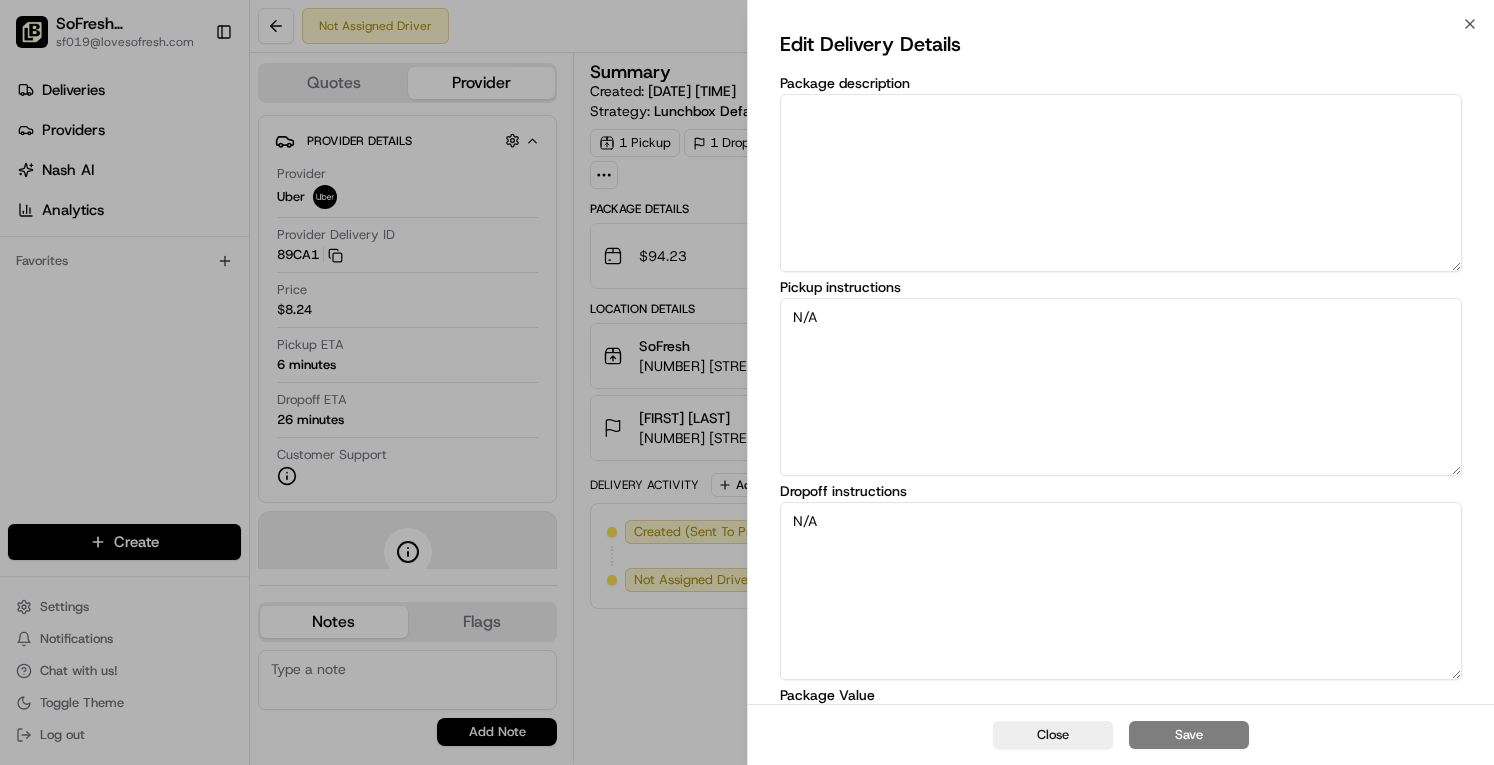 scroll, scrollTop: 163, scrollLeft: 0, axis: vertical 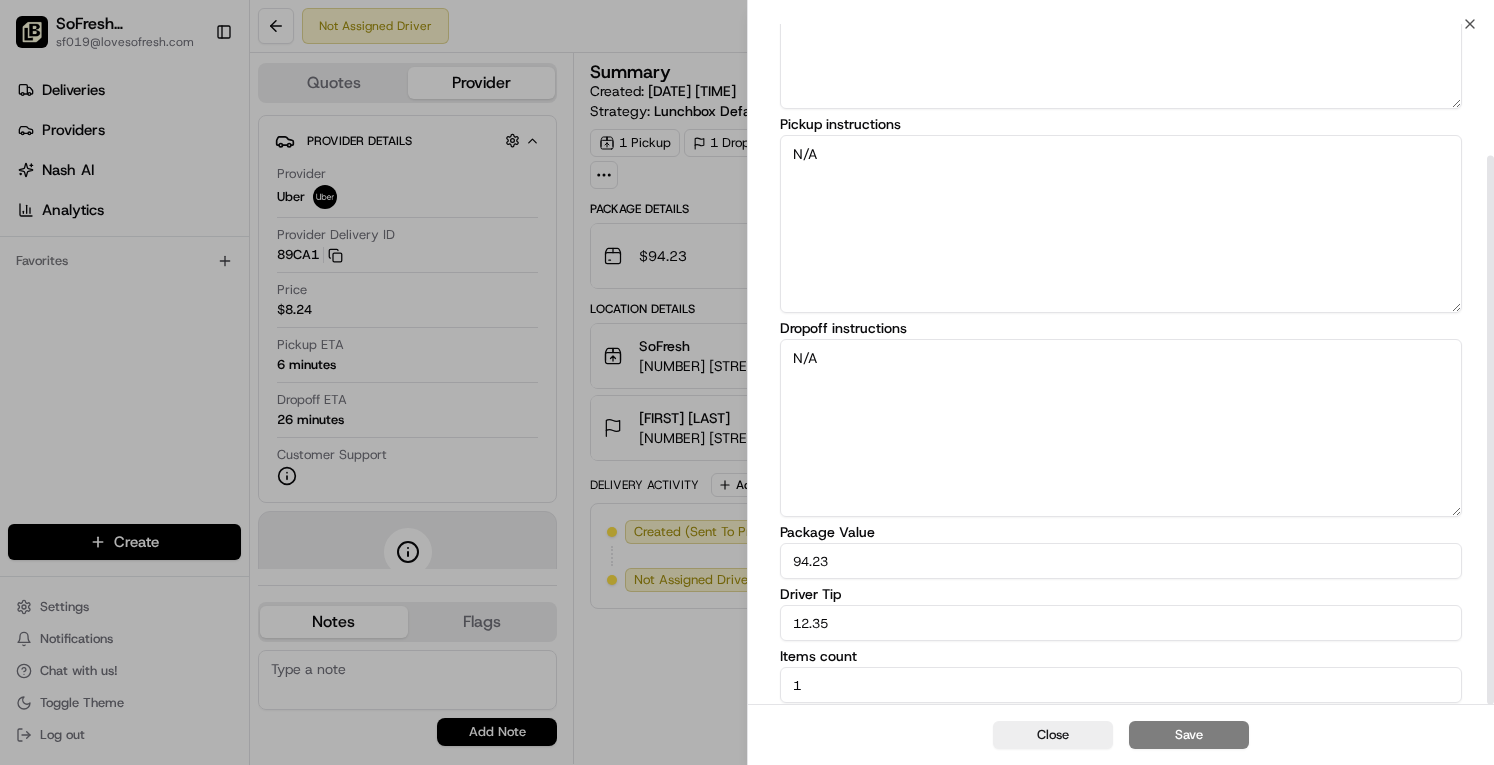 click on "12.35" at bounding box center [1121, 623] 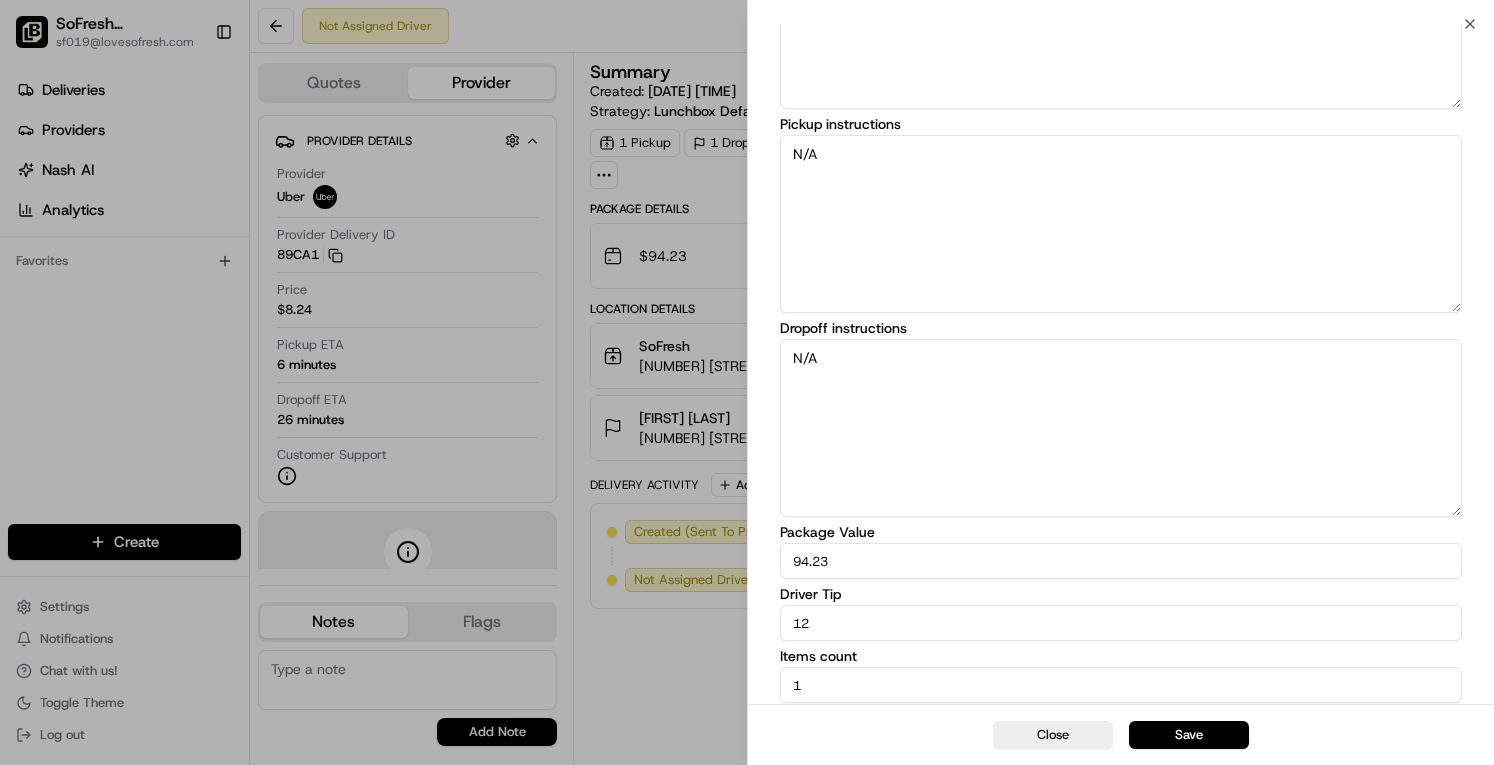 type on "1" 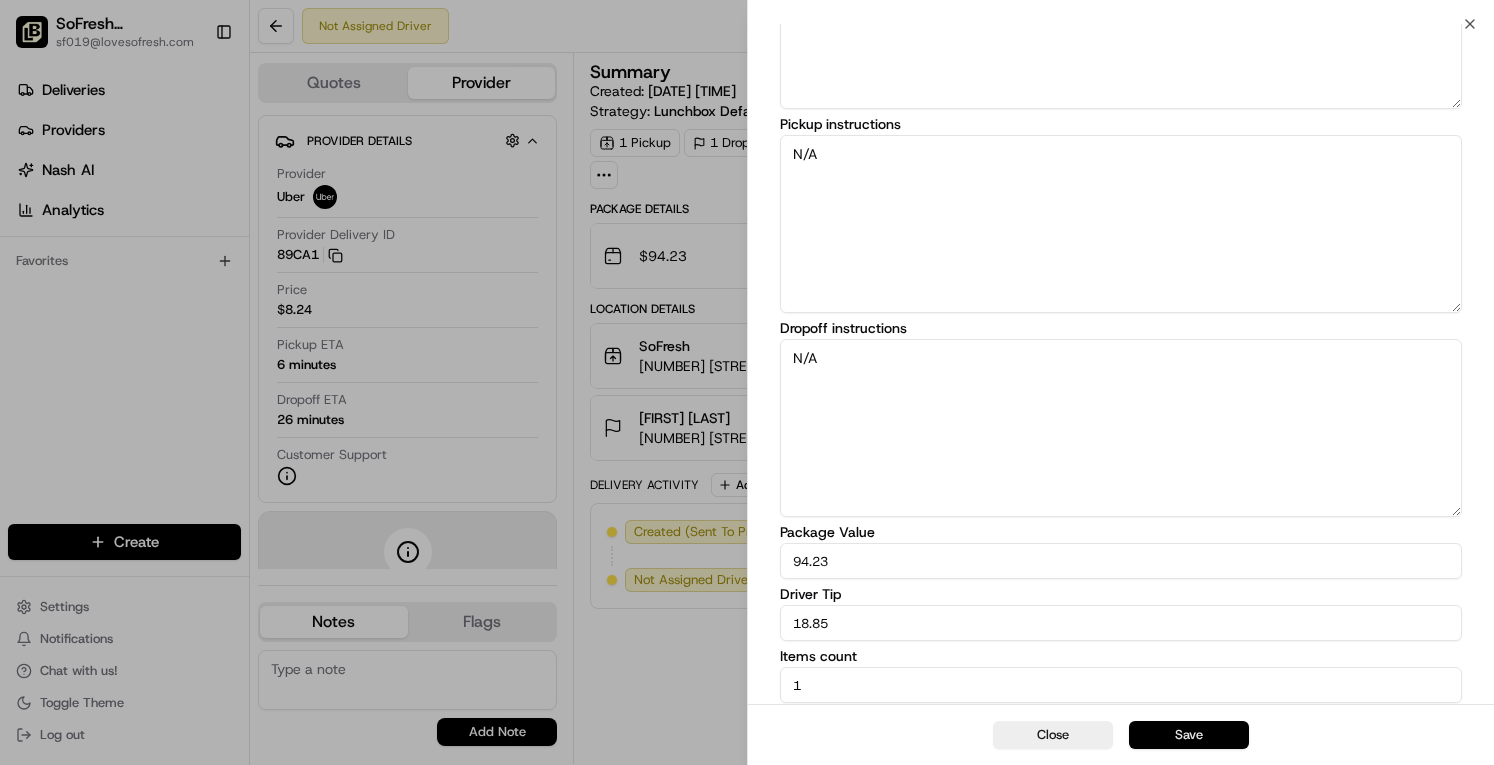 type on "18.85" 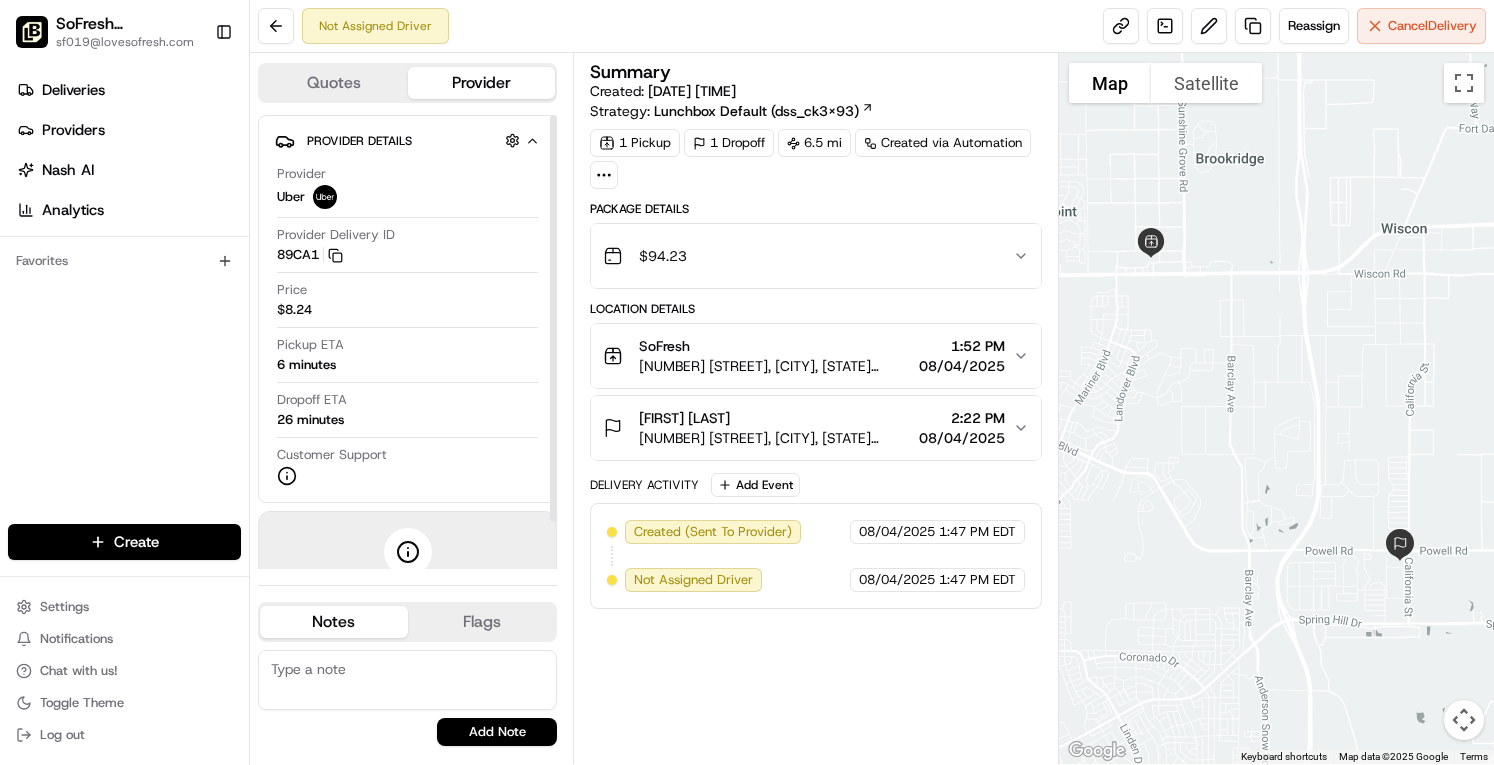 scroll, scrollTop: 0, scrollLeft: 0, axis: both 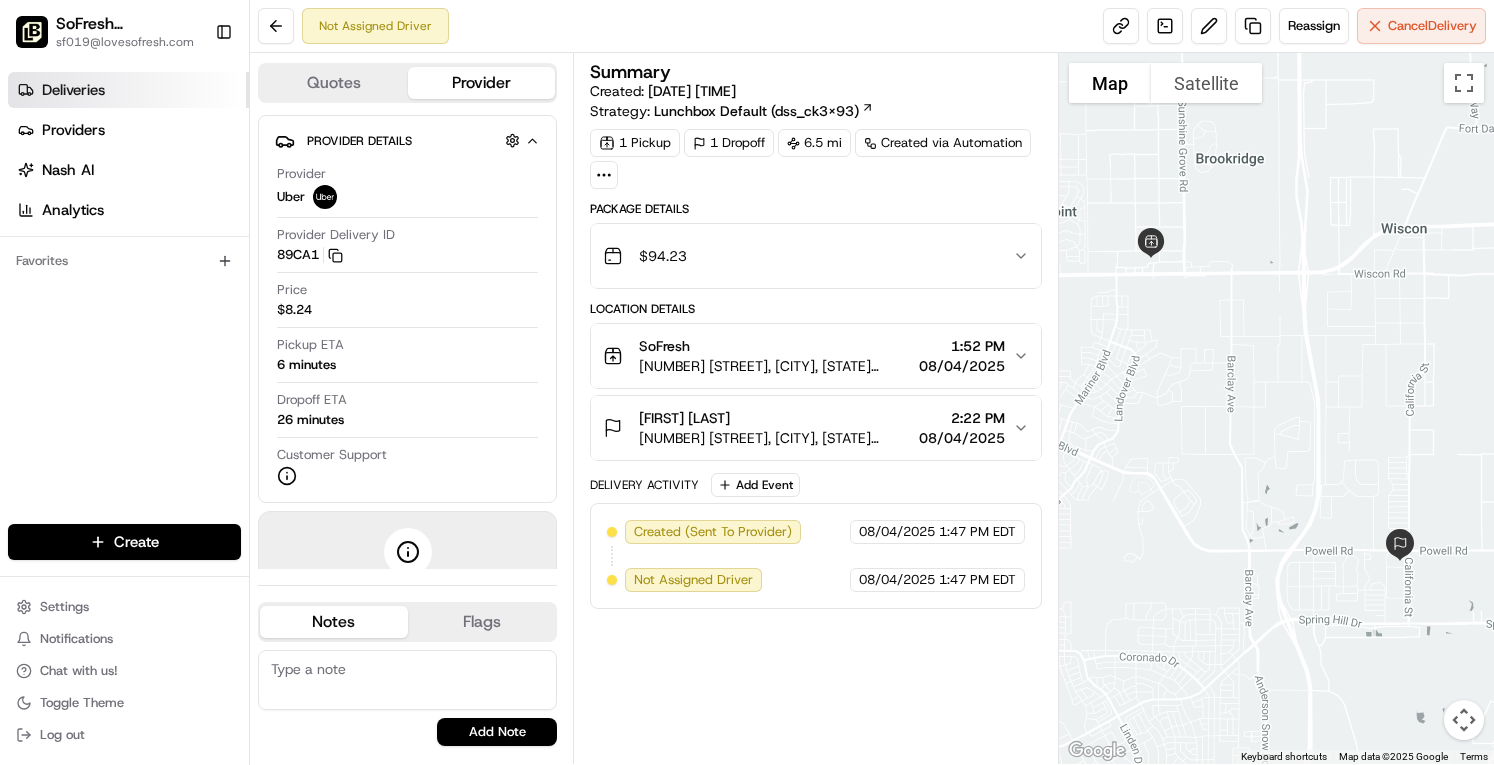 click on "Deliveries" at bounding box center (73, 90) 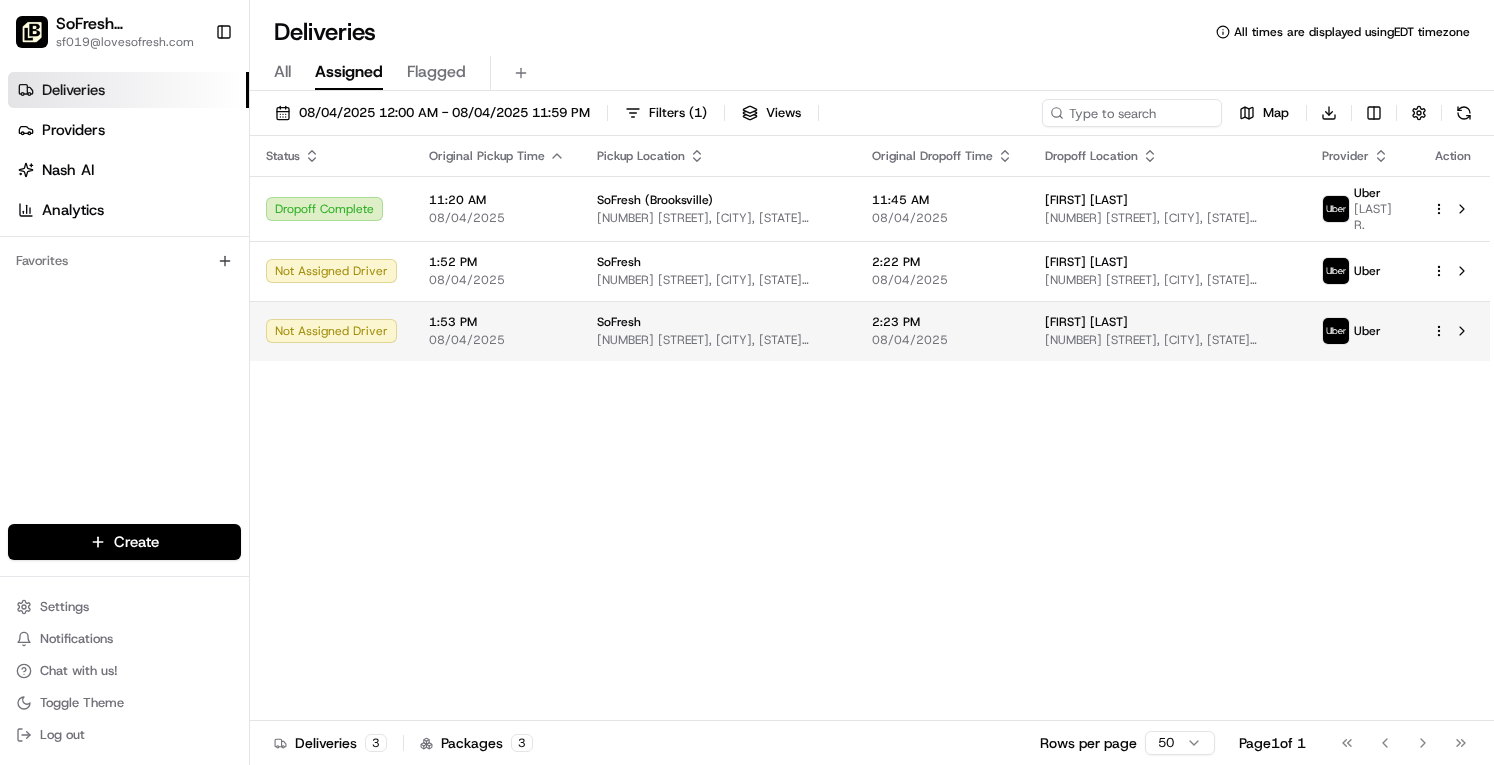 click on "SoFresh" at bounding box center (718, 322) 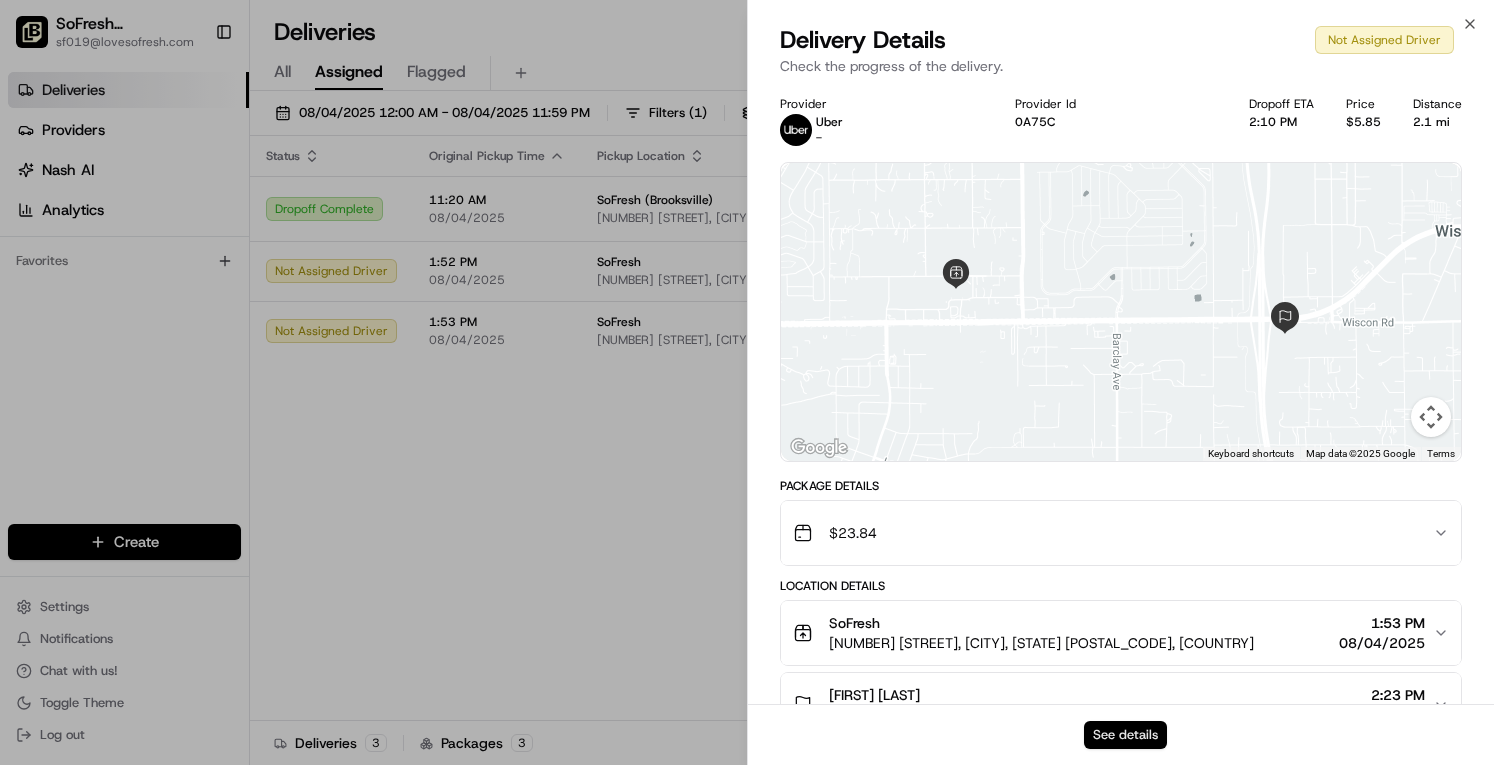 click on "See details" at bounding box center (1125, 735) 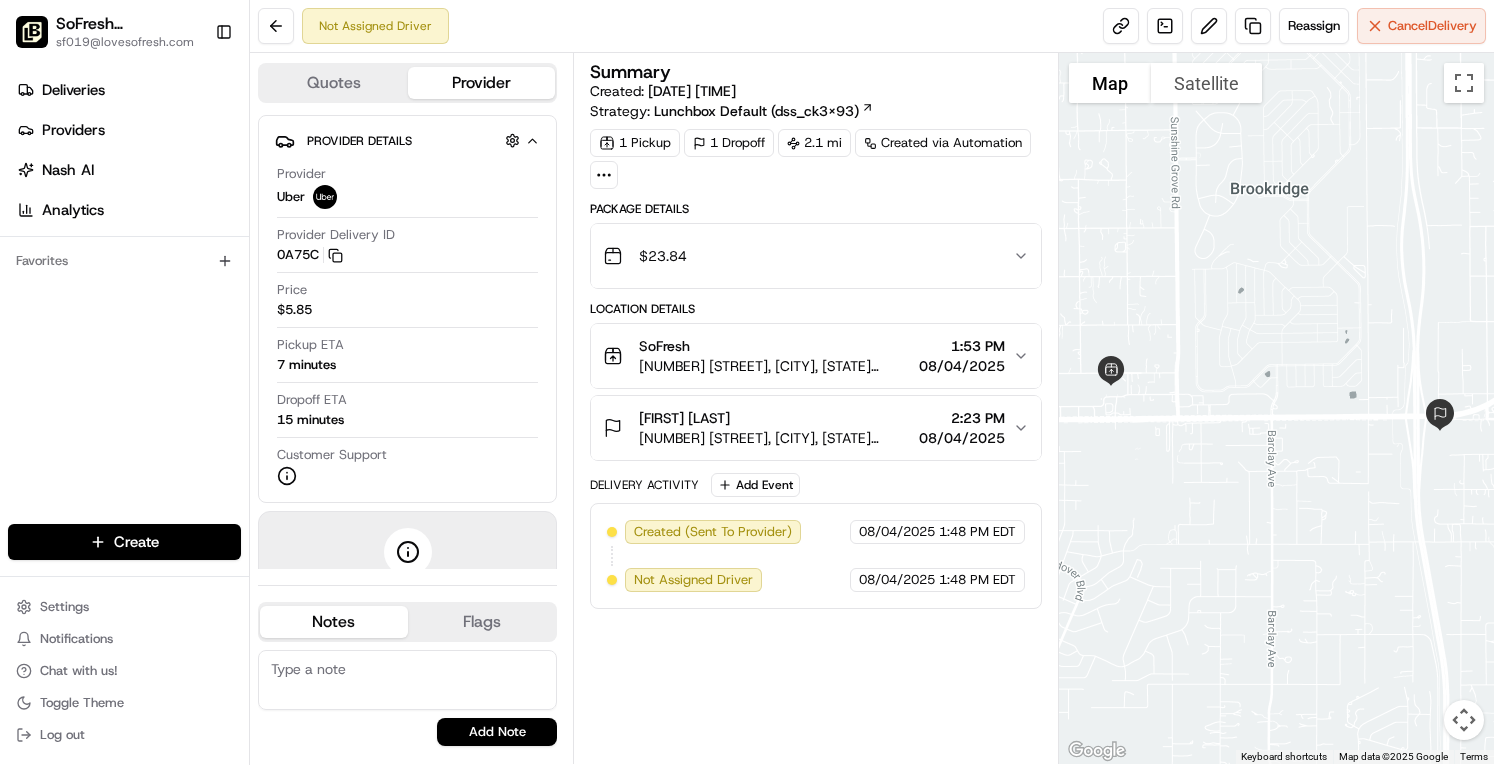 scroll, scrollTop: 0, scrollLeft: 0, axis: both 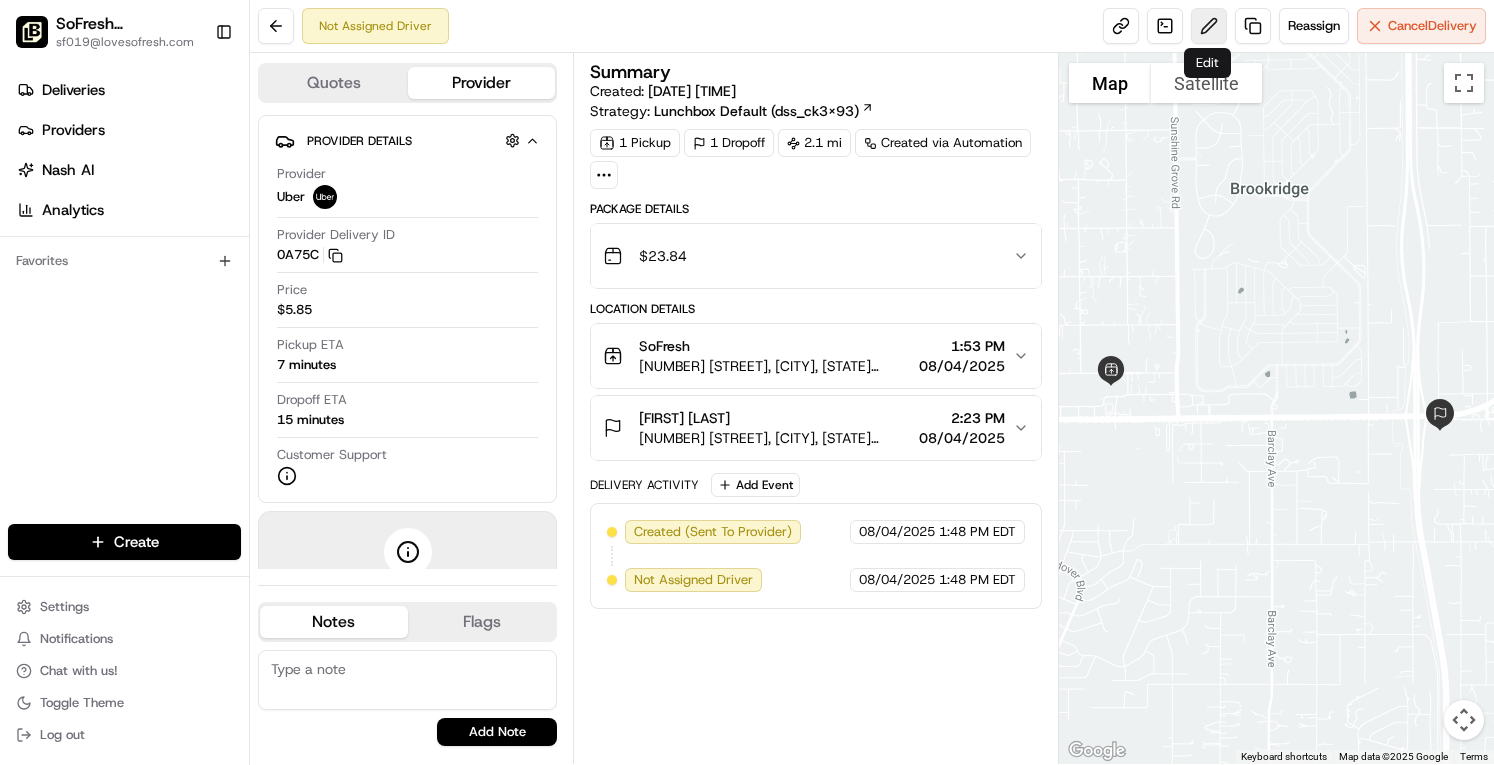 click at bounding box center (1209, 26) 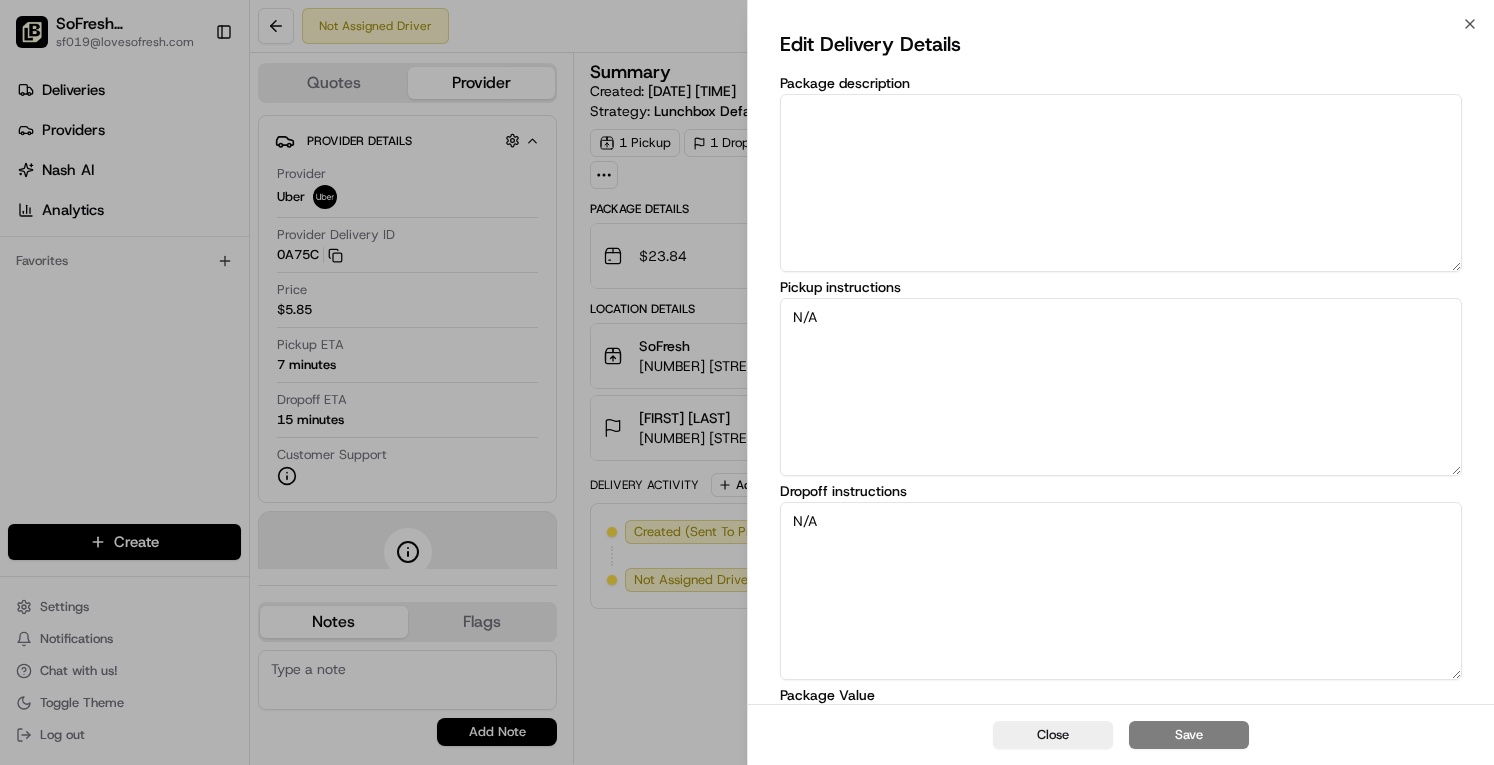 scroll, scrollTop: 163, scrollLeft: 0, axis: vertical 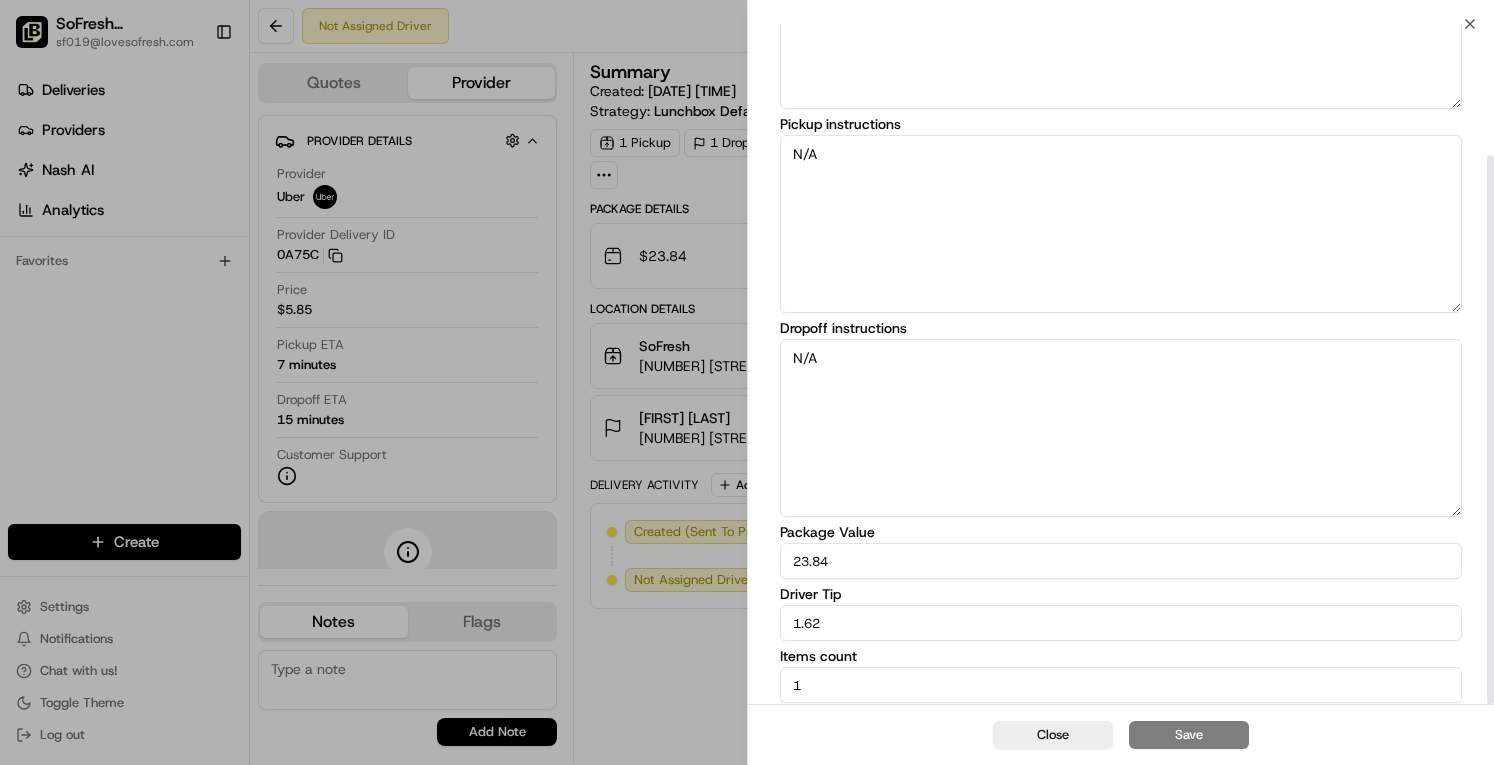 click on "1.62" at bounding box center [1121, 623] 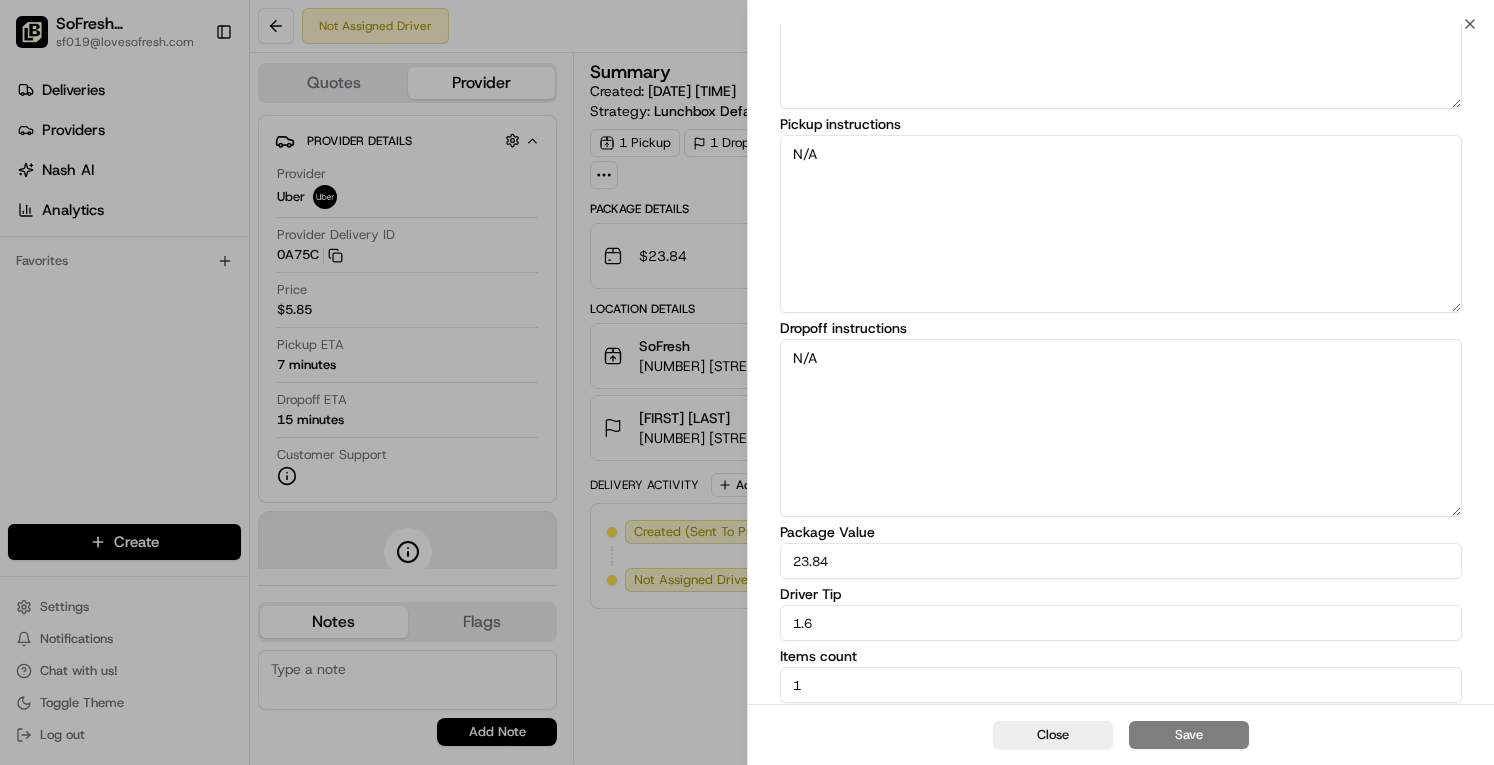 type on "1" 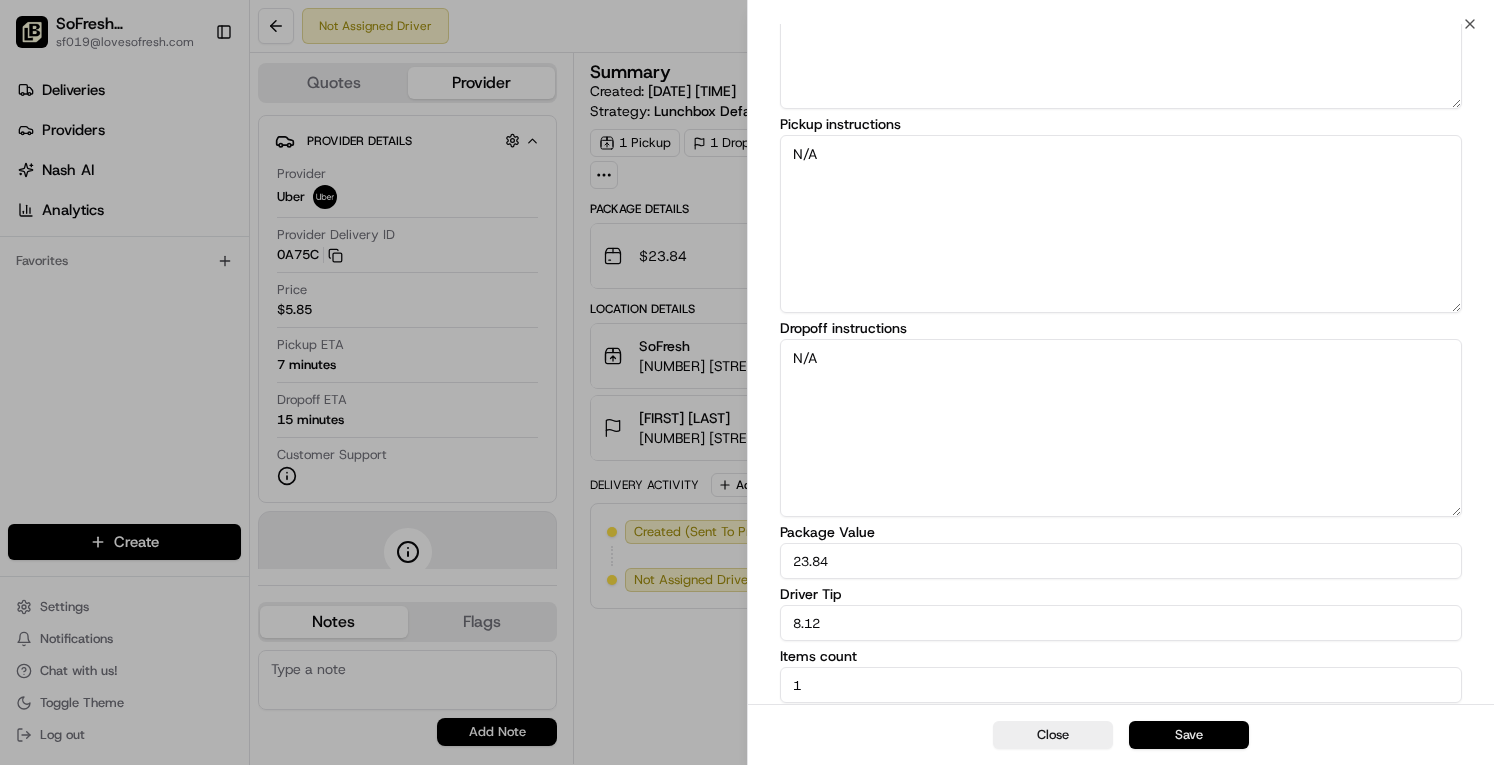 type on "8.12" 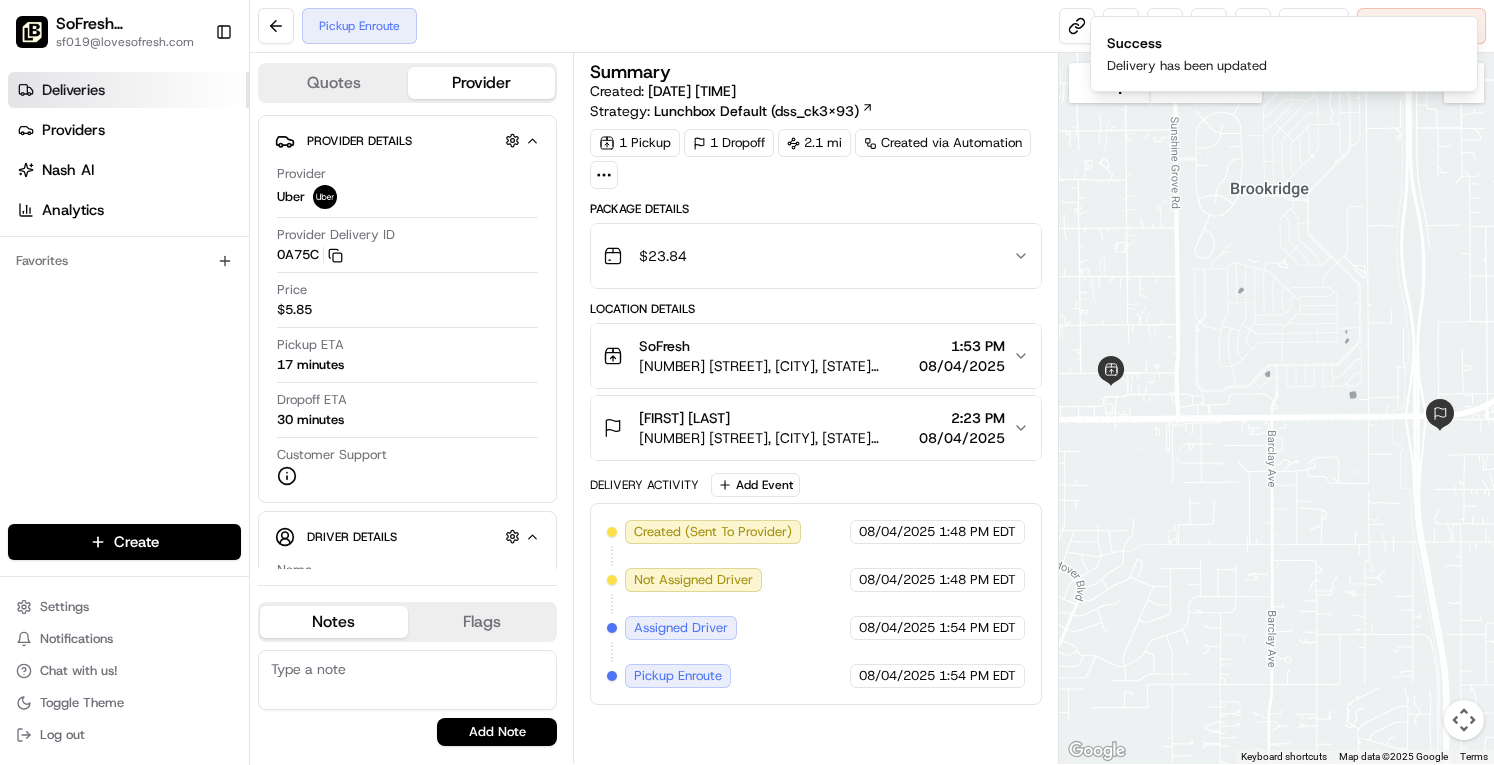 click on "Deliveries" at bounding box center [73, 90] 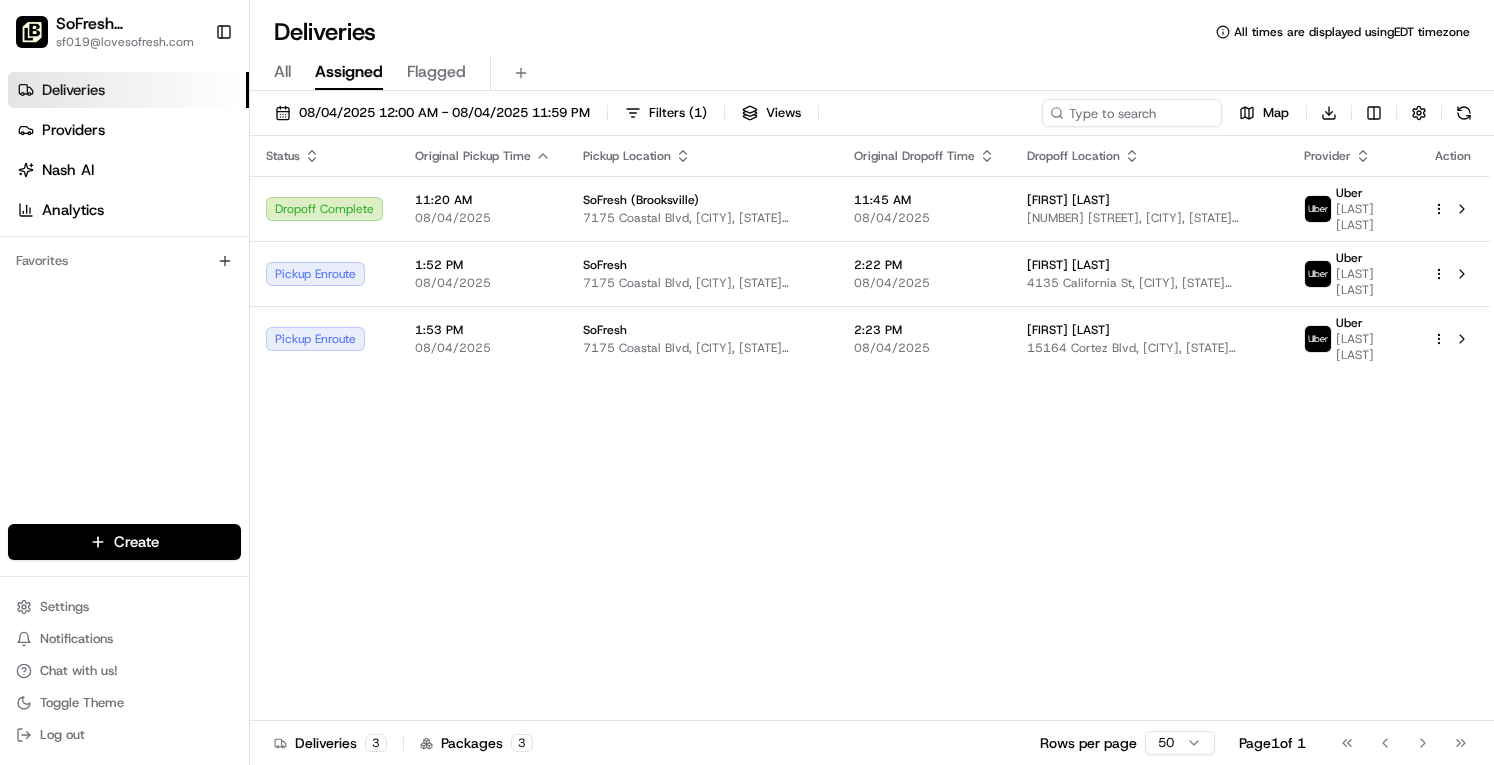 scroll, scrollTop: 0, scrollLeft: 0, axis: both 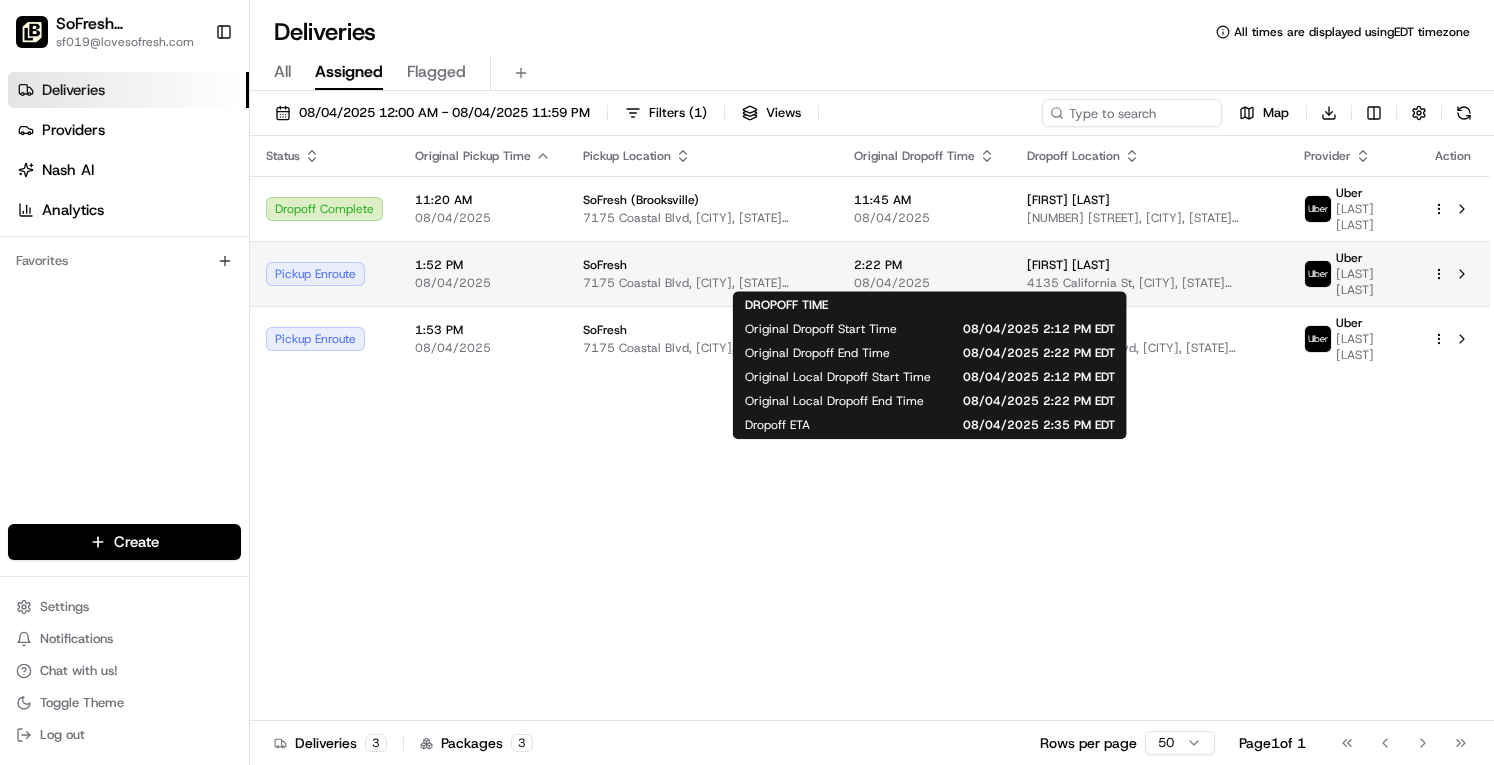 click on "2:22 PM" at bounding box center (924, 265) 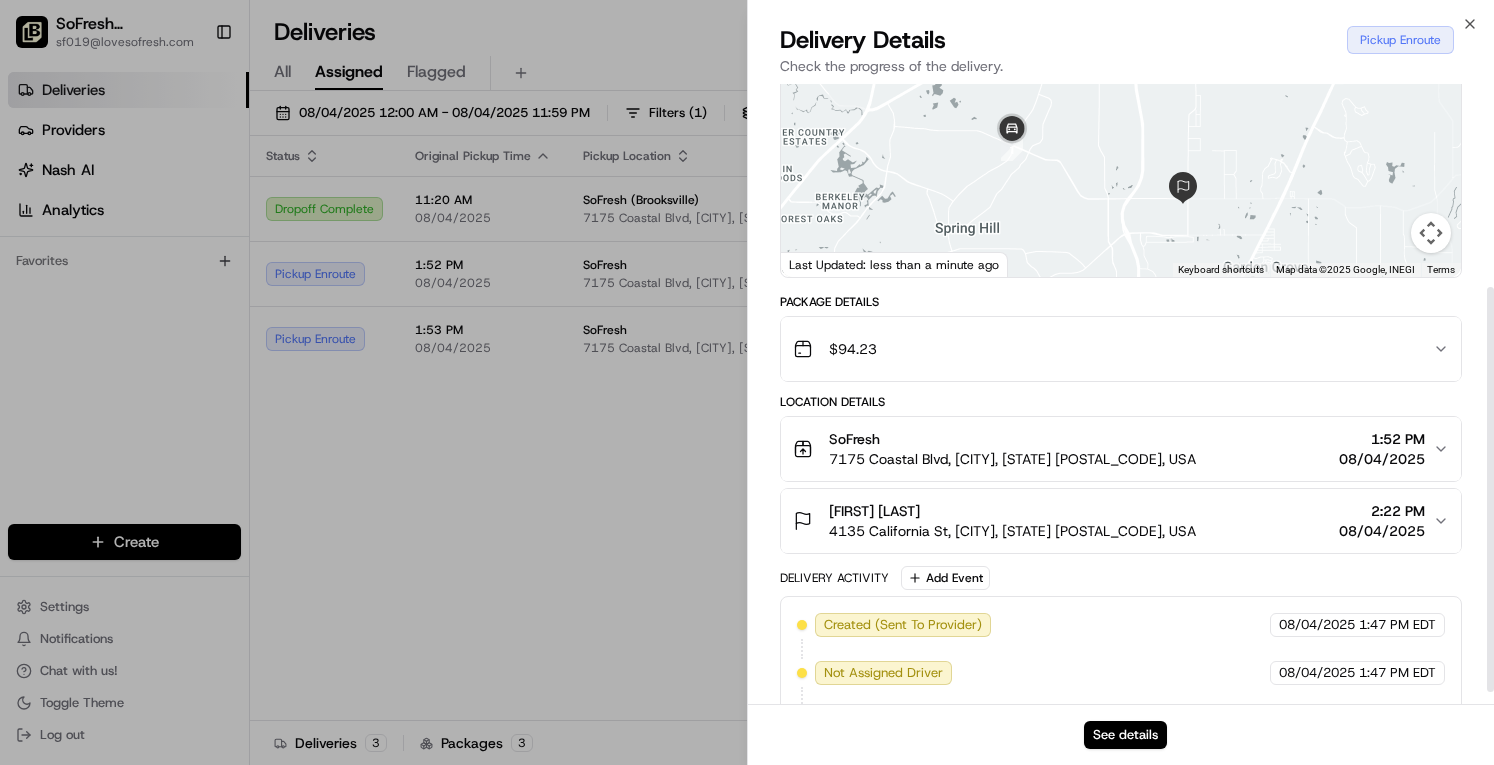 scroll, scrollTop: 0, scrollLeft: 0, axis: both 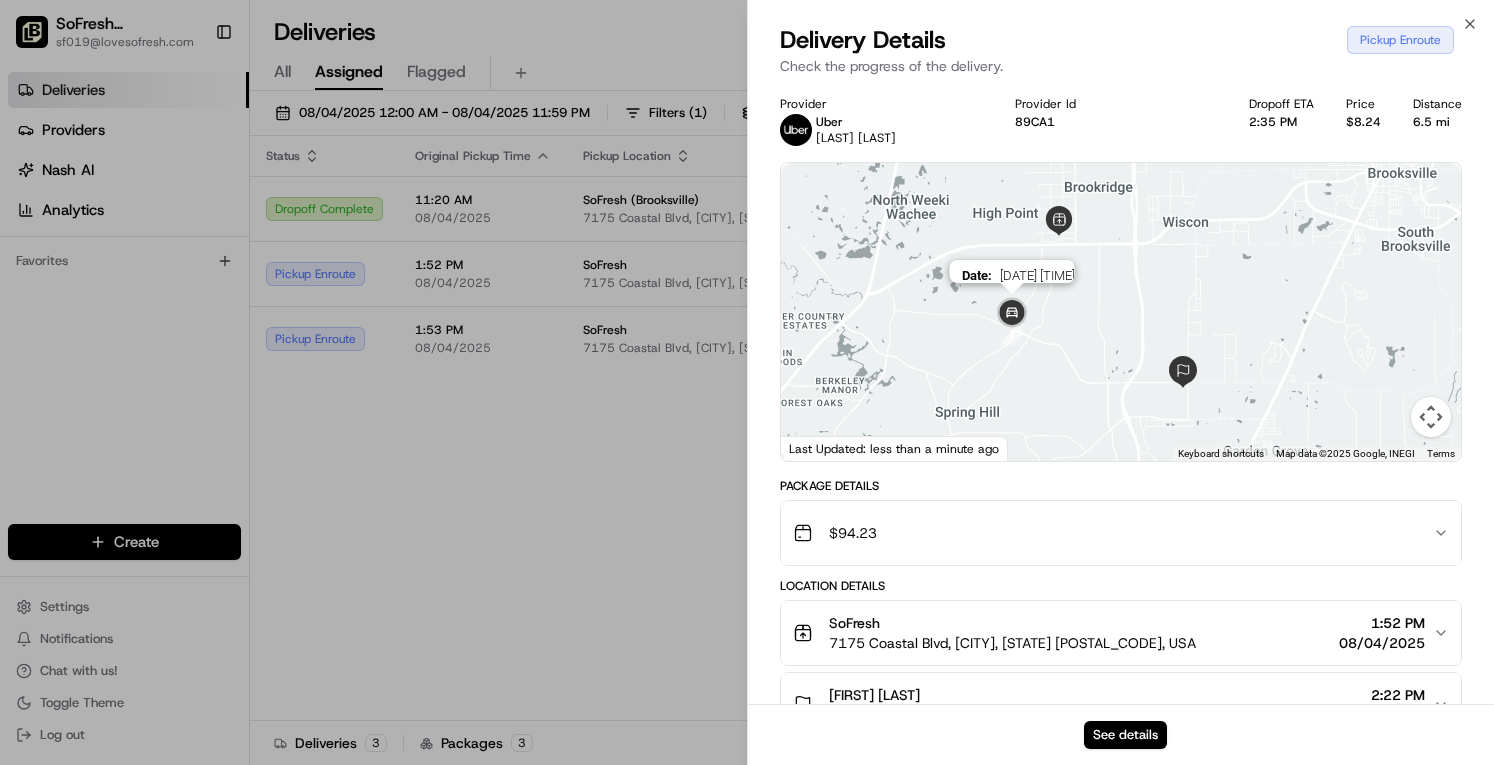 click at bounding box center (1012, 314) 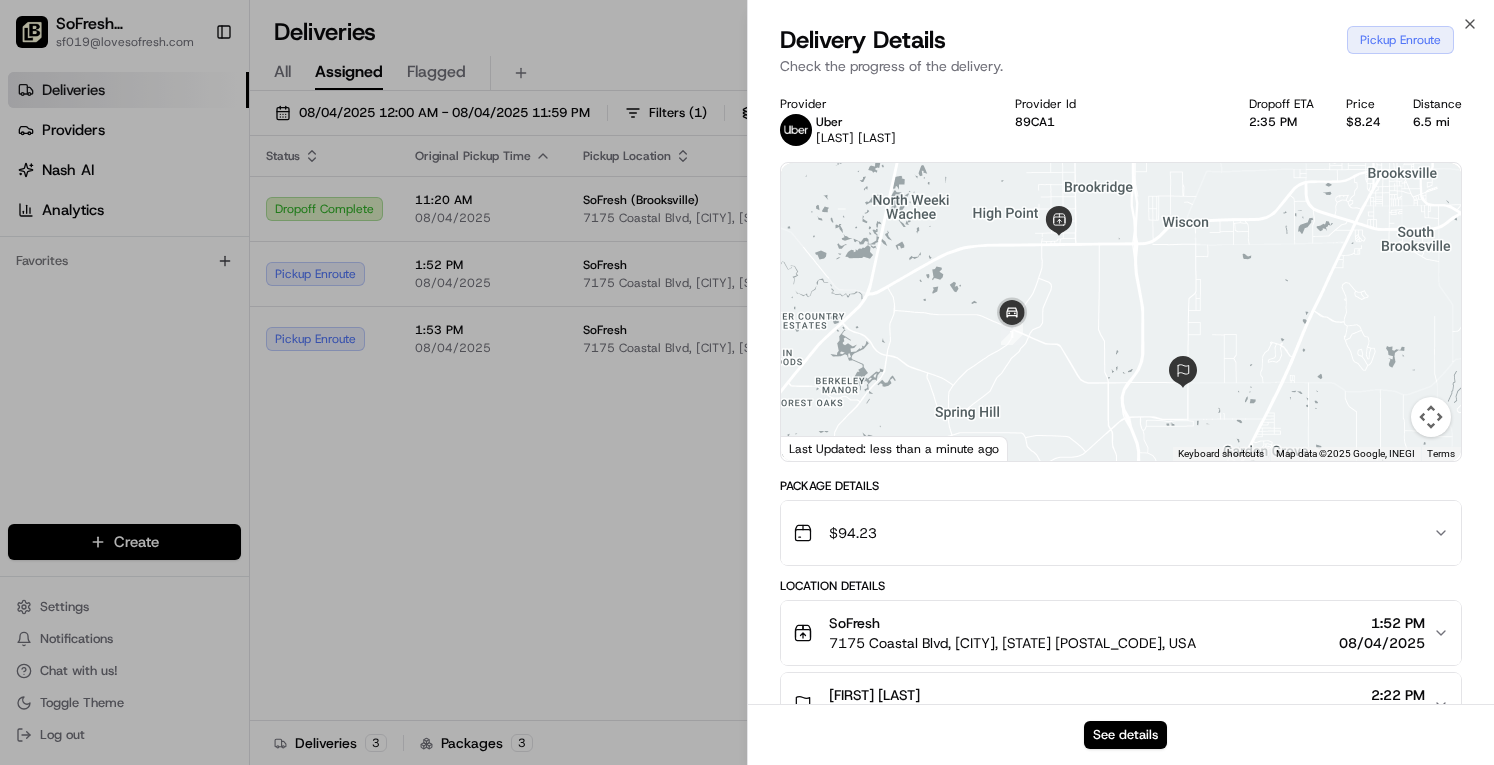 click at bounding box center [1431, 417] 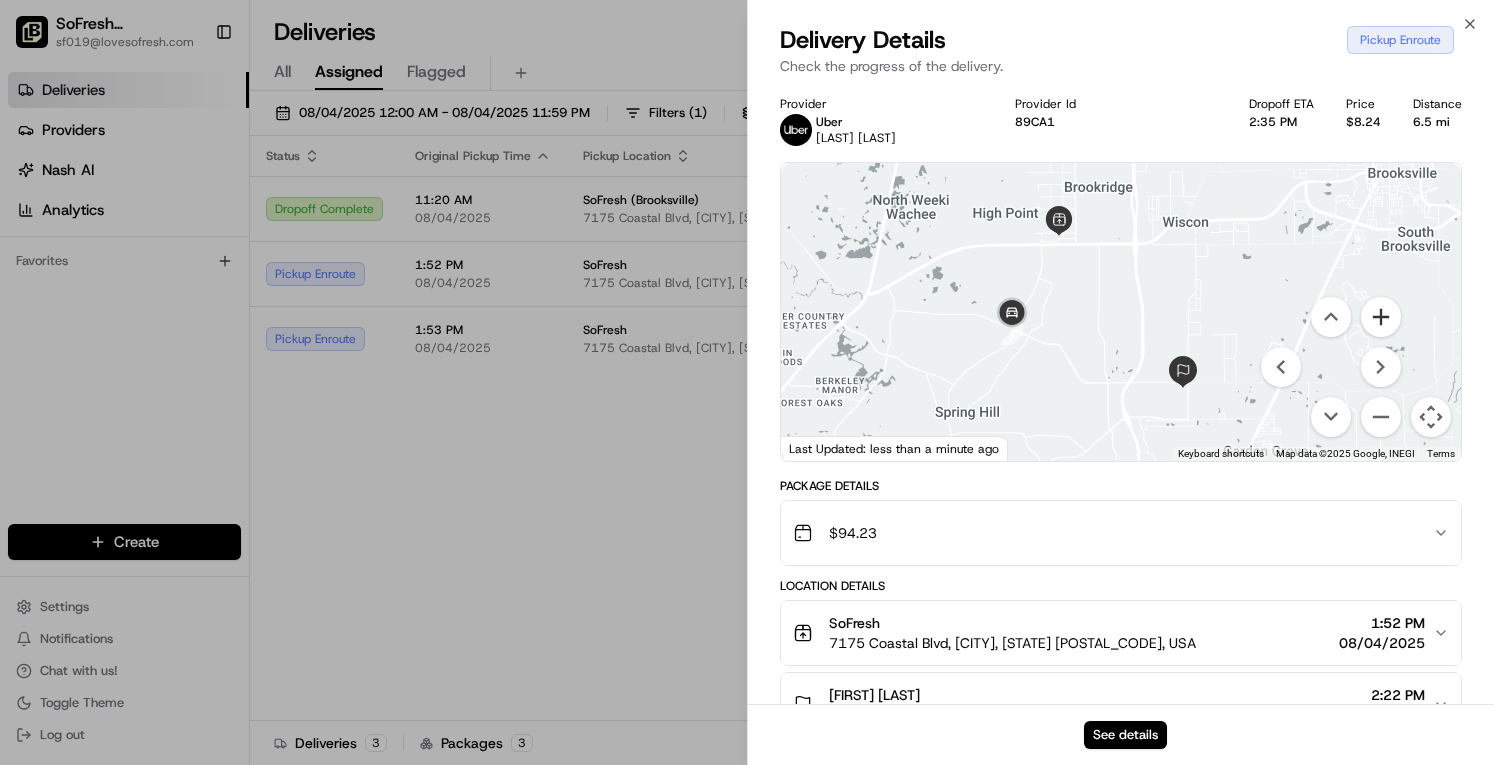 click at bounding box center [1381, 317] 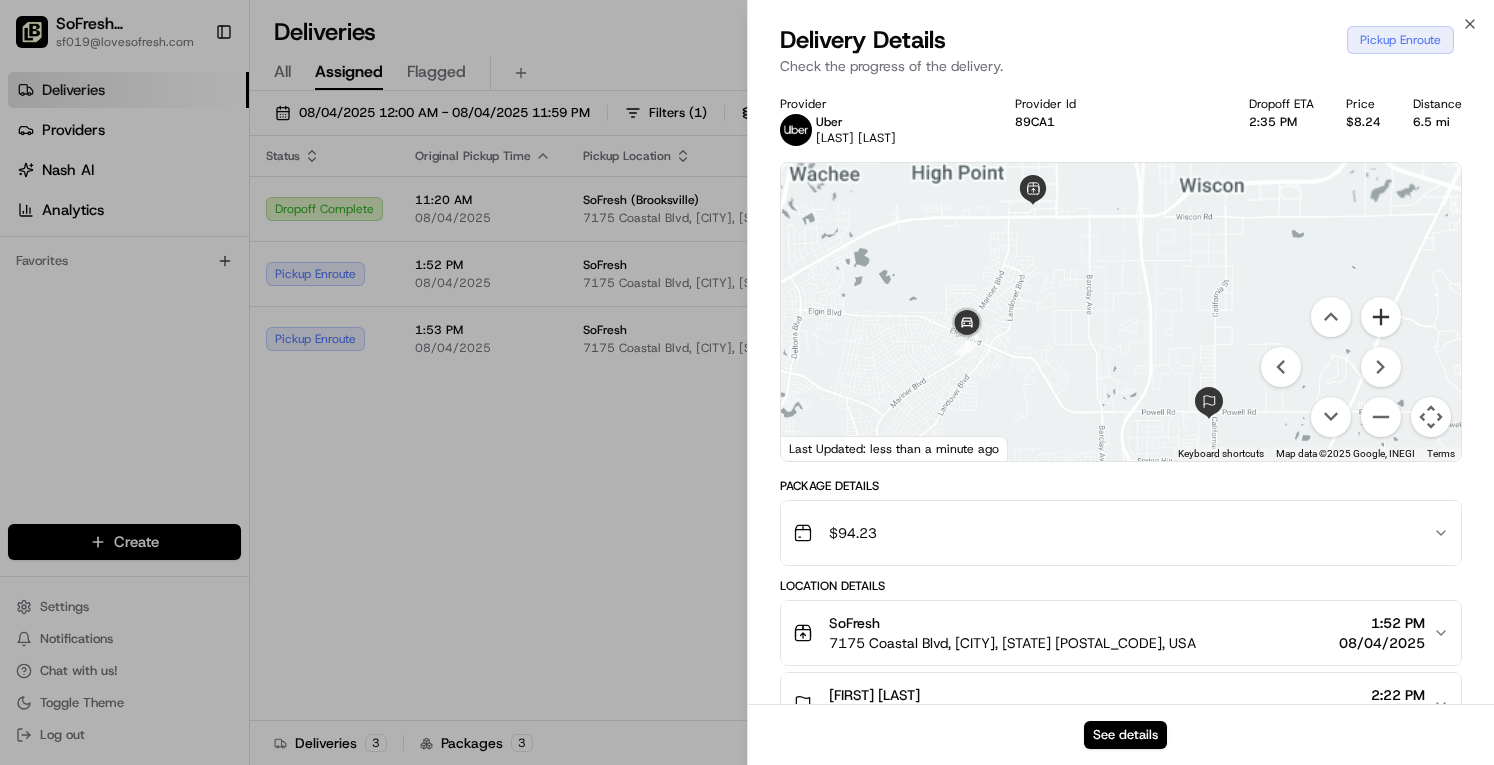 click at bounding box center (1381, 317) 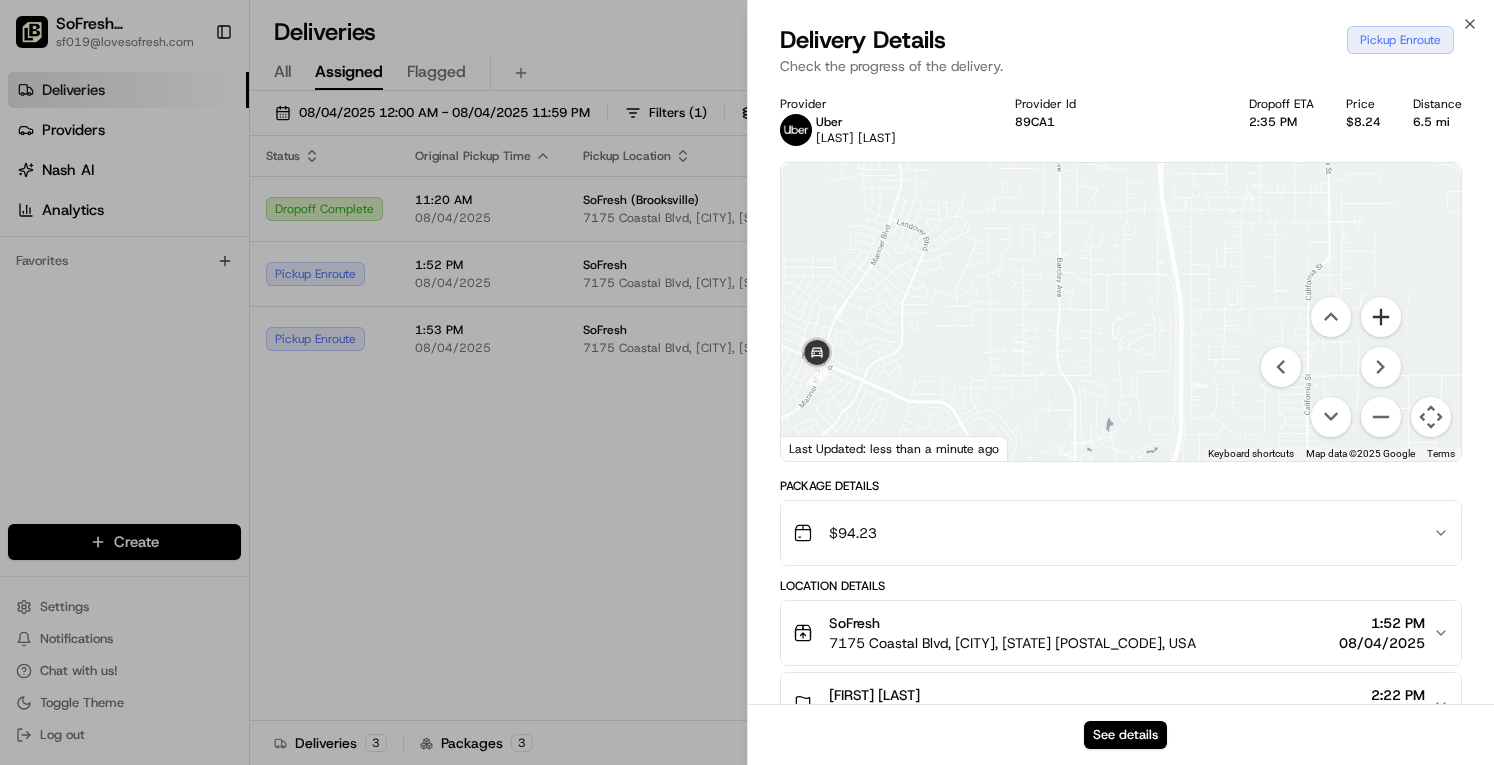 click at bounding box center [1381, 317] 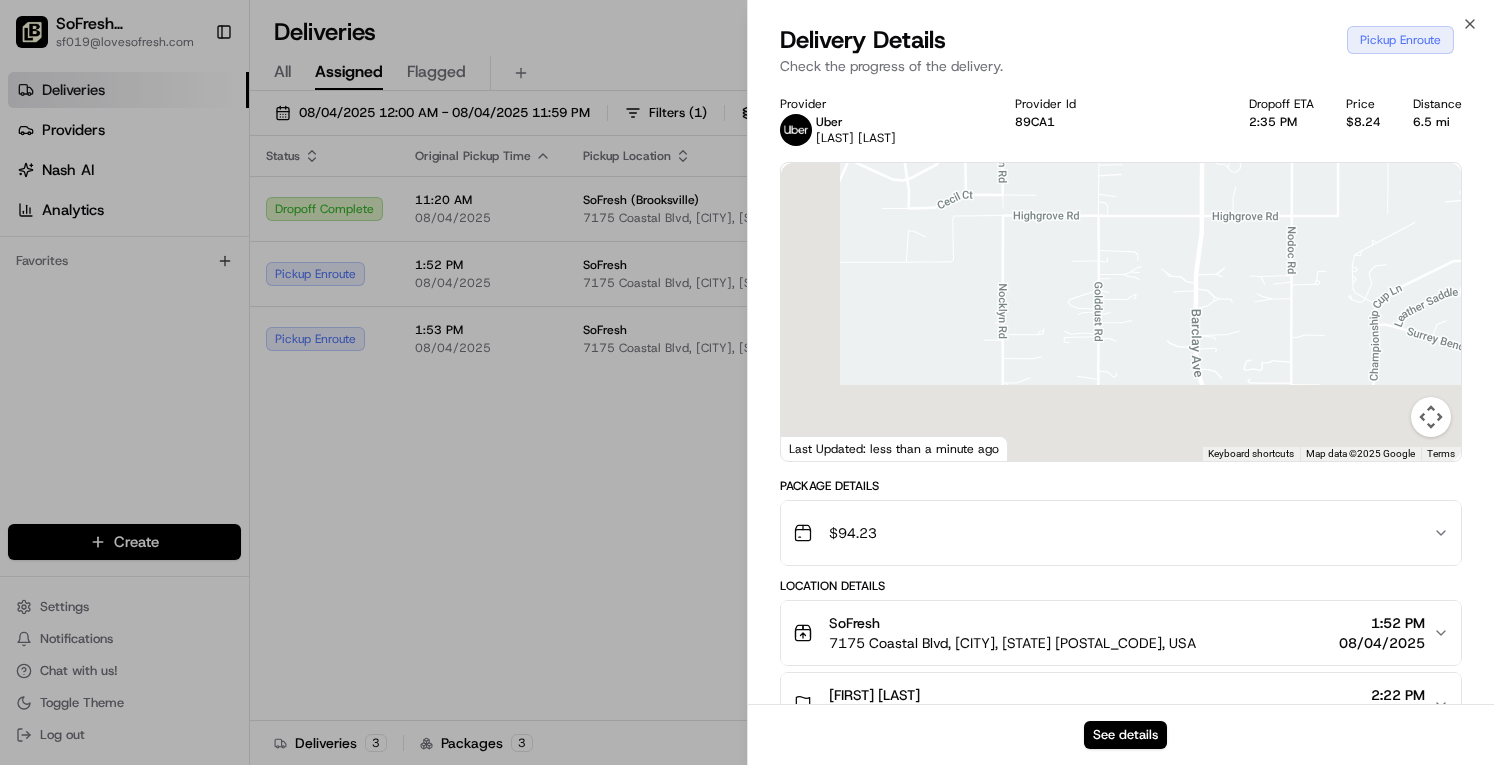 drag, startPoint x: 1004, startPoint y: 325, endPoint x: 1380, endPoint y: 156, distance: 412.23416 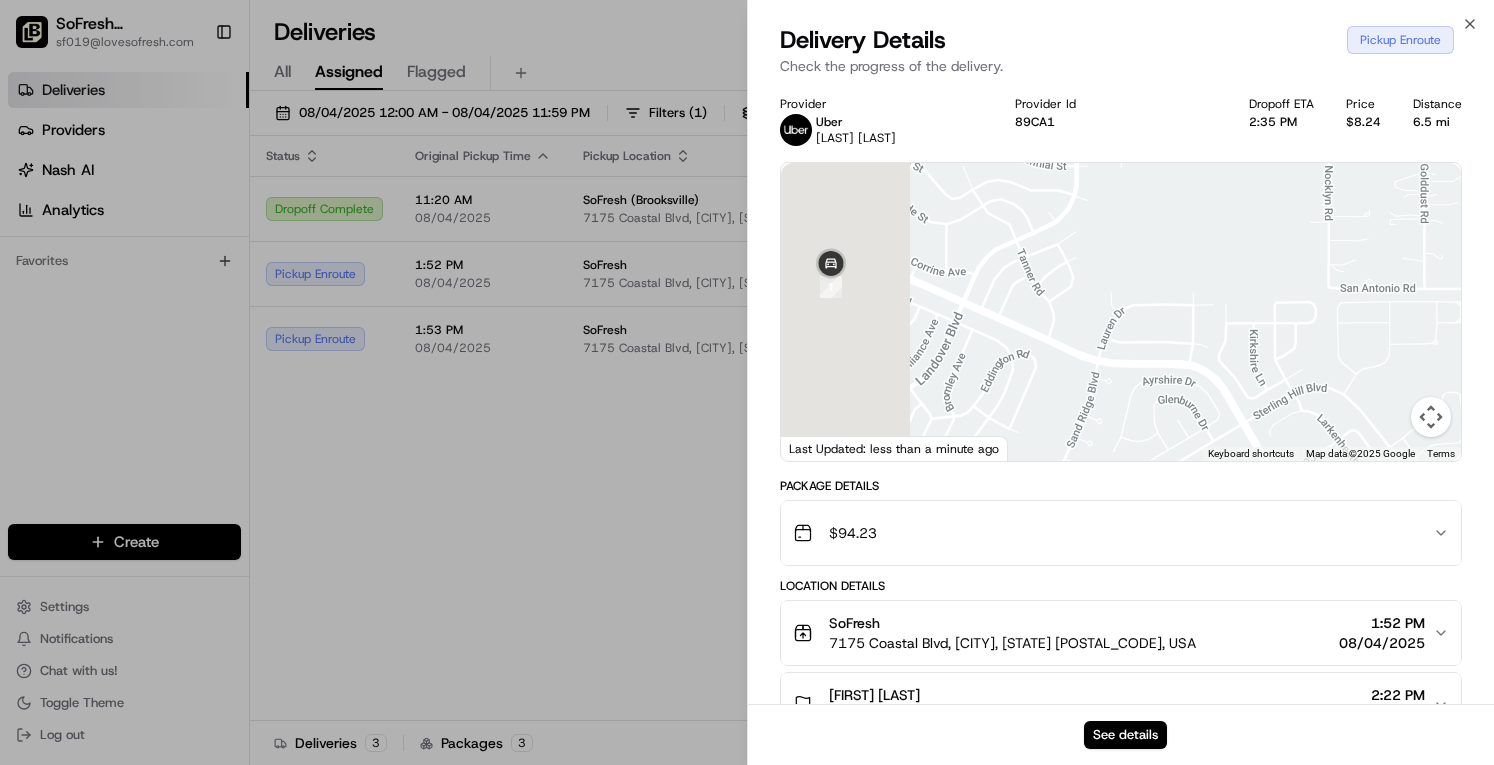 drag, startPoint x: 1124, startPoint y: 255, endPoint x: 1418, endPoint y: 305, distance: 298.2214 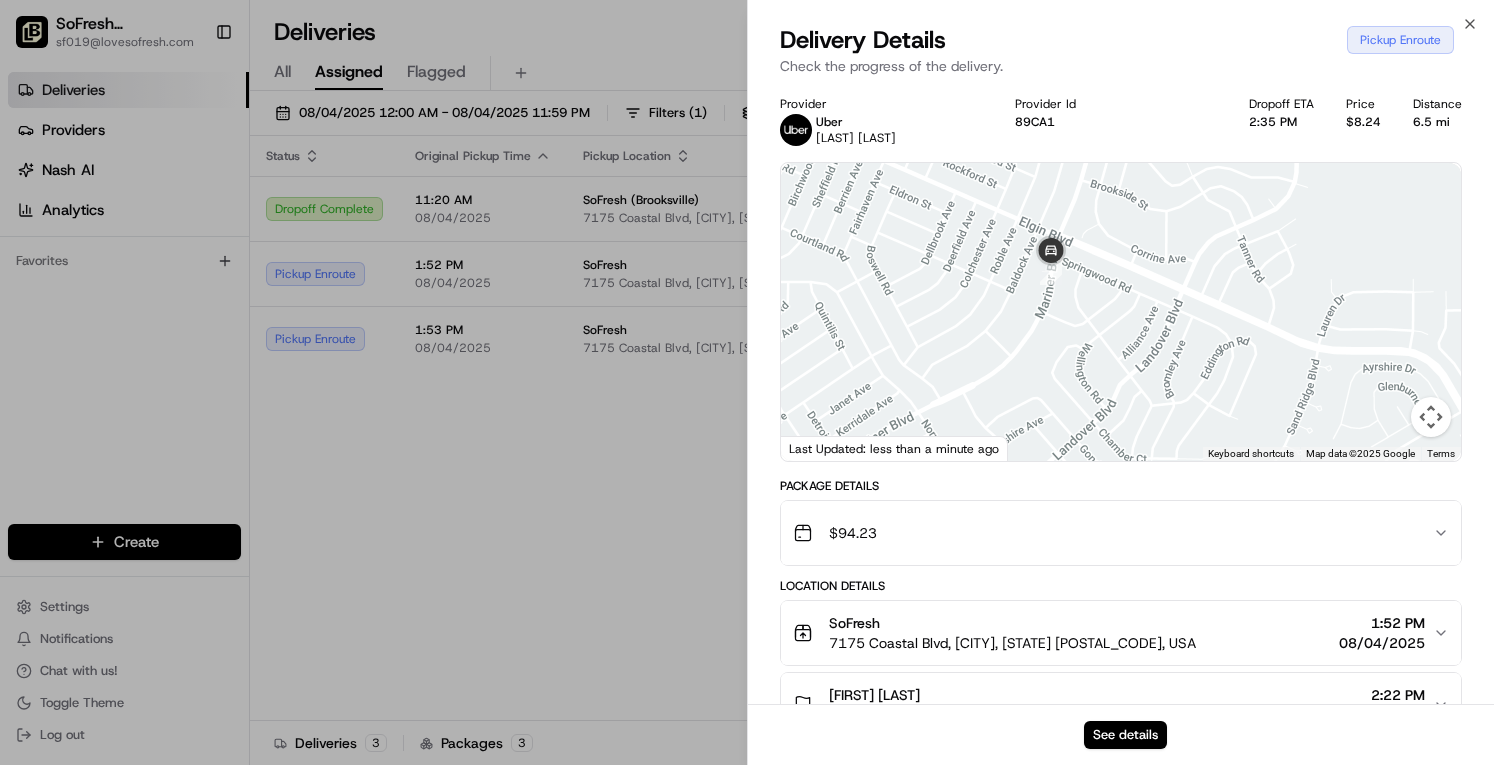 drag, startPoint x: 1244, startPoint y: 293, endPoint x: 1240, endPoint y: 399, distance: 106.07545 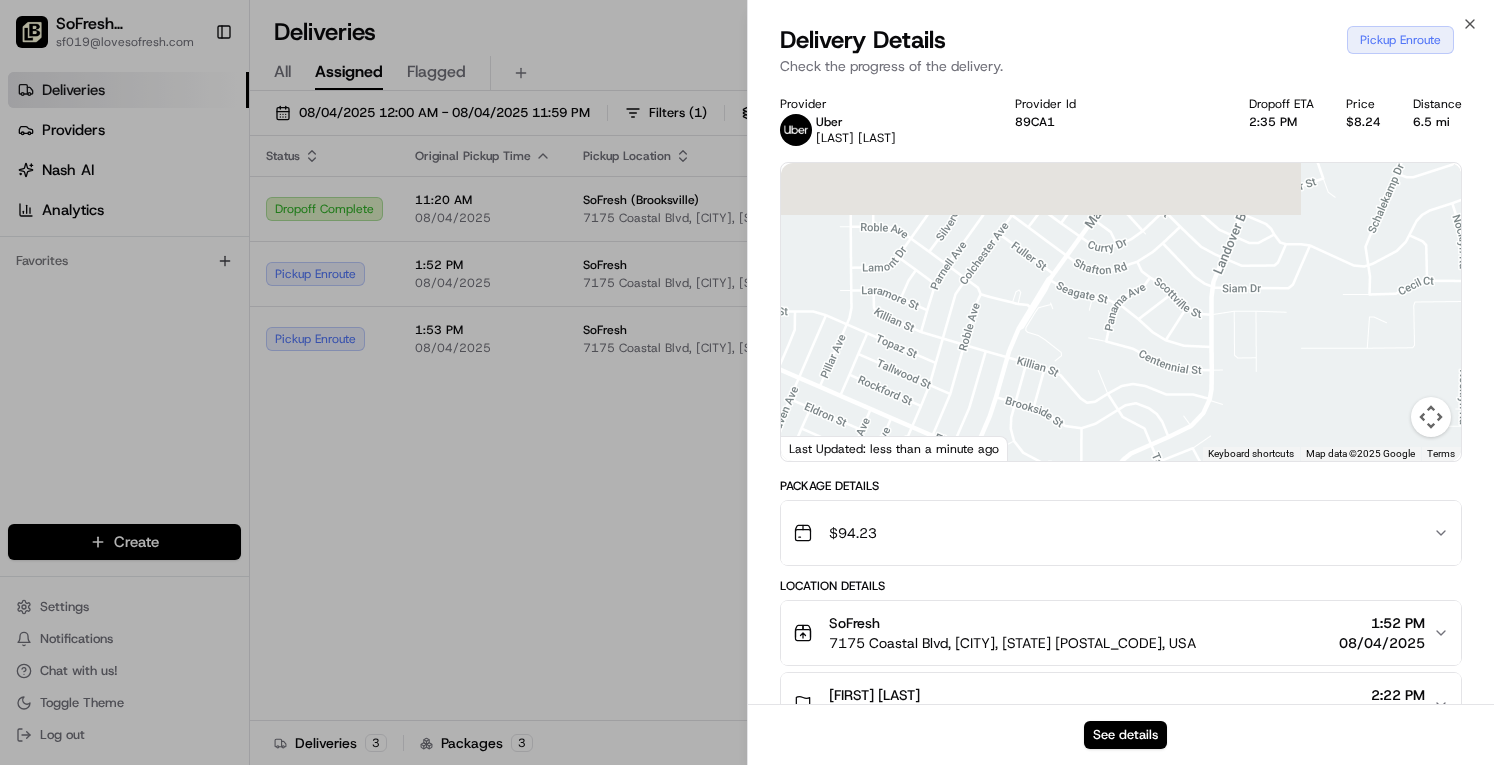 drag, startPoint x: 1231, startPoint y: 323, endPoint x: 1113, endPoint y: 477, distance: 194.01031 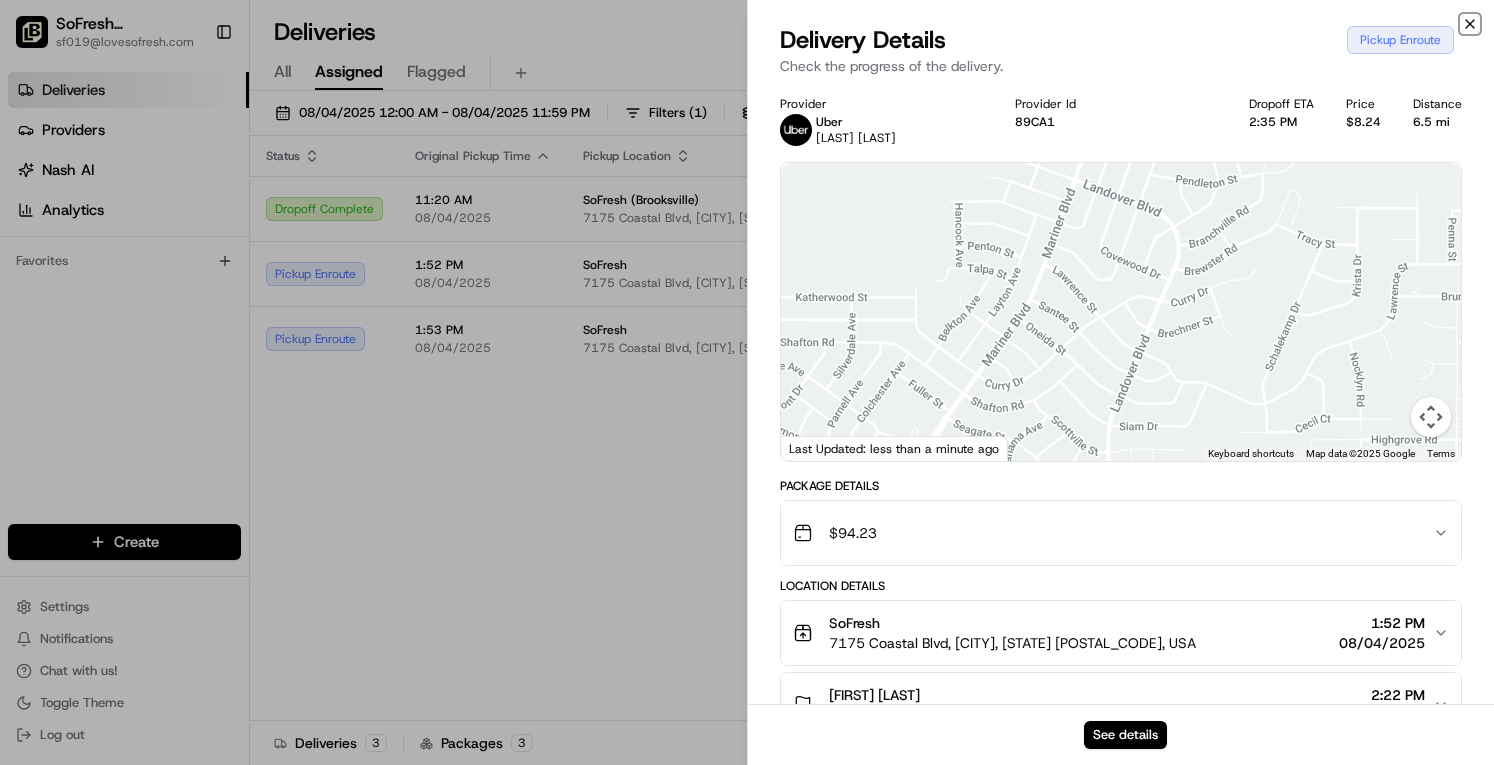 click 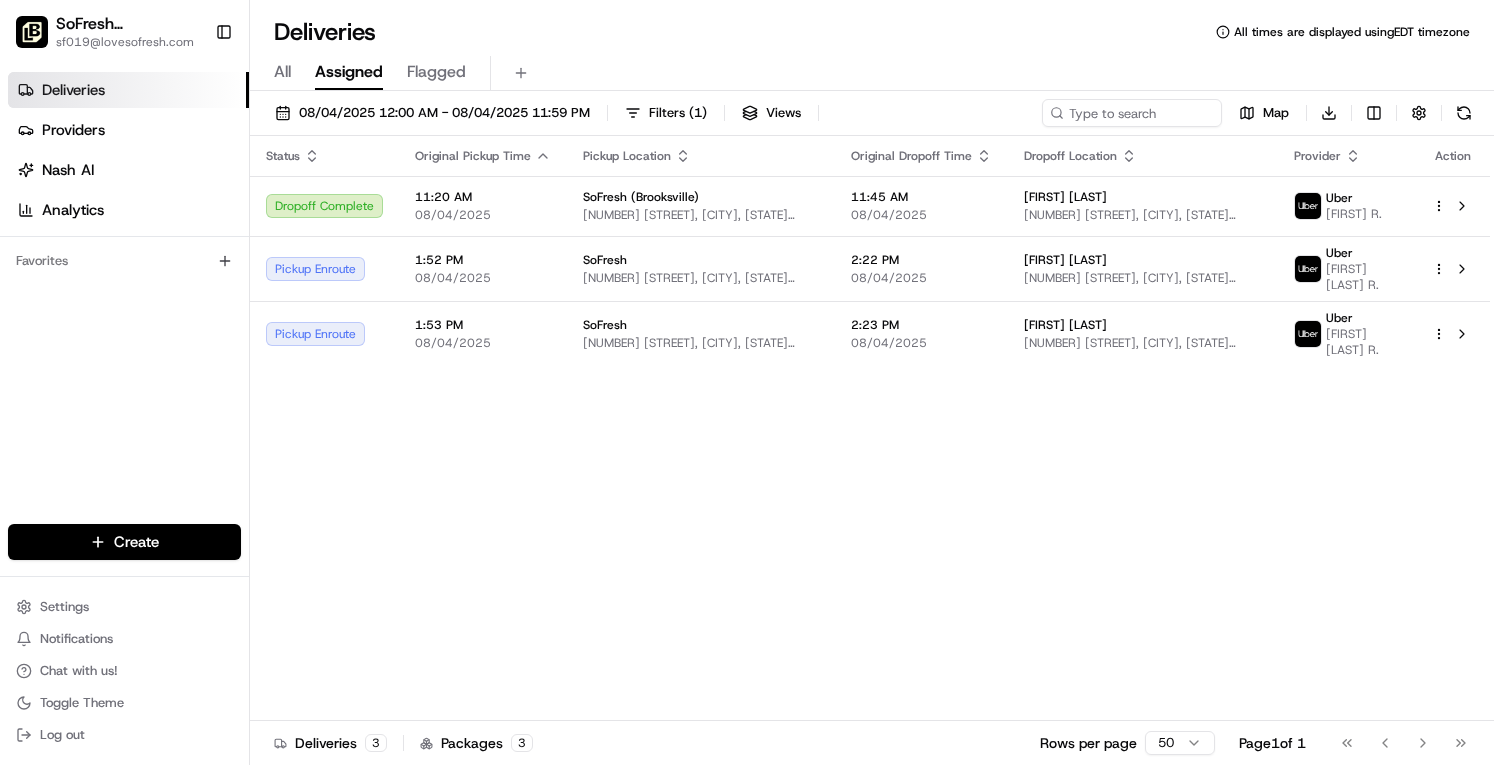scroll, scrollTop: 0, scrollLeft: 0, axis: both 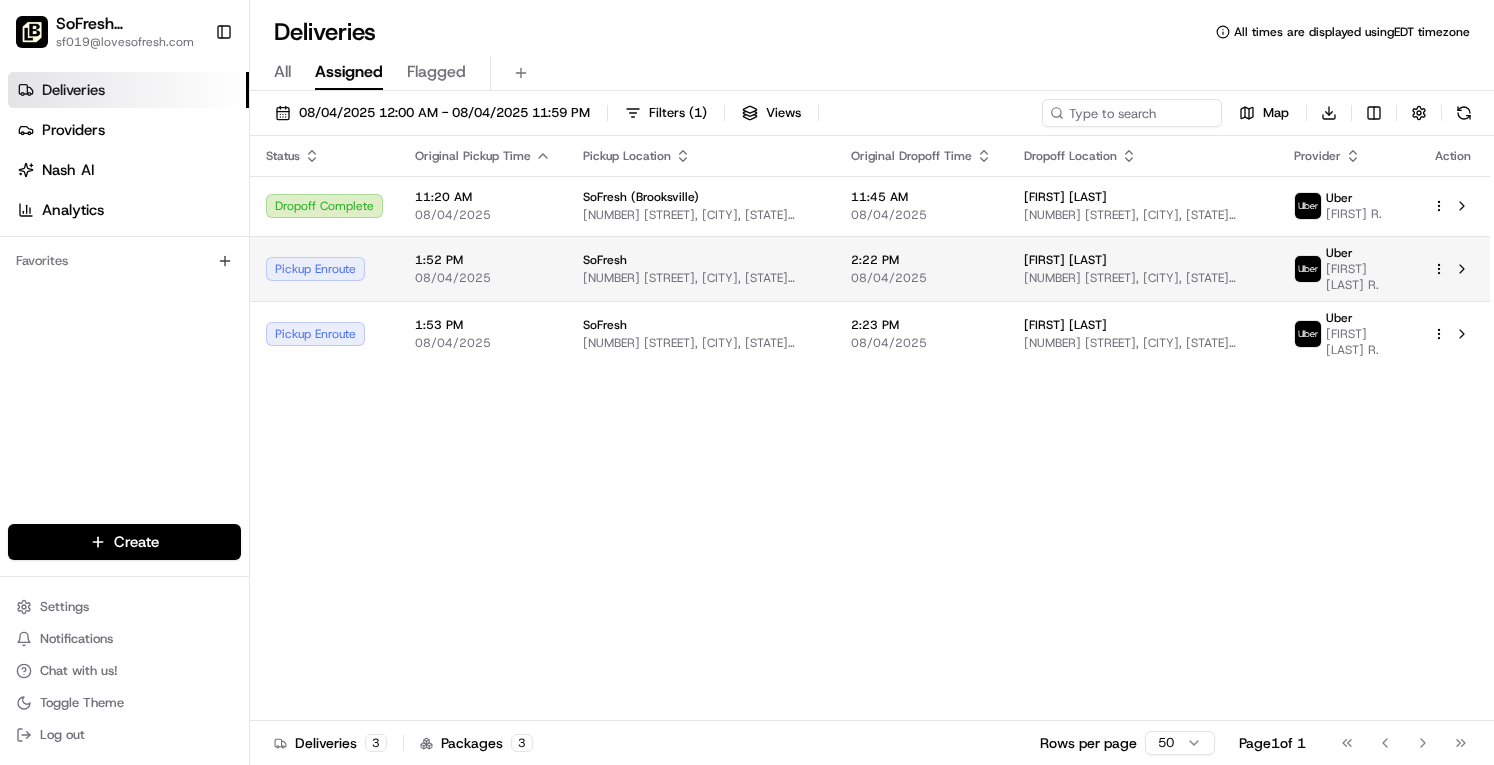 click on "SoFresh" at bounding box center [701, 260] 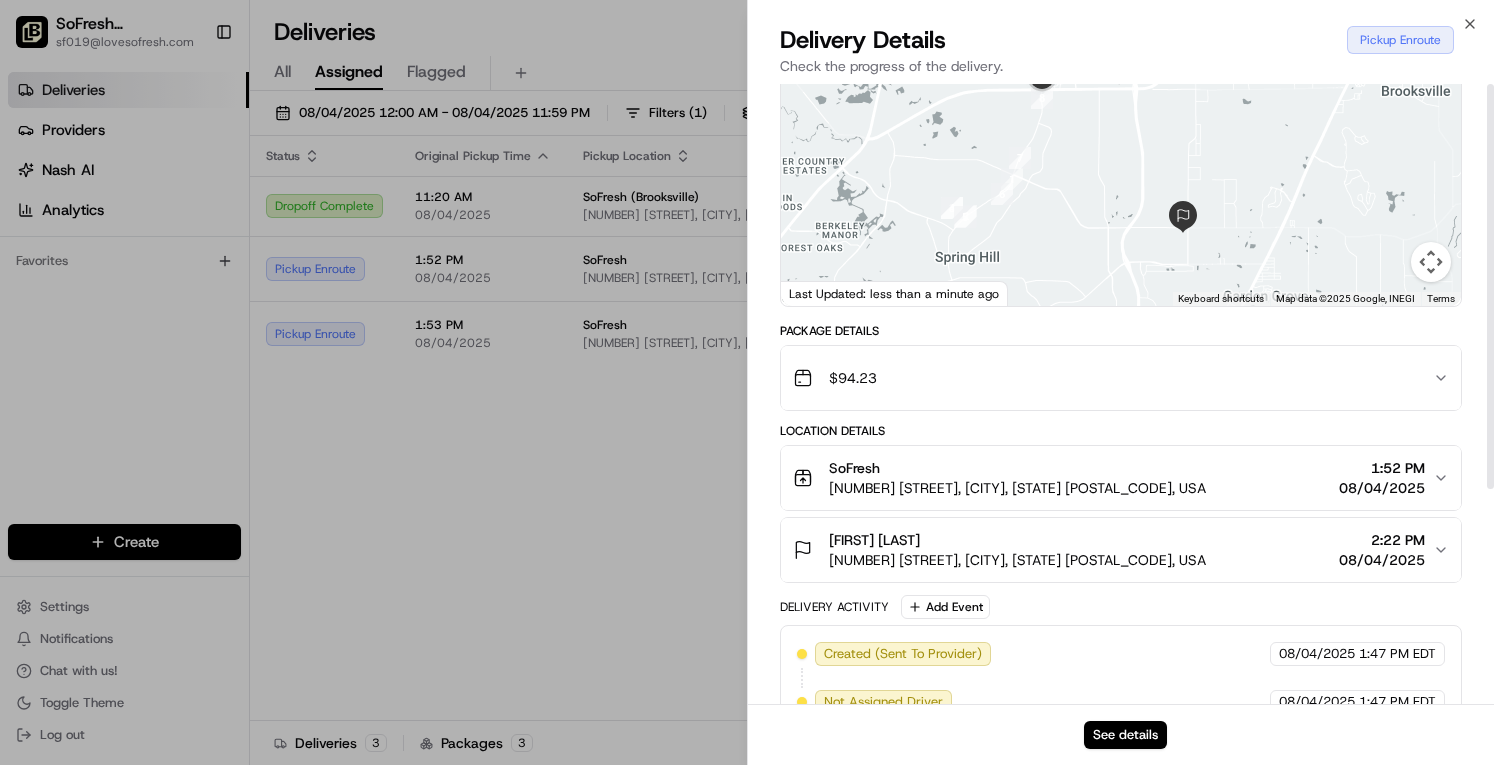 scroll, scrollTop: 0, scrollLeft: 0, axis: both 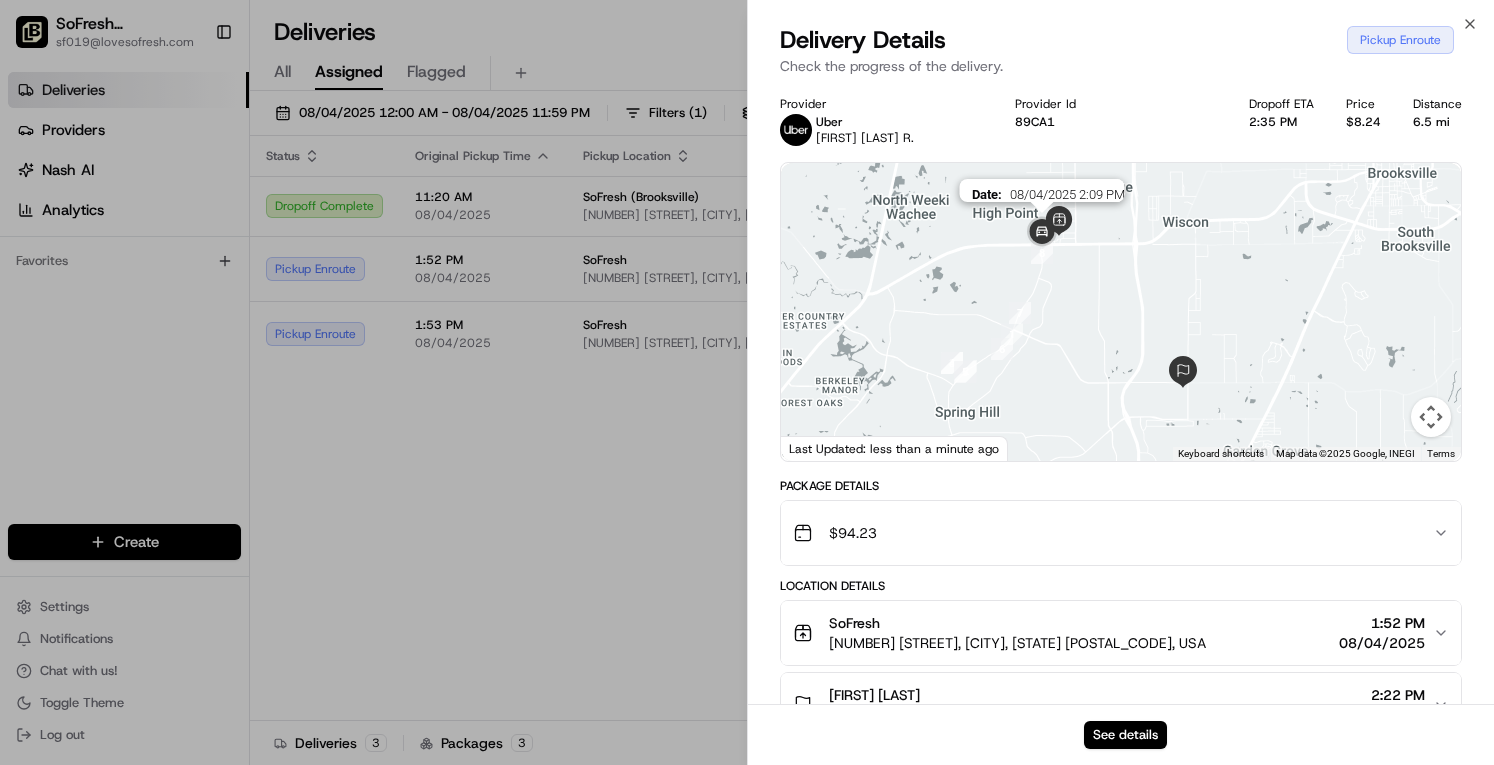 click at bounding box center [1042, 233] 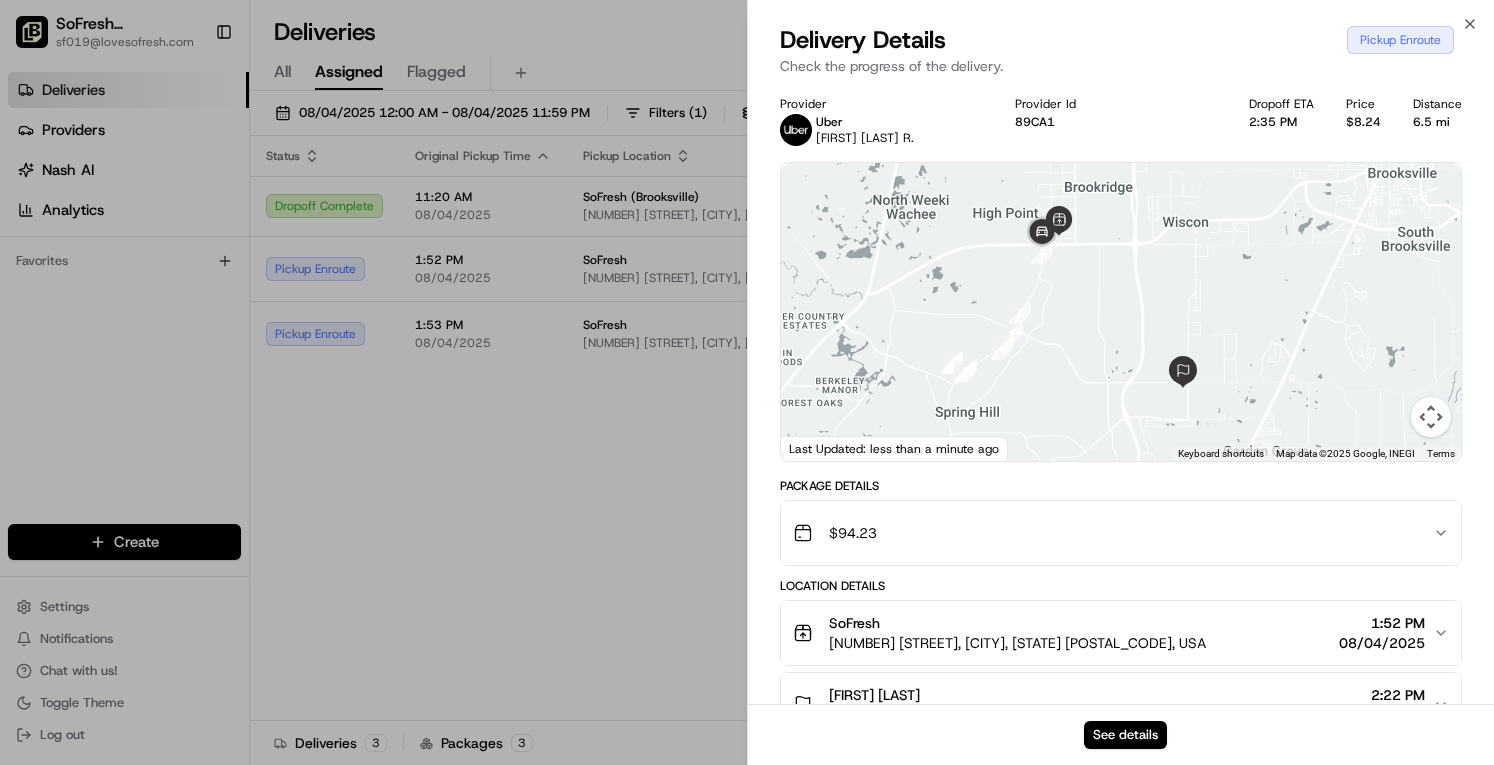 click on "To navigate, press the arrow keys." at bounding box center [1121, 312] 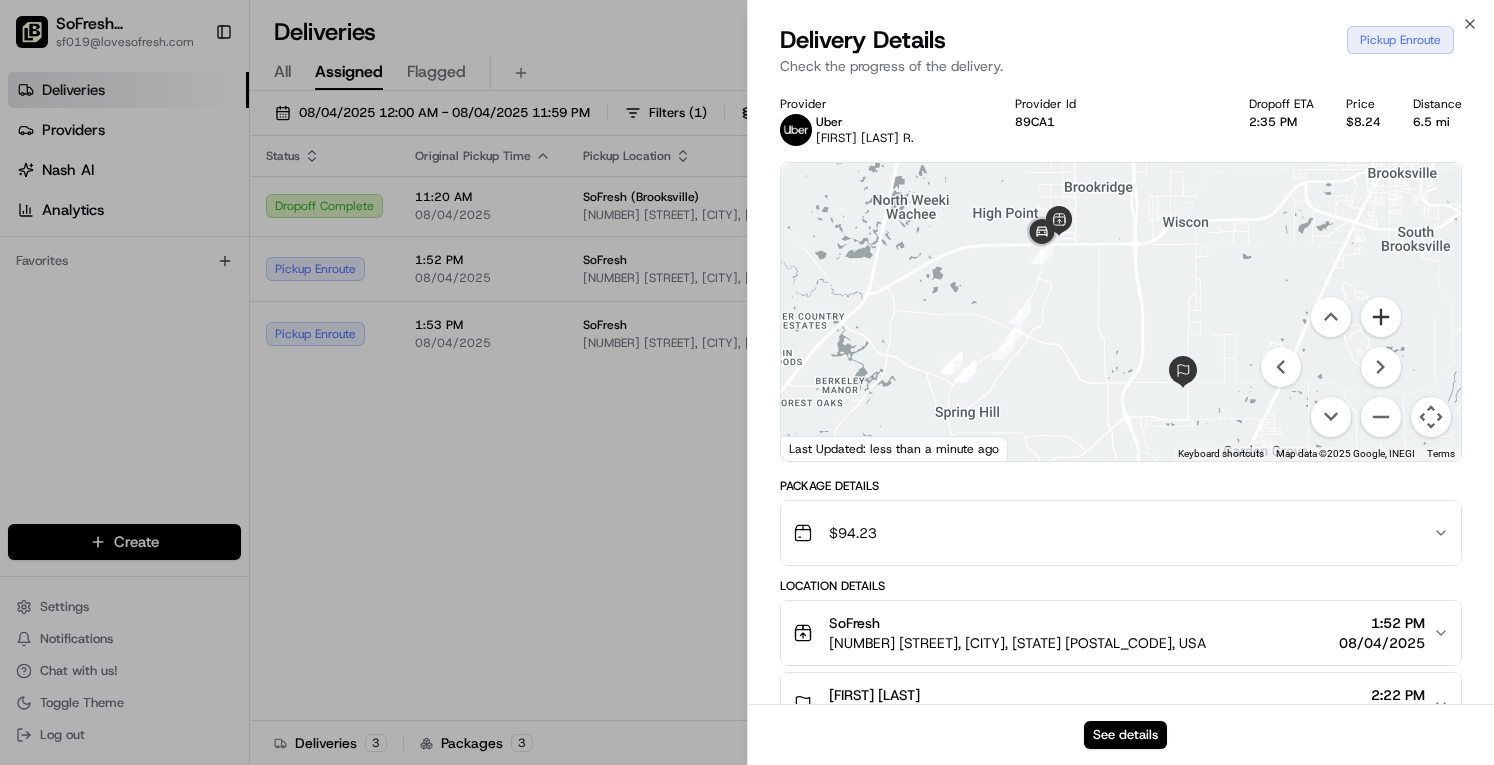 click at bounding box center [1381, 317] 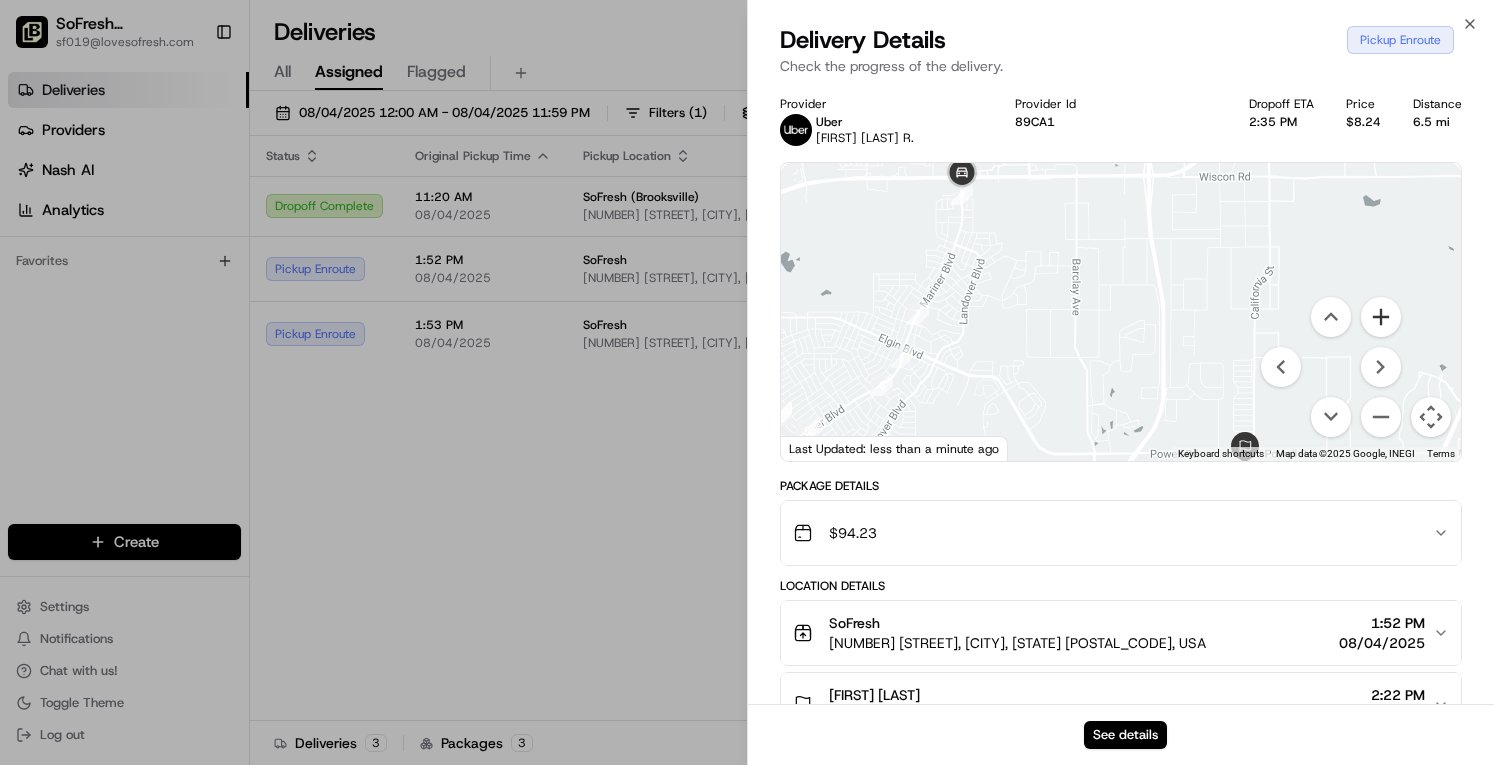 click at bounding box center (1381, 317) 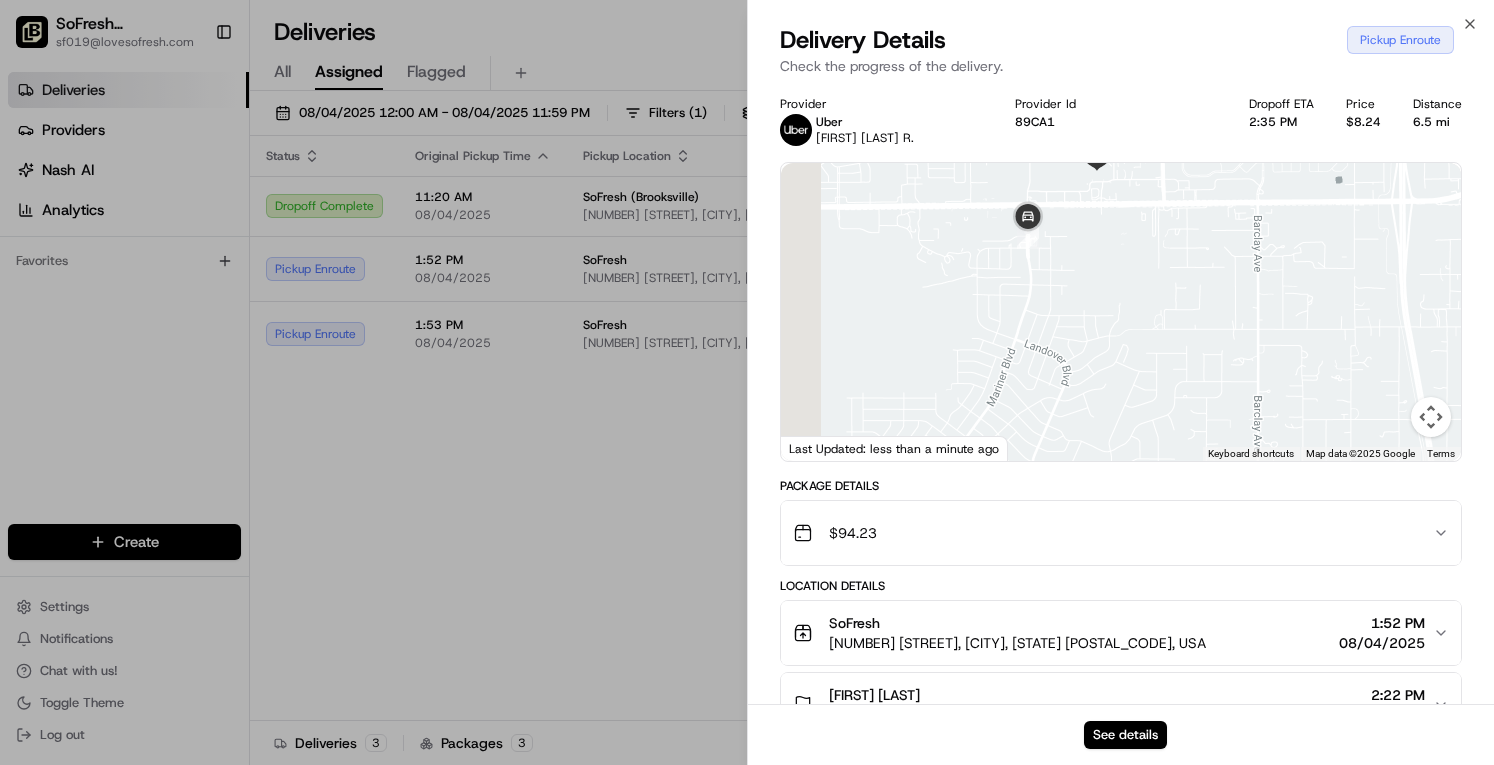 drag, startPoint x: 1030, startPoint y: 261, endPoint x: 1272, endPoint y: 441, distance: 301.6024 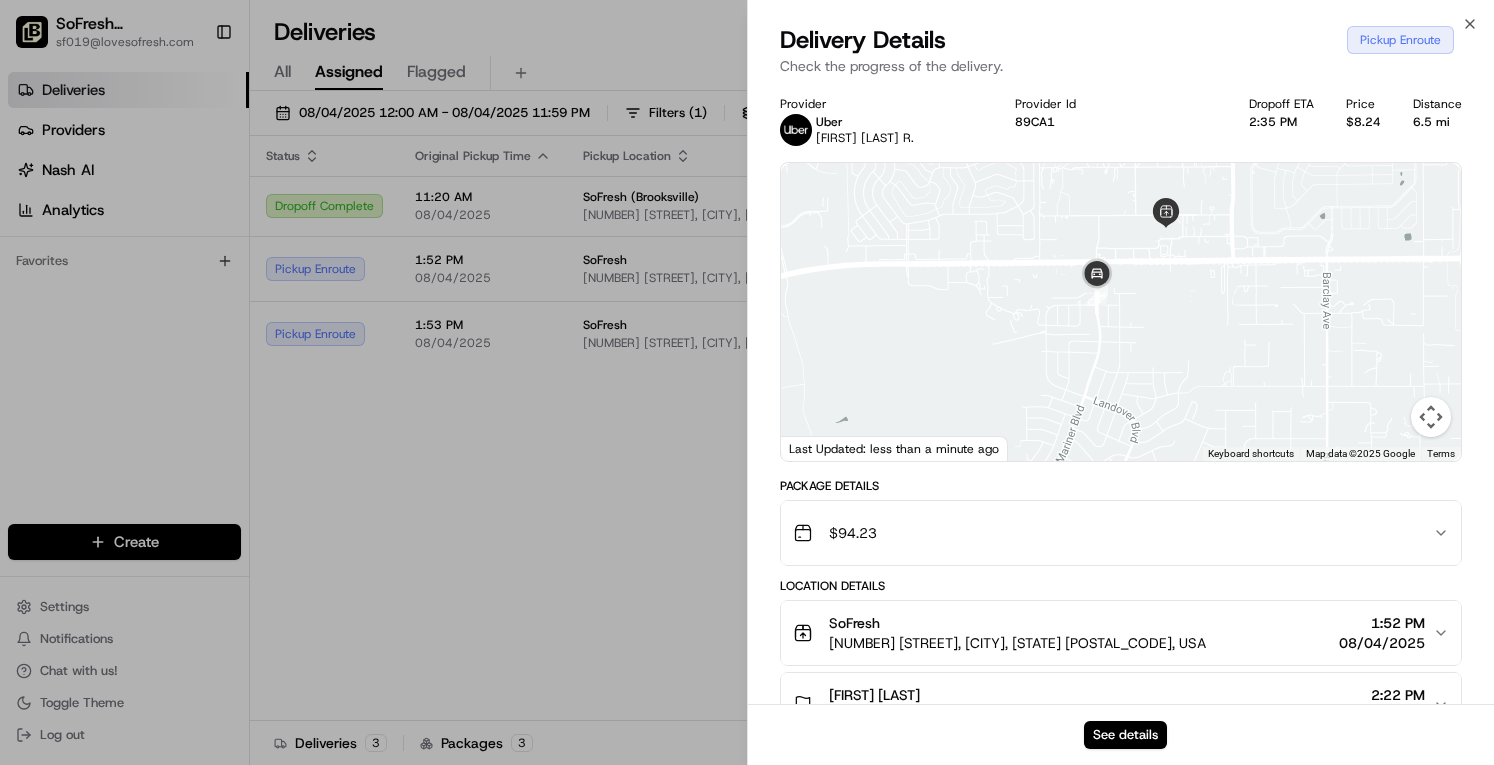 drag, startPoint x: 1151, startPoint y: 305, endPoint x: 1234, endPoint y: 370, distance: 105.42296 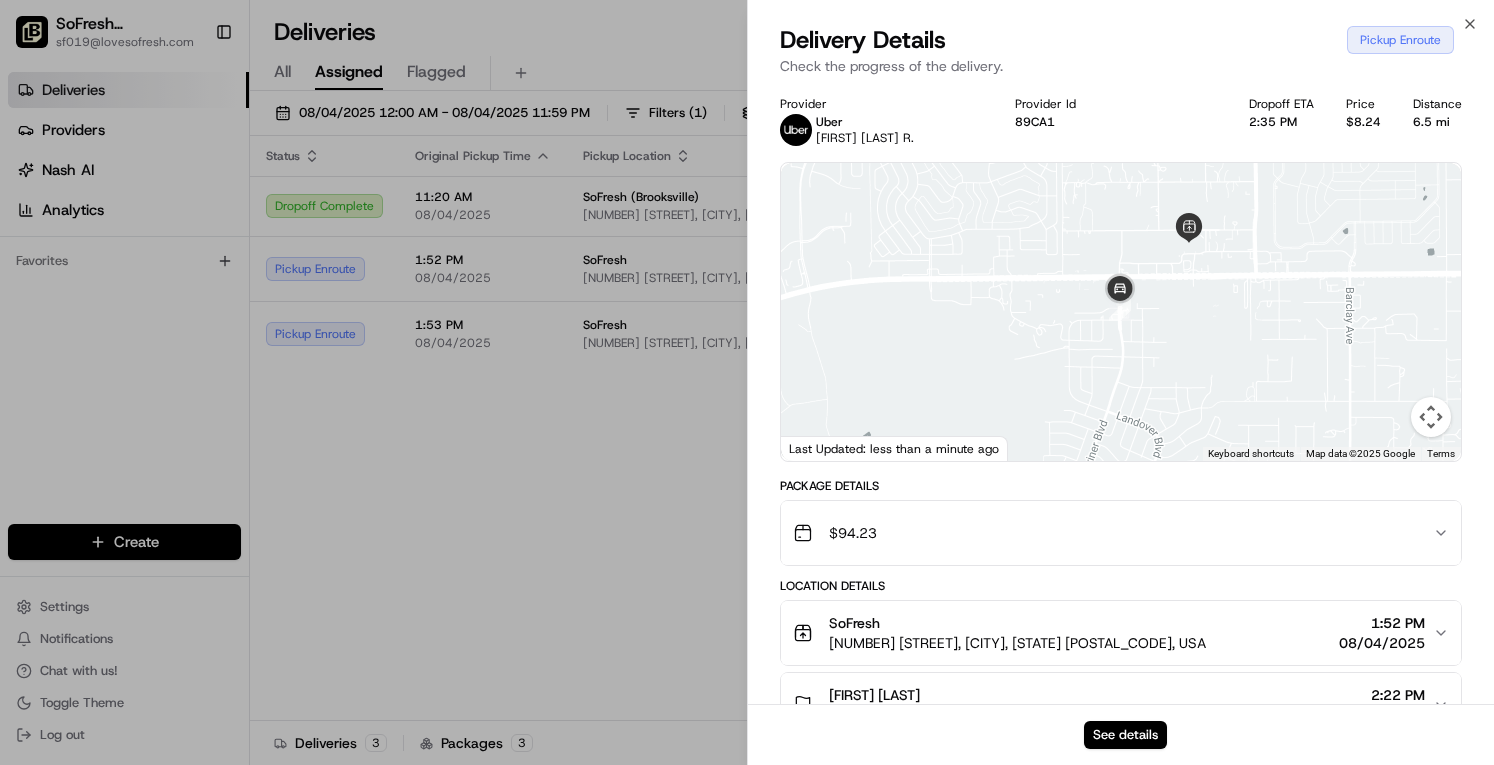 click at bounding box center (1431, 417) 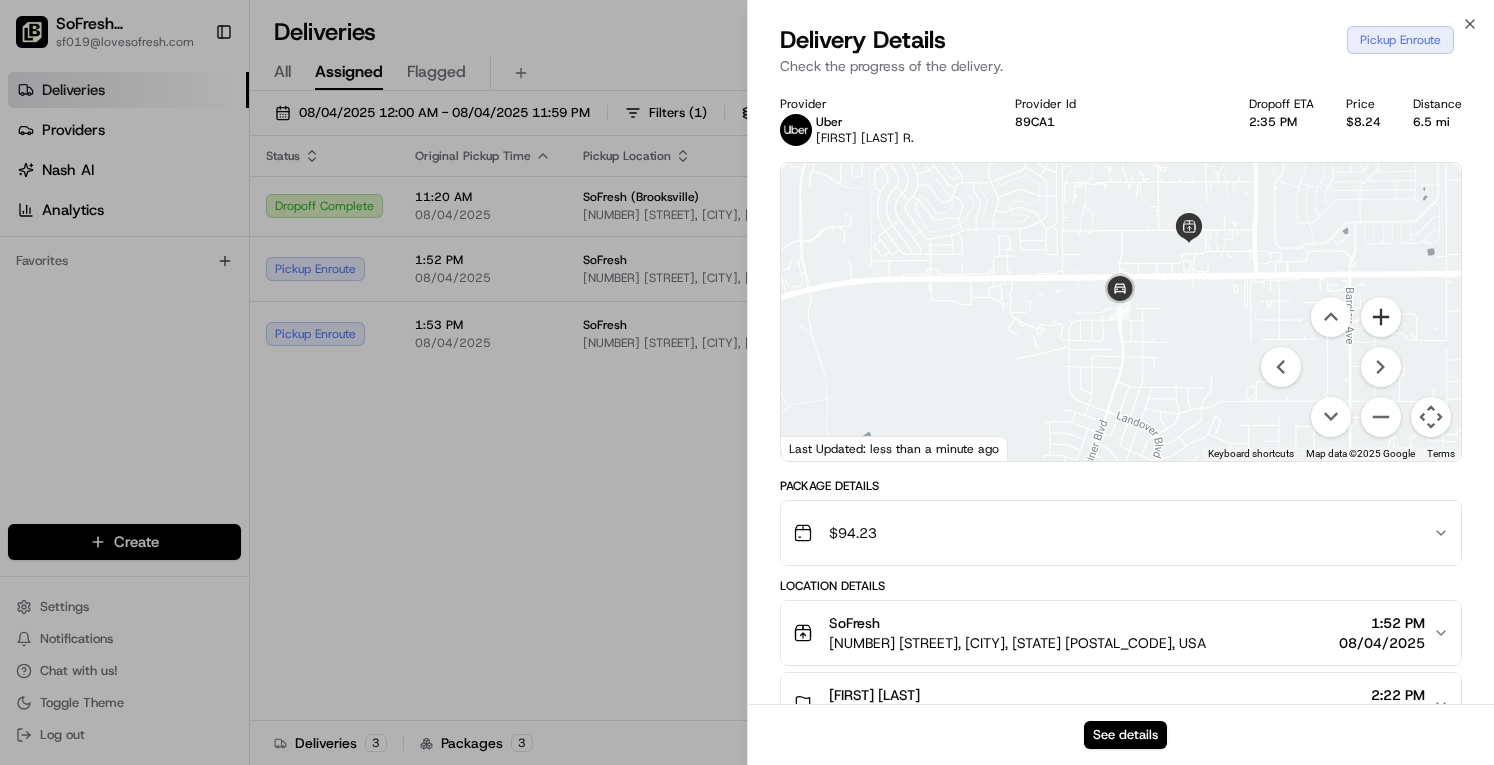 click at bounding box center [1381, 317] 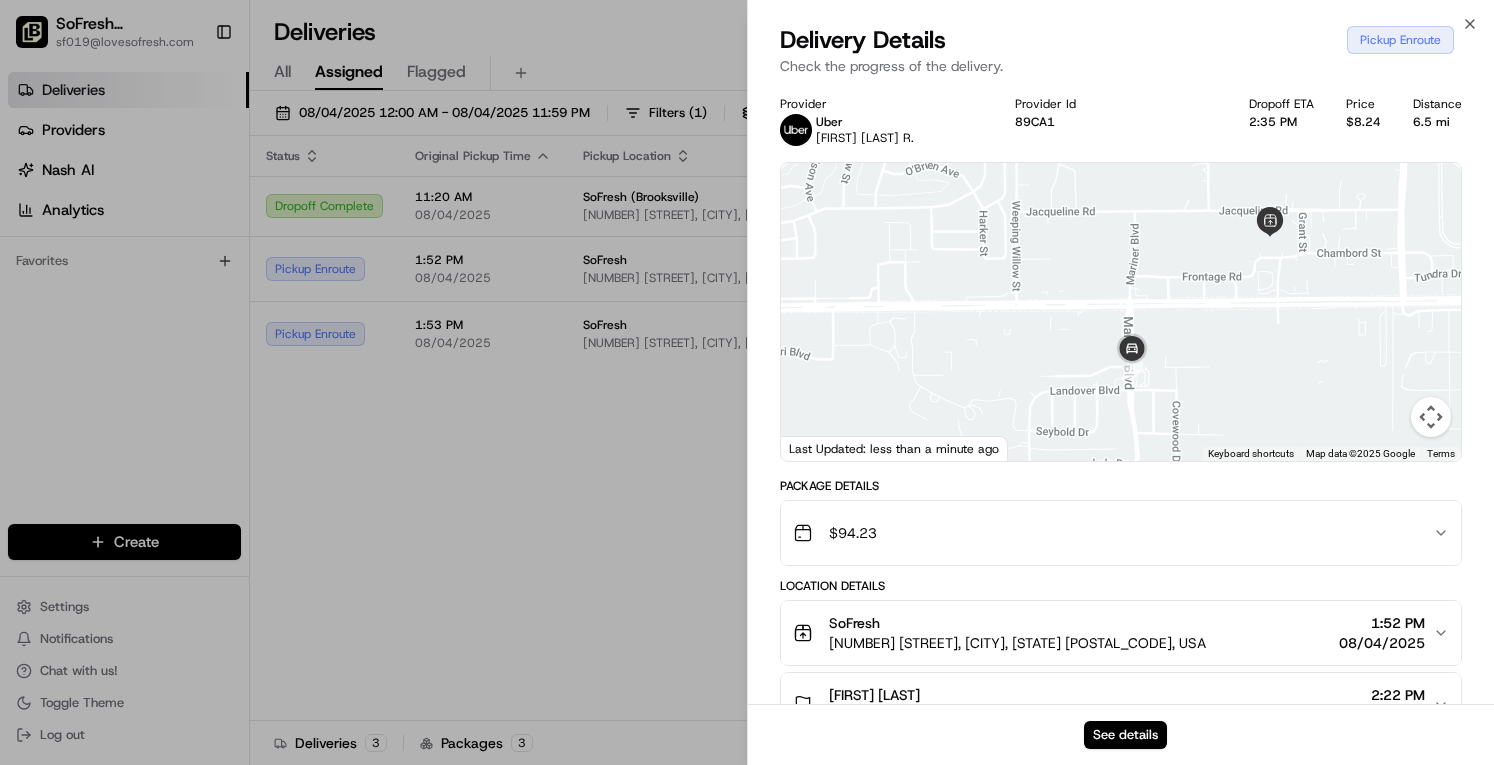 drag, startPoint x: 1172, startPoint y: 280, endPoint x: 1186, endPoint y: 347, distance: 68.44706 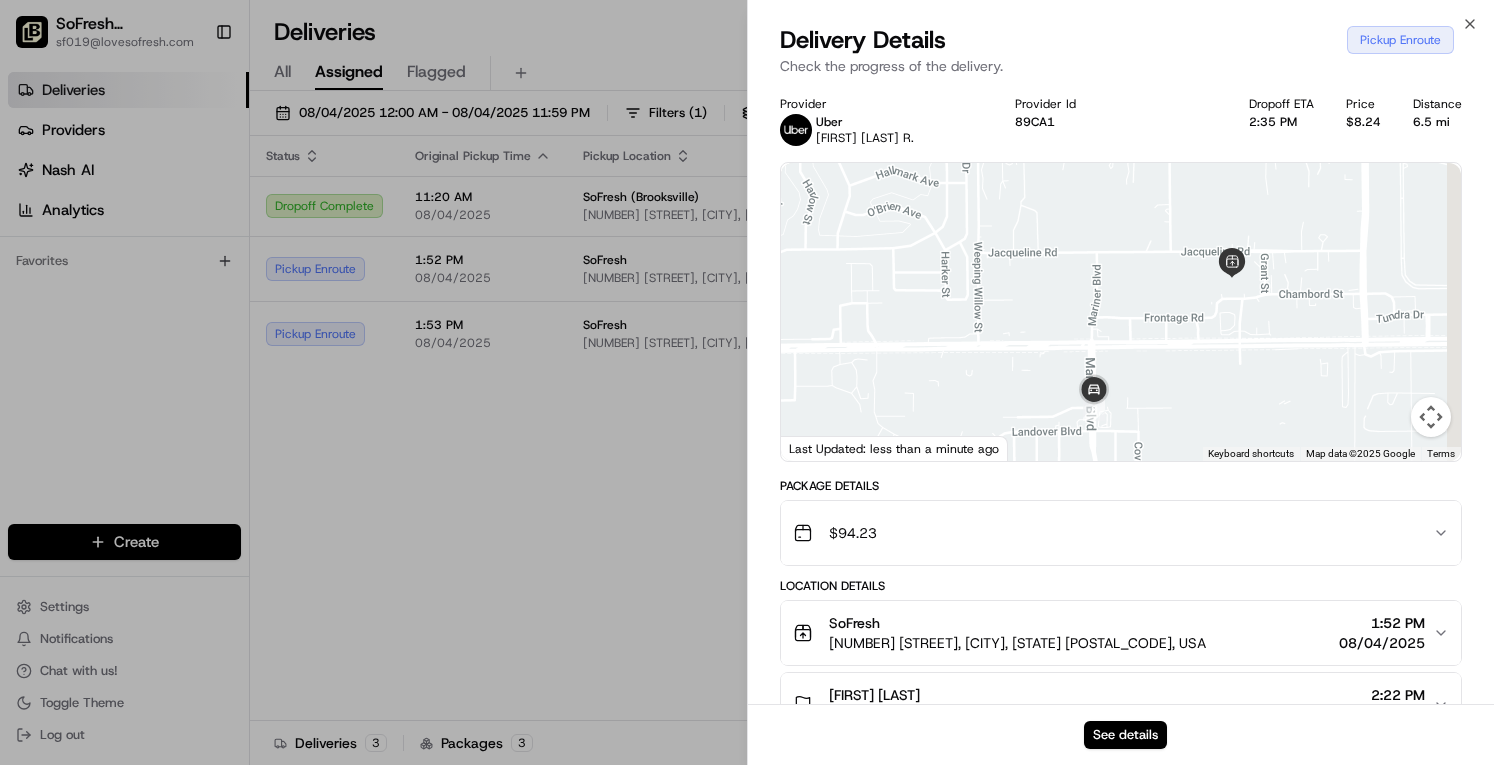 drag, startPoint x: 1225, startPoint y: 300, endPoint x: 1184, endPoint y: 345, distance: 60.876926 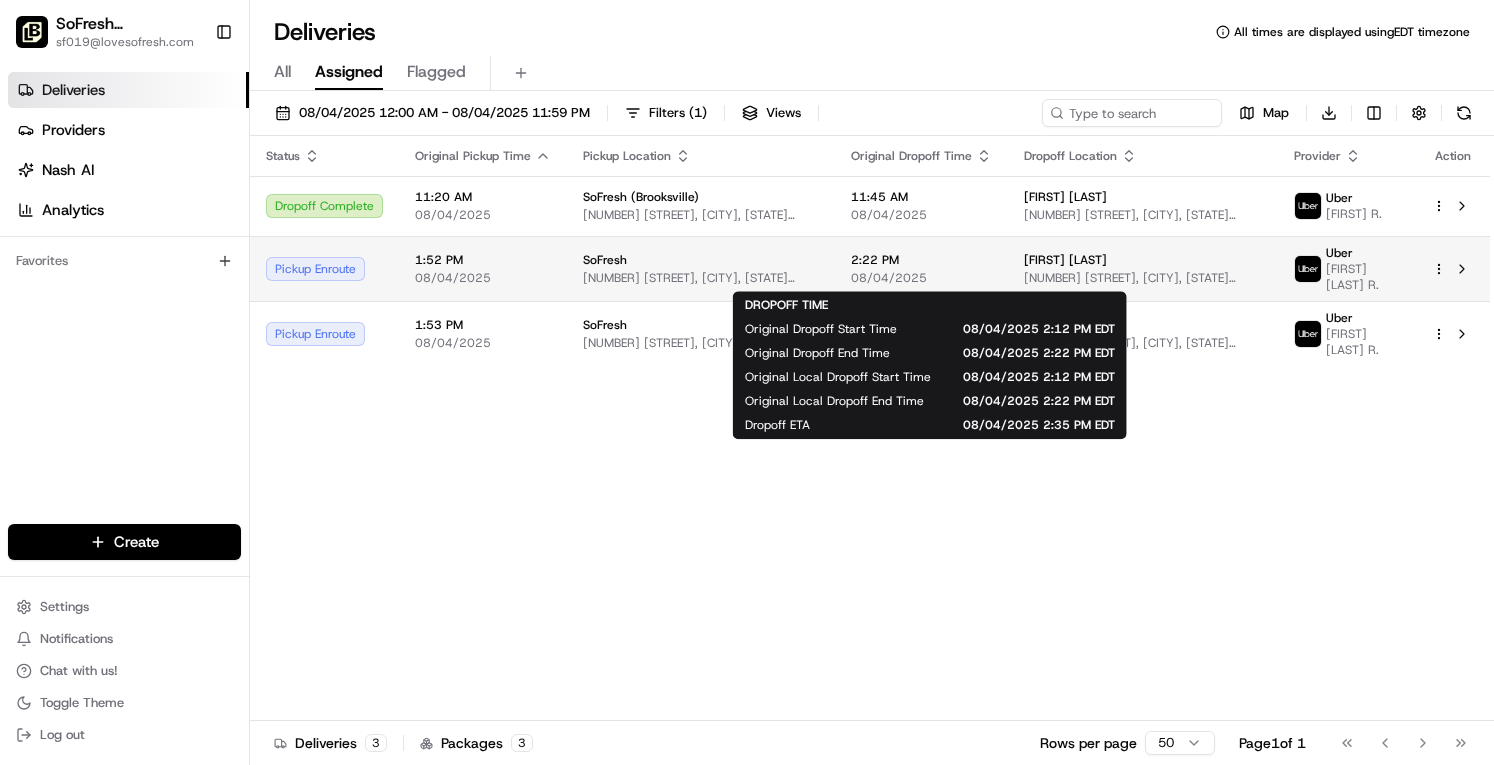 click on "2:22 PM" at bounding box center (921, 260) 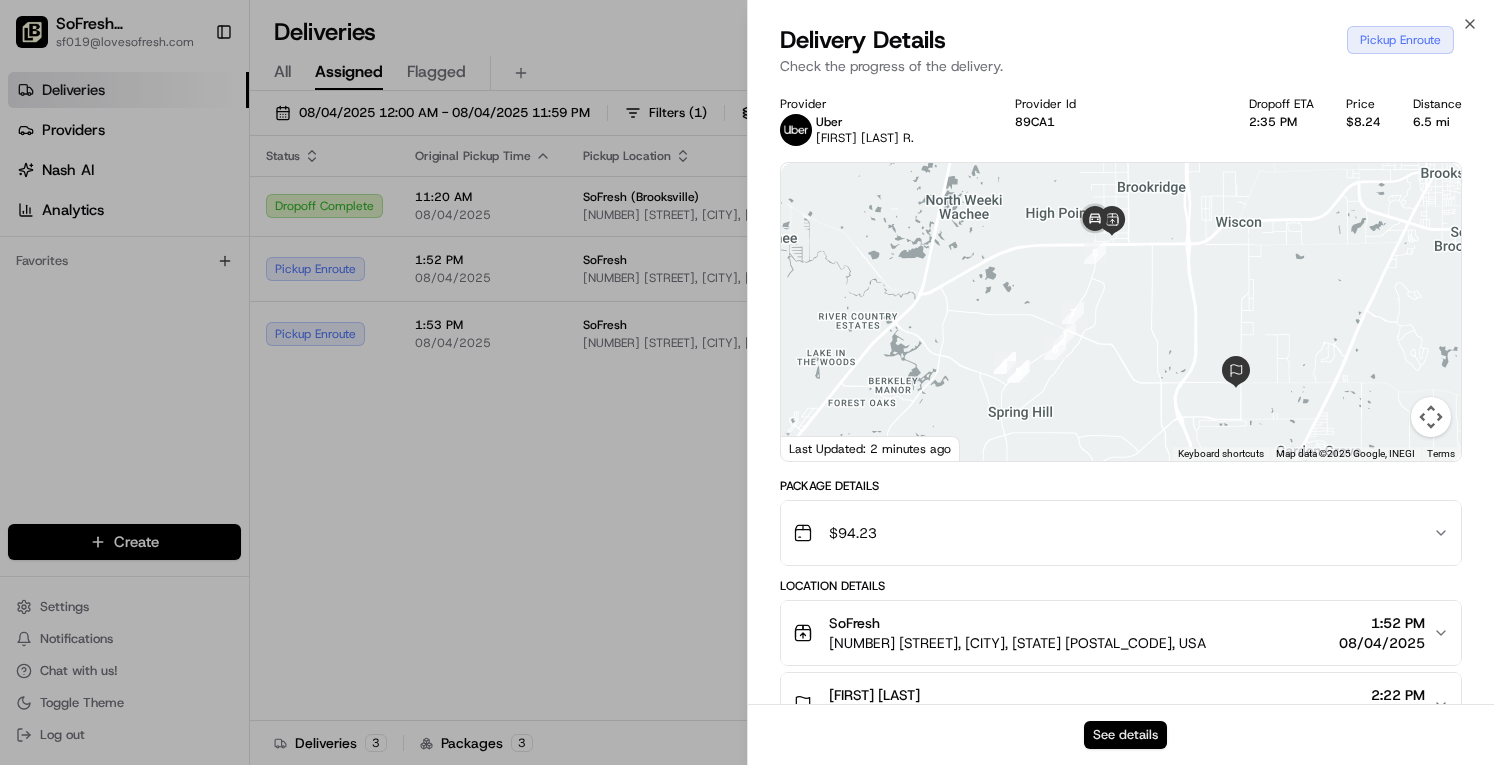click on "See details" at bounding box center (1125, 735) 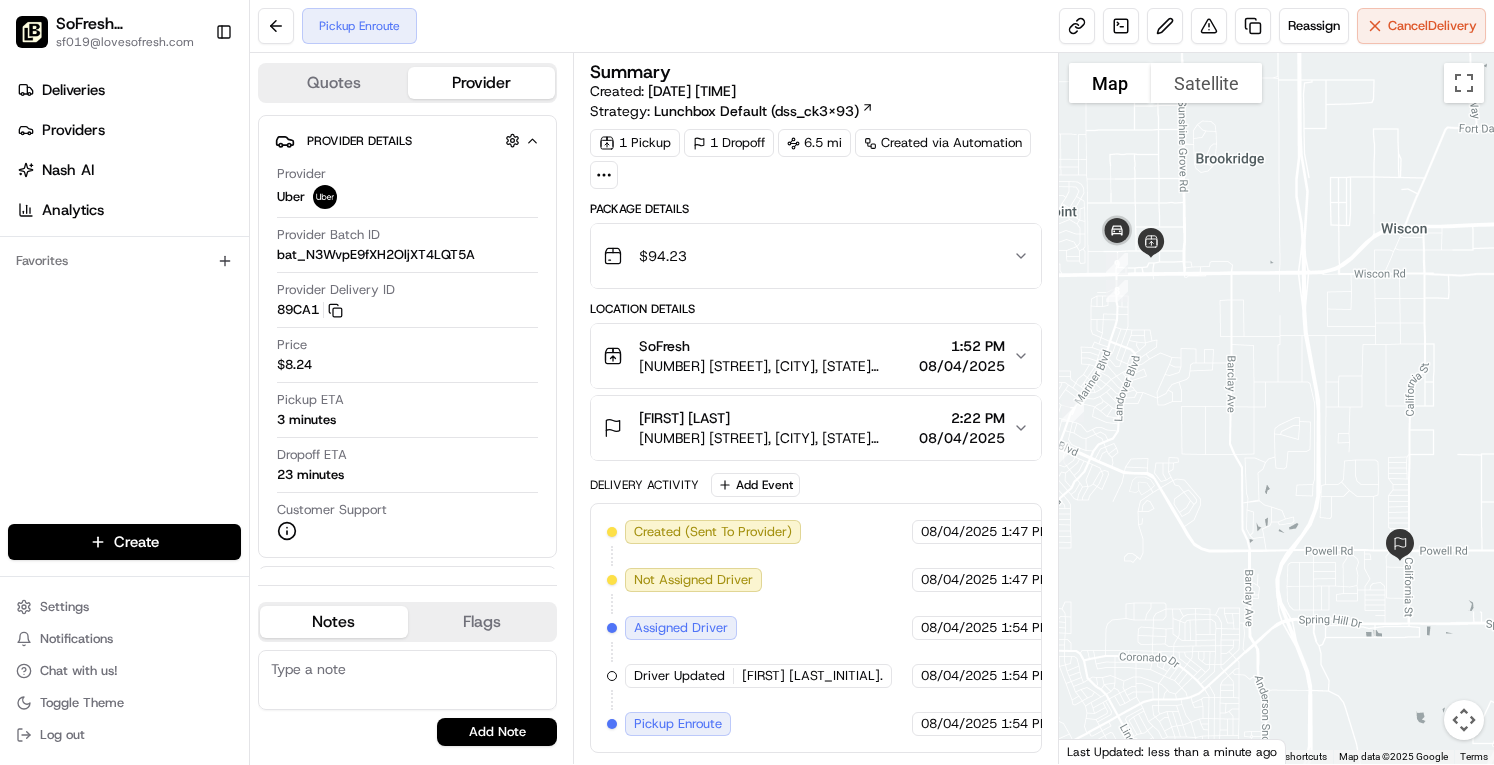 scroll, scrollTop: 0, scrollLeft: 0, axis: both 